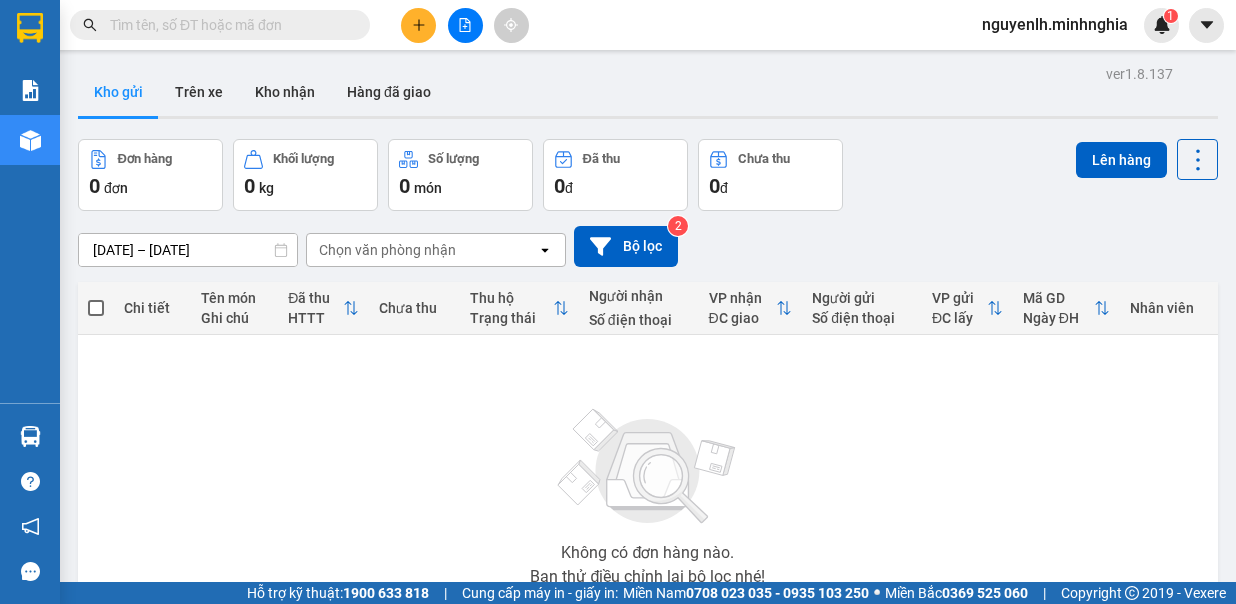 scroll, scrollTop: 0, scrollLeft: 0, axis: both 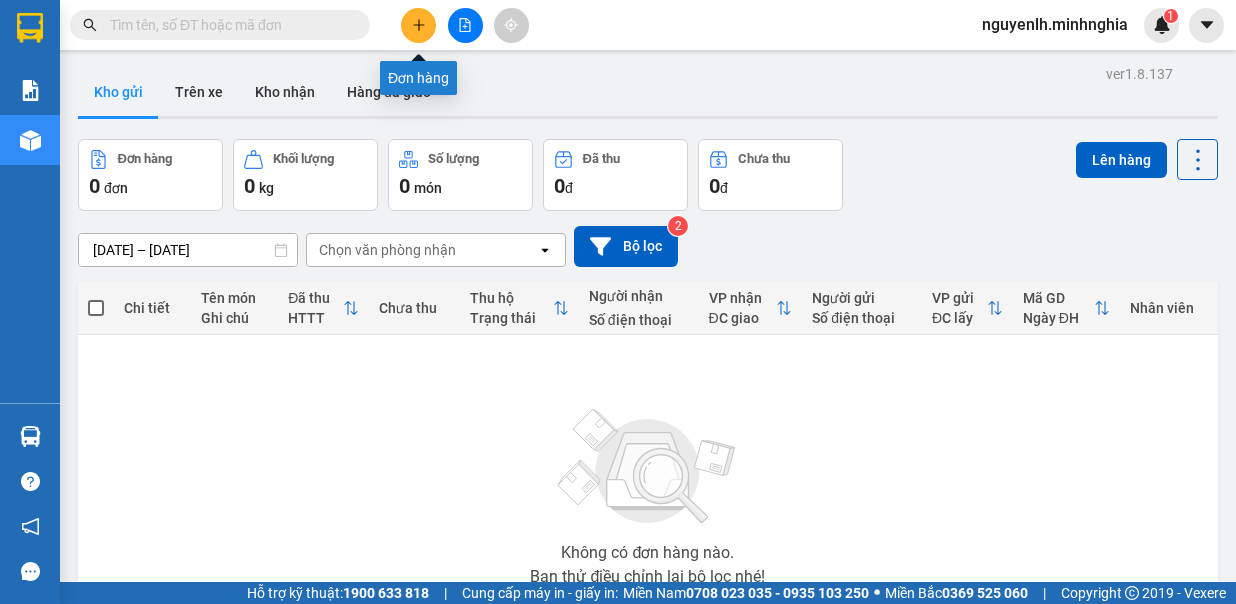 click 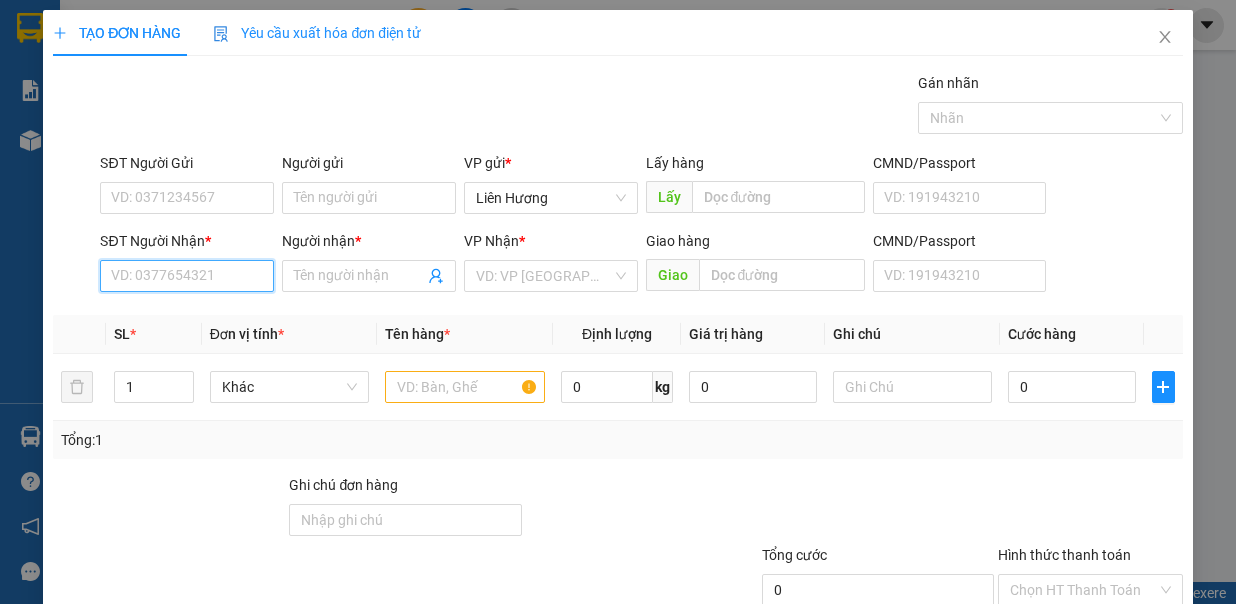 click on "SĐT Người Nhận  *" at bounding box center (187, 276) 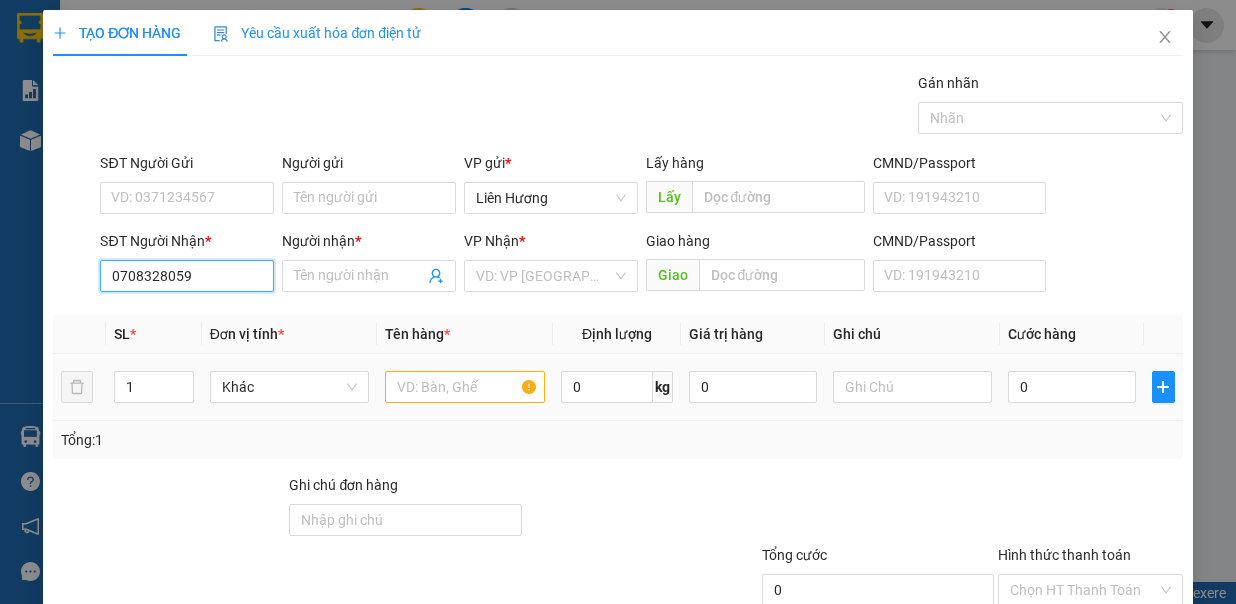 type on "0708328059" 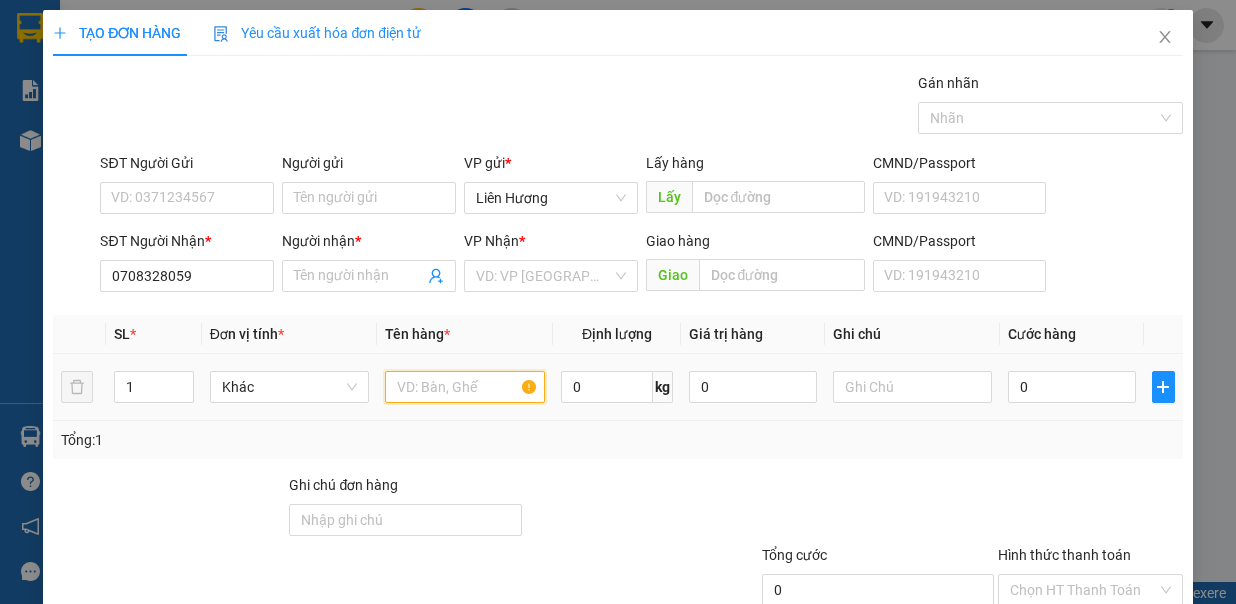 click at bounding box center [465, 387] 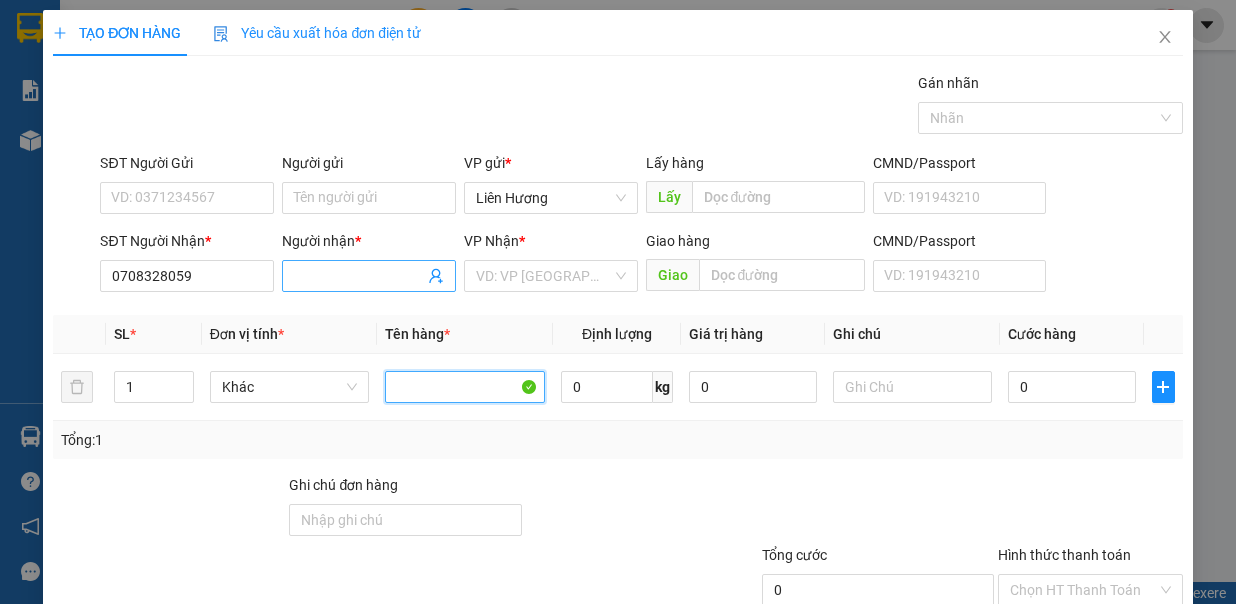 type 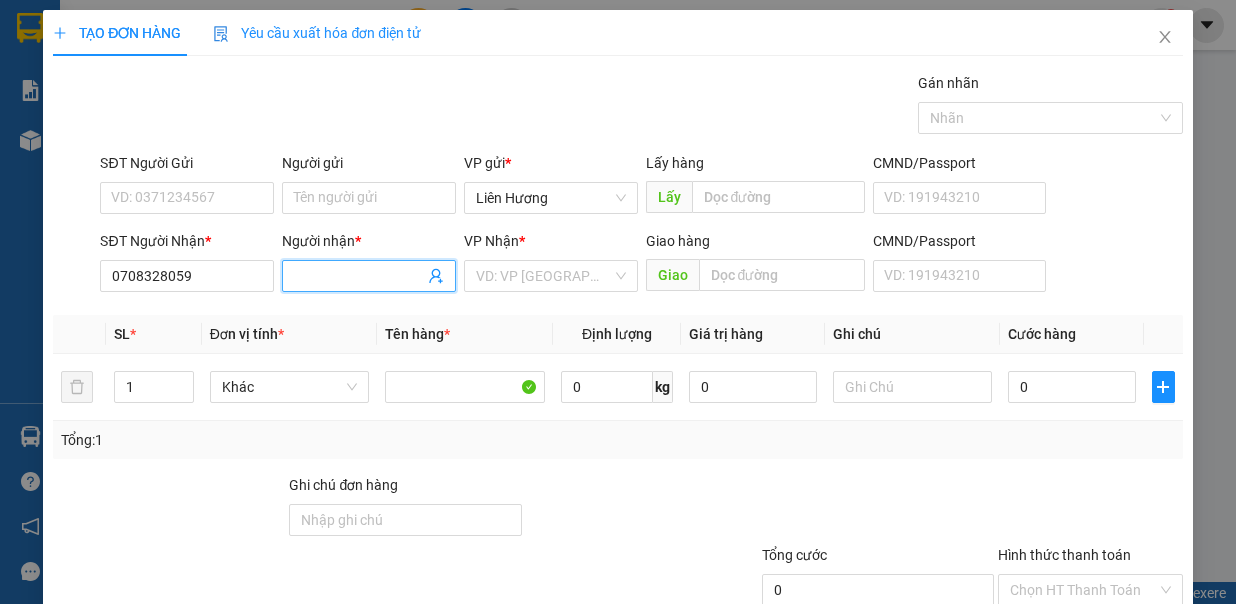 click on "Người nhận  *" at bounding box center [359, 276] 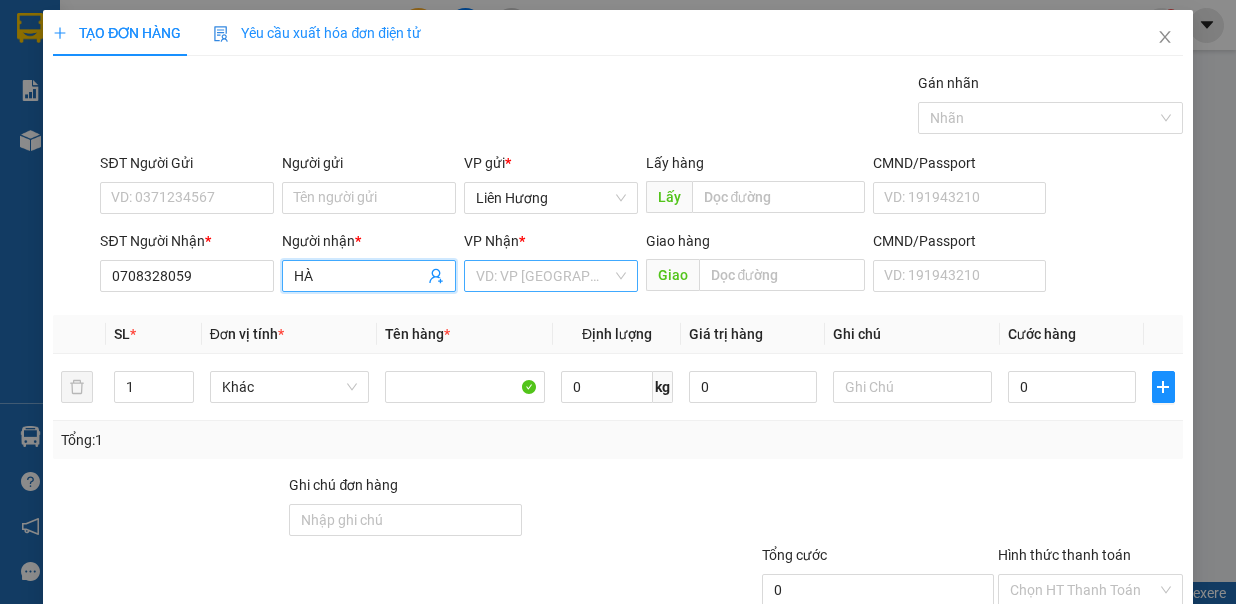 type on "HÀ" 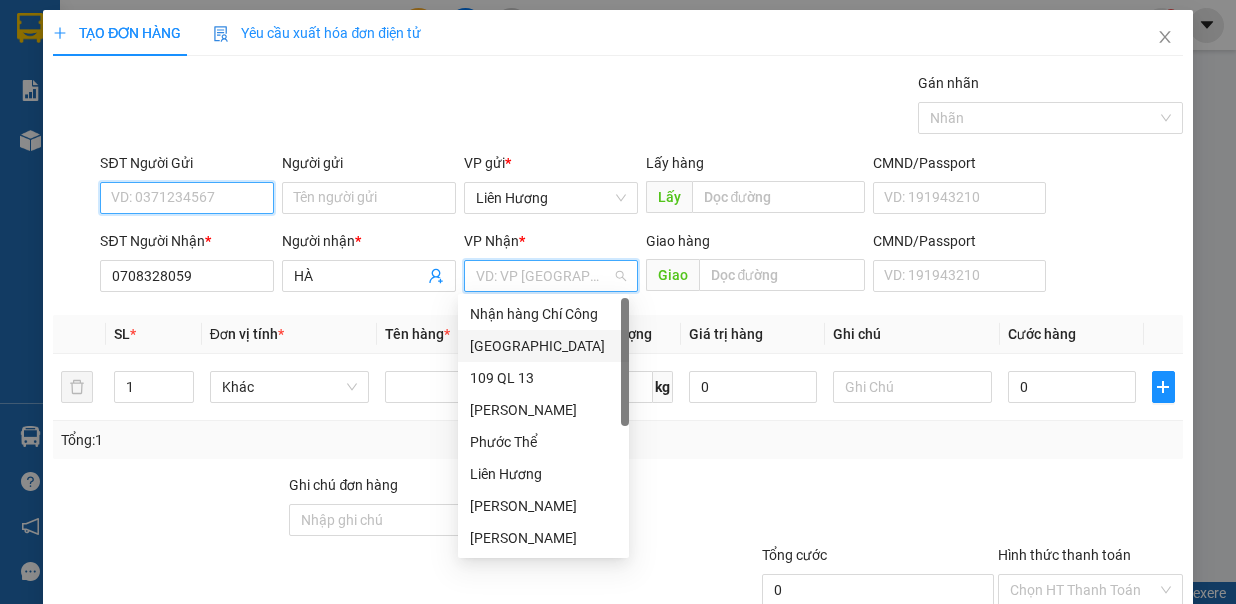 click on "SĐT Người Gửi" at bounding box center (187, 198) 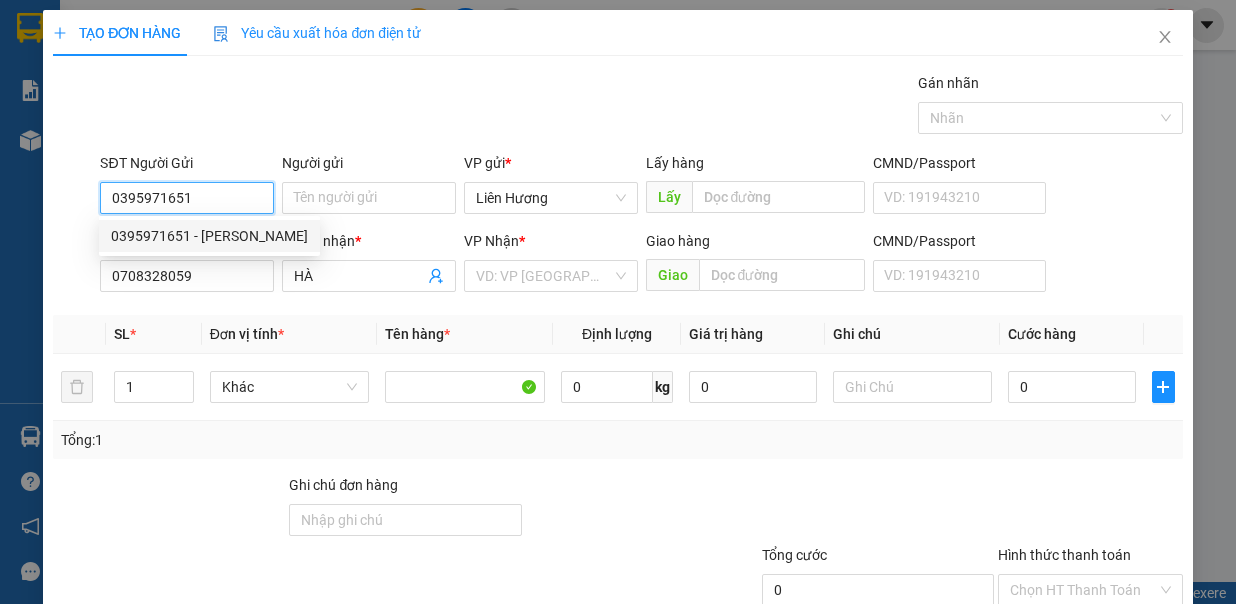 scroll, scrollTop: 133, scrollLeft: 0, axis: vertical 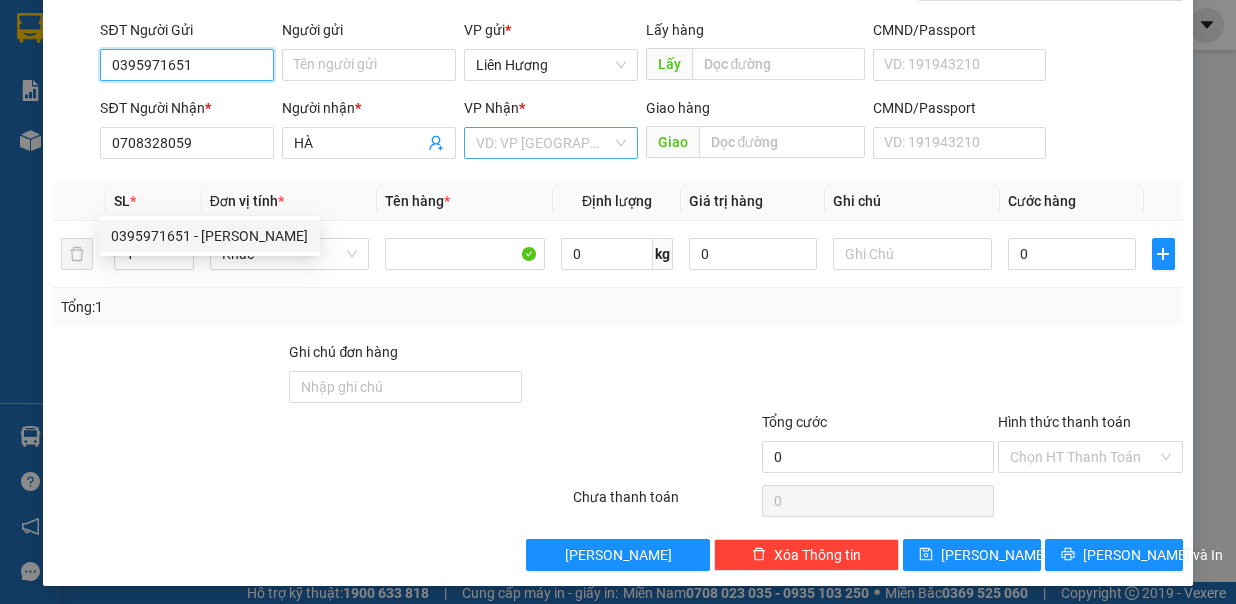 type on "0395971651" 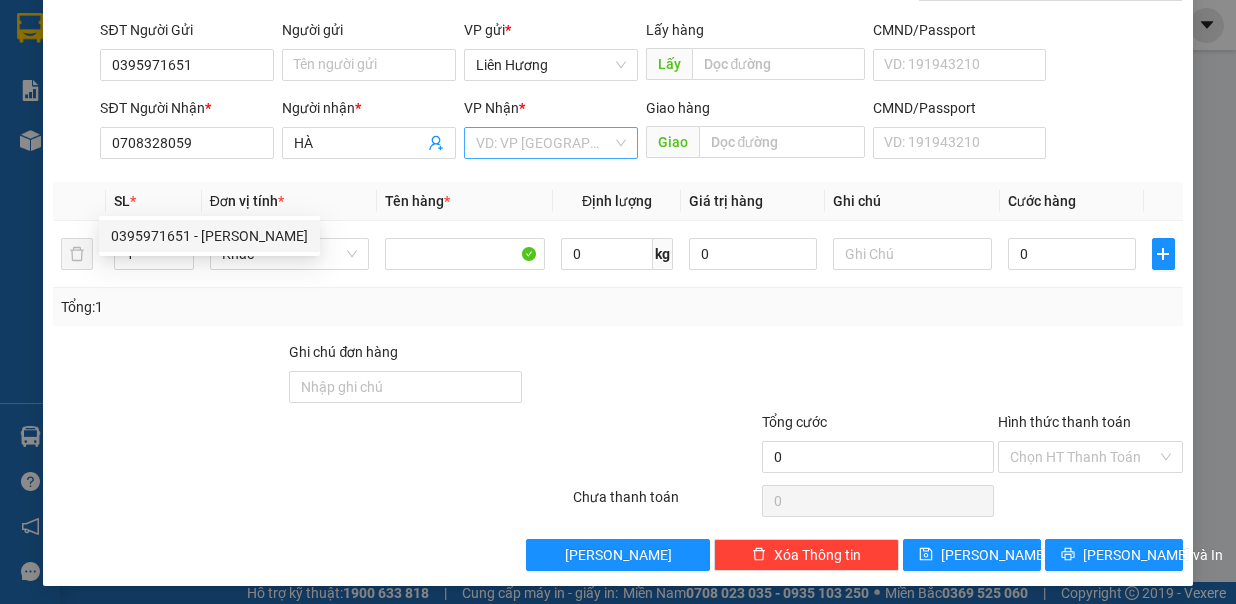 click at bounding box center [544, 143] 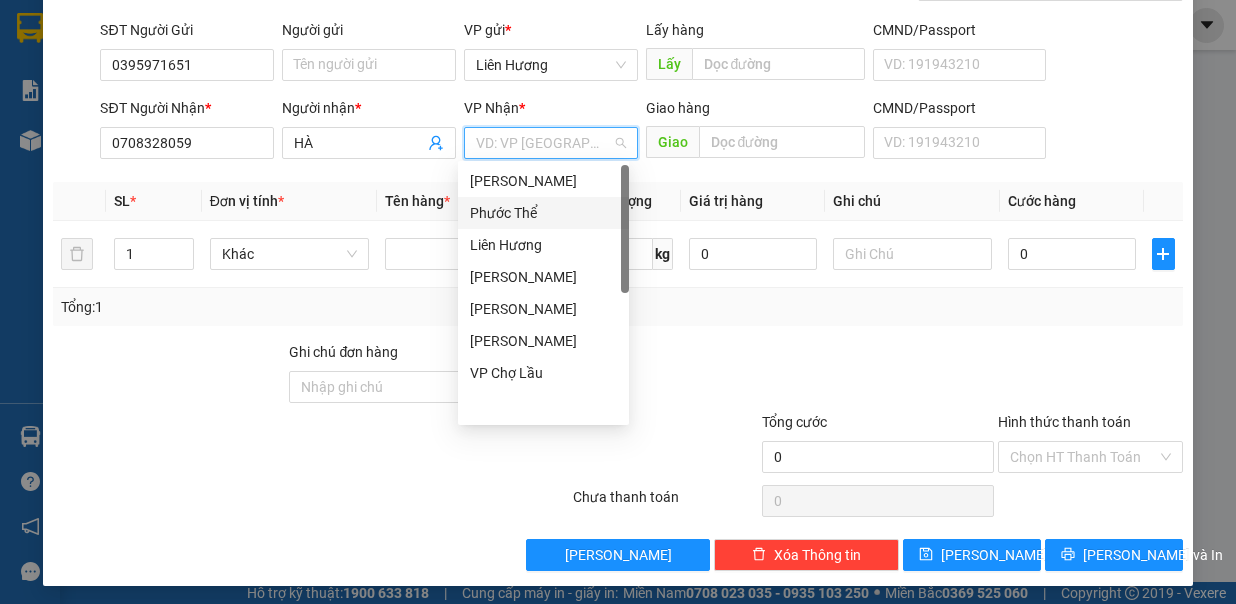 scroll, scrollTop: 0, scrollLeft: 0, axis: both 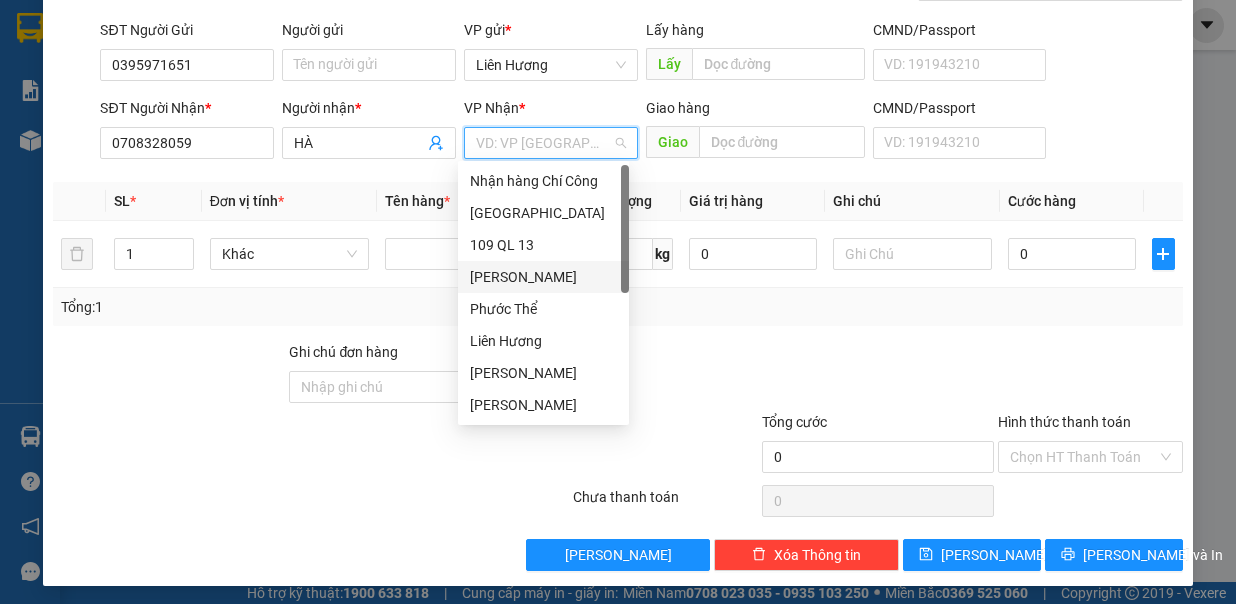 click on "VP Phan Rí" at bounding box center (543, 277) 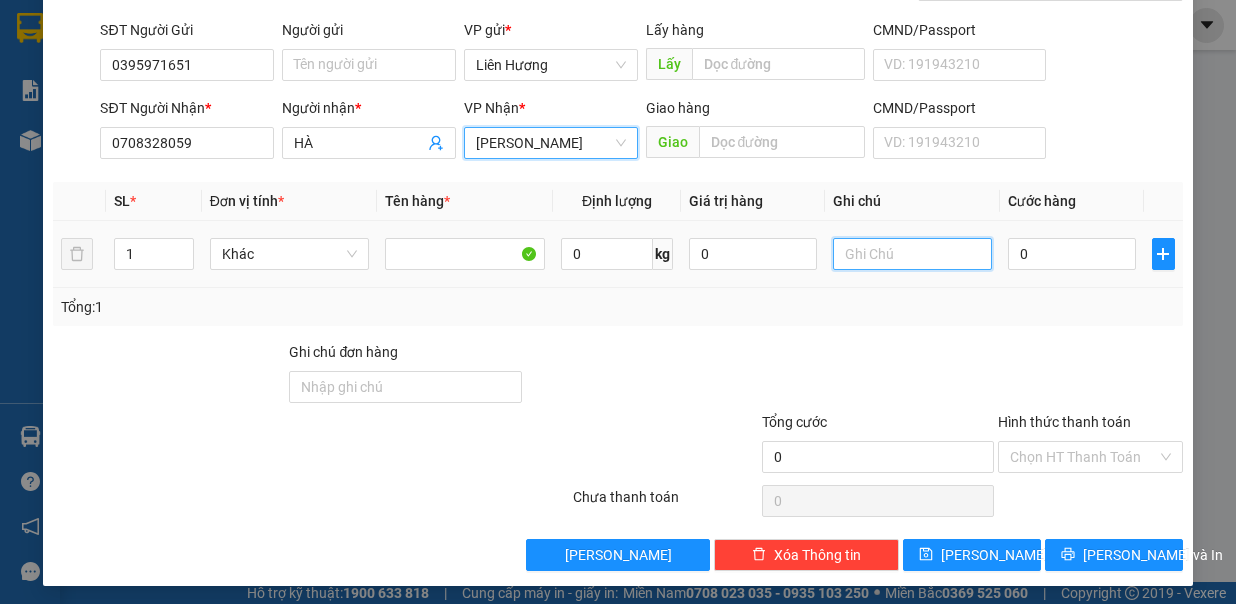 click at bounding box center (913, 254) 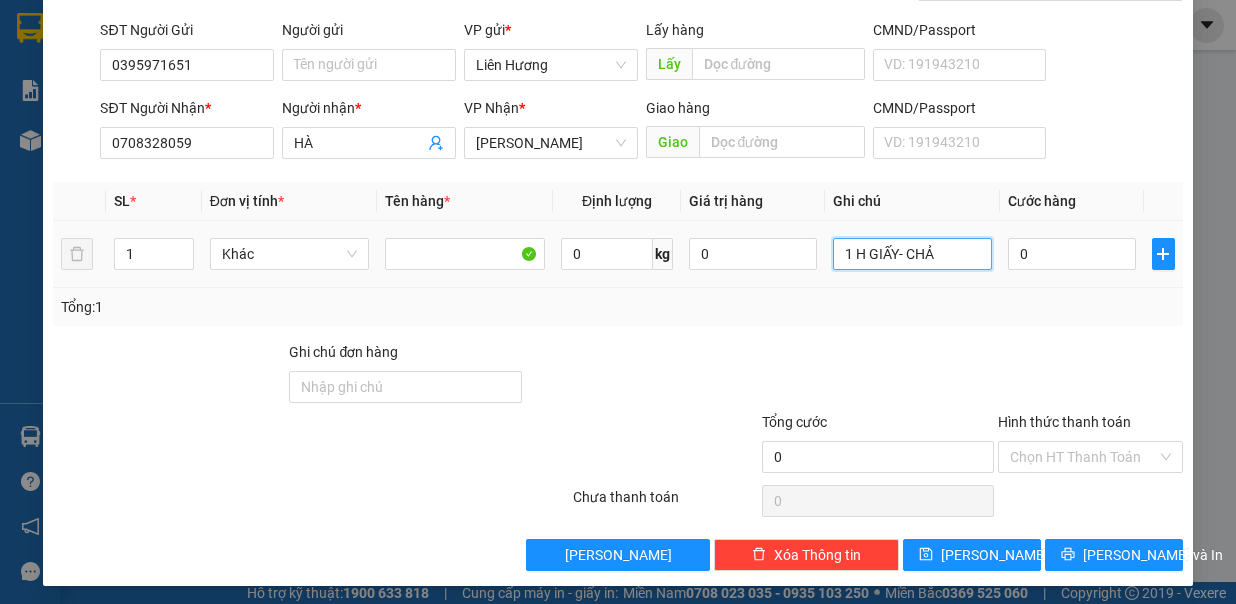type on "1 H GIẤY- CHẢ" 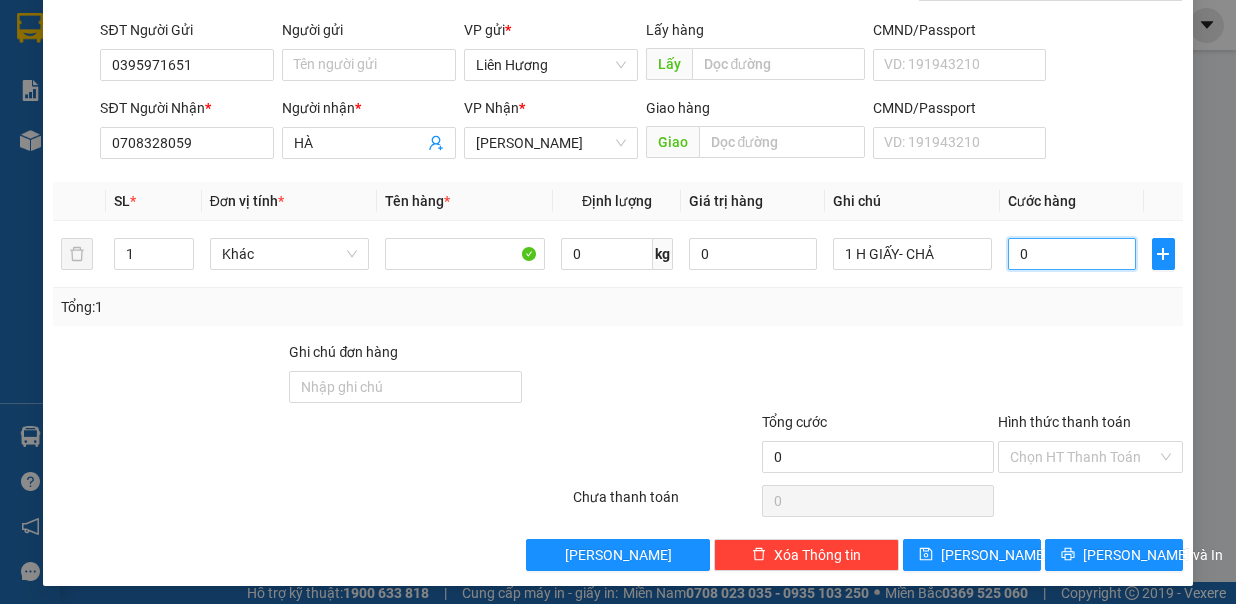 type on "2" 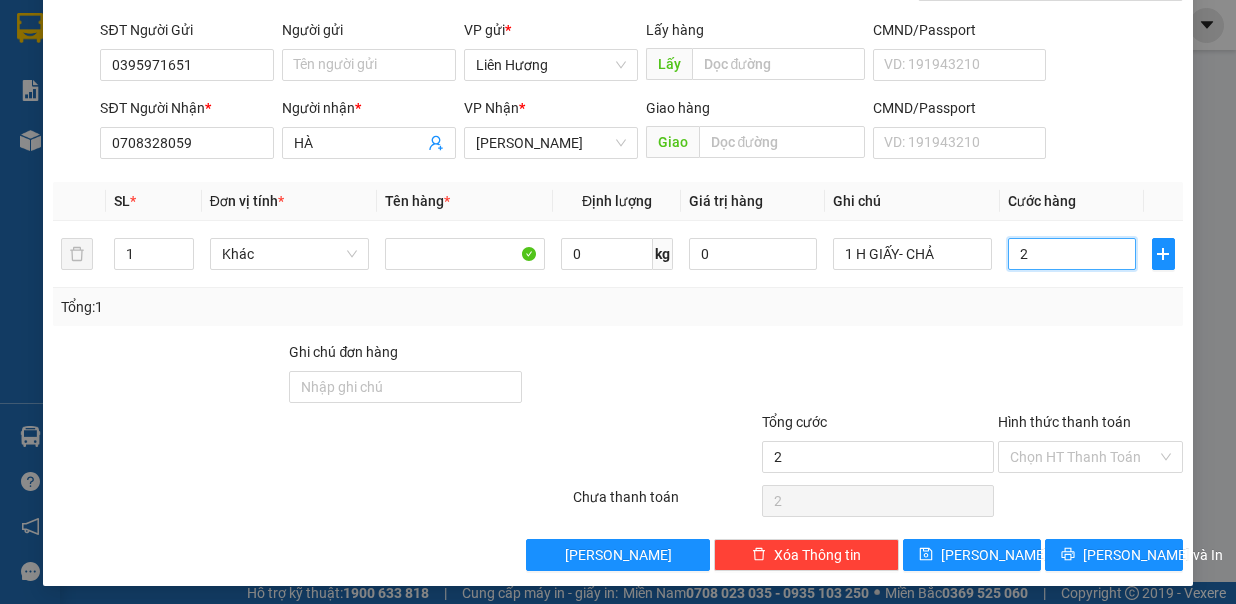 type on "2" 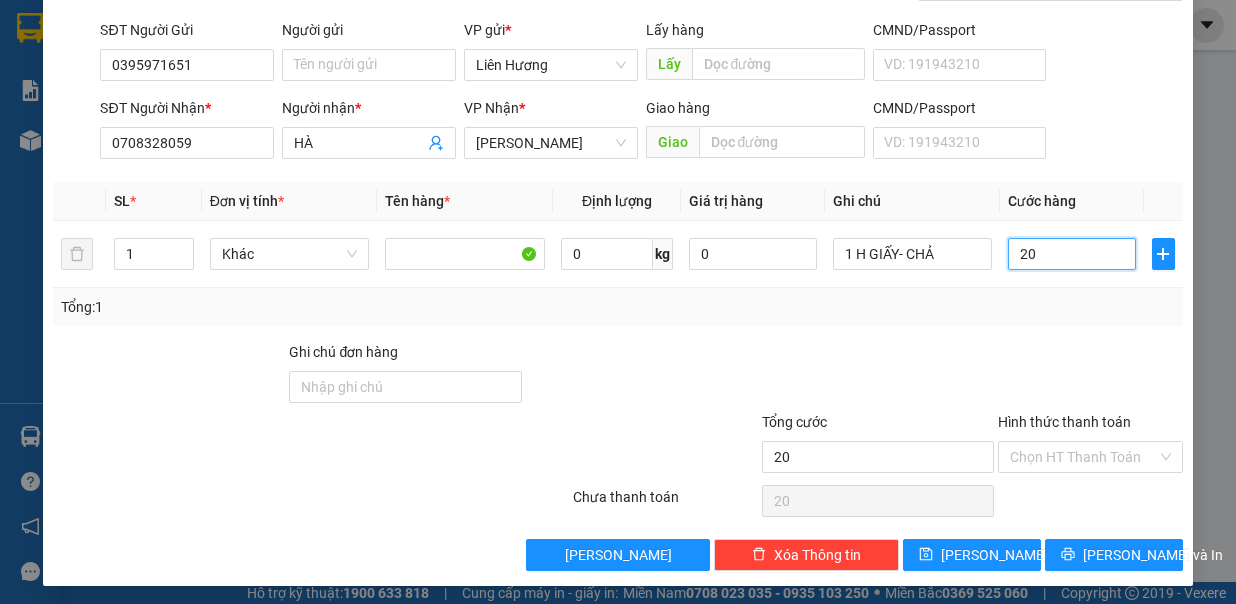 type on "20.000" 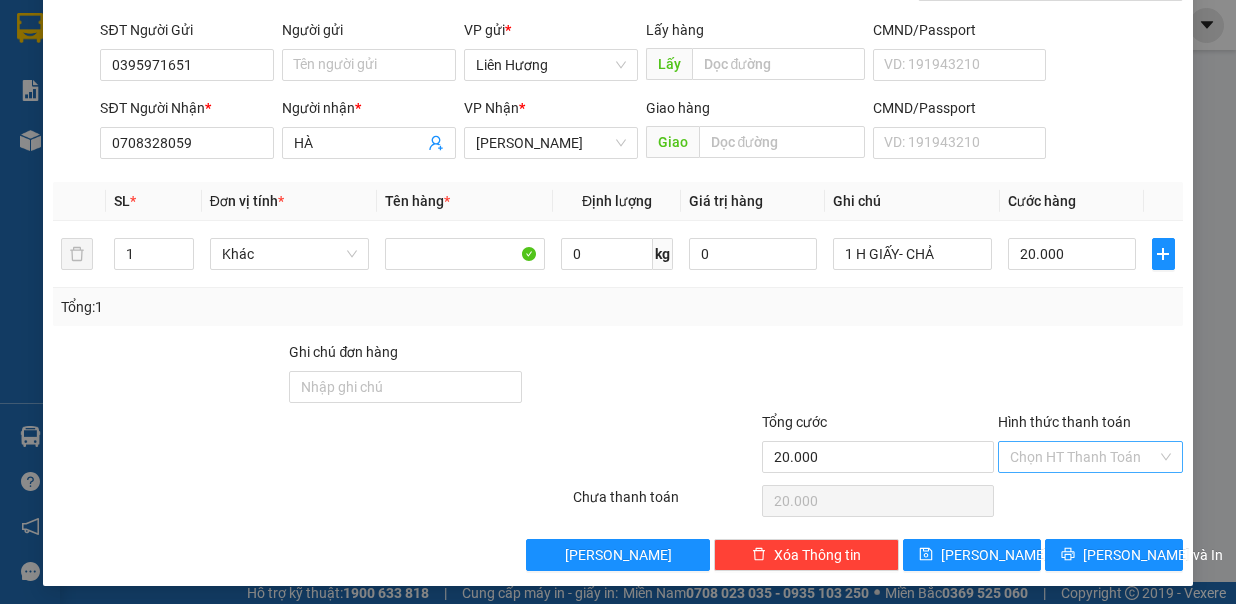 click on "Hình thức thanh toán" at bounding box center (1083, 457) 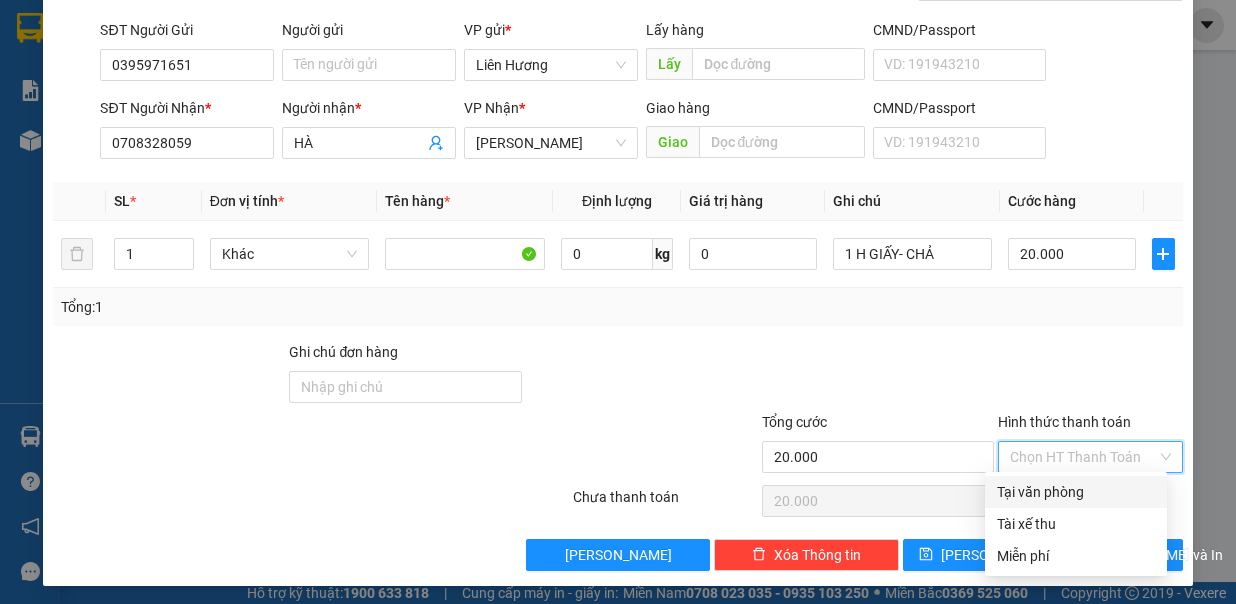 drag, startPoint x: 1039, startPoint y: 484, endPoint x: 1044, endPoint y: 498, distance: 14.866069 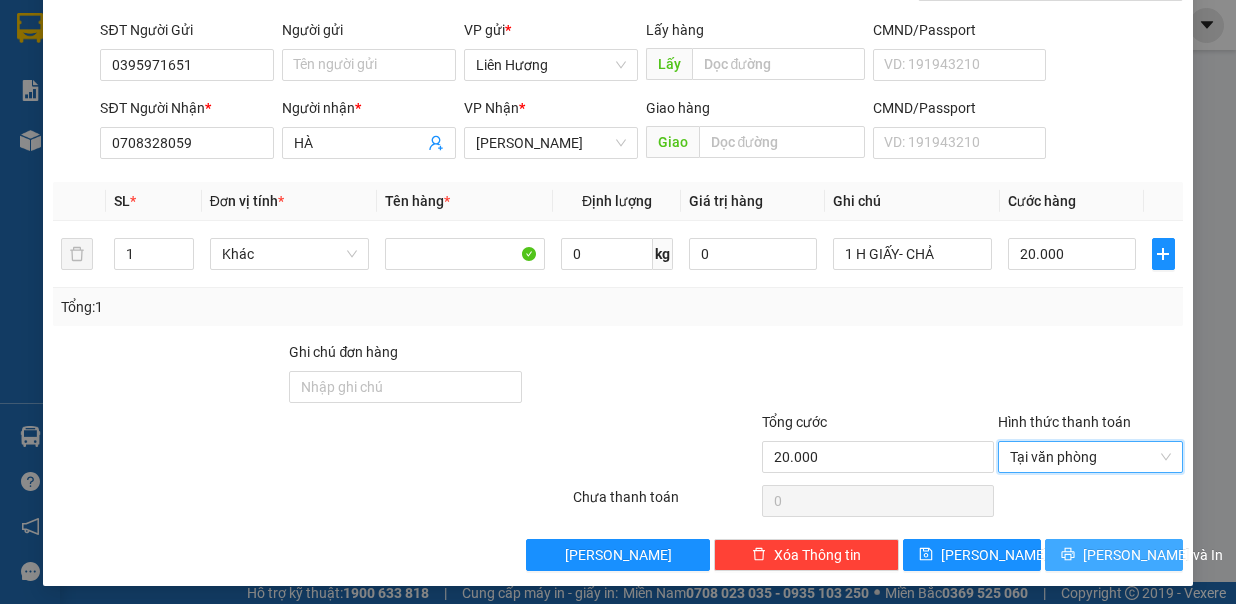 click on "Lưu và In" at bounding box center (1114, 555) 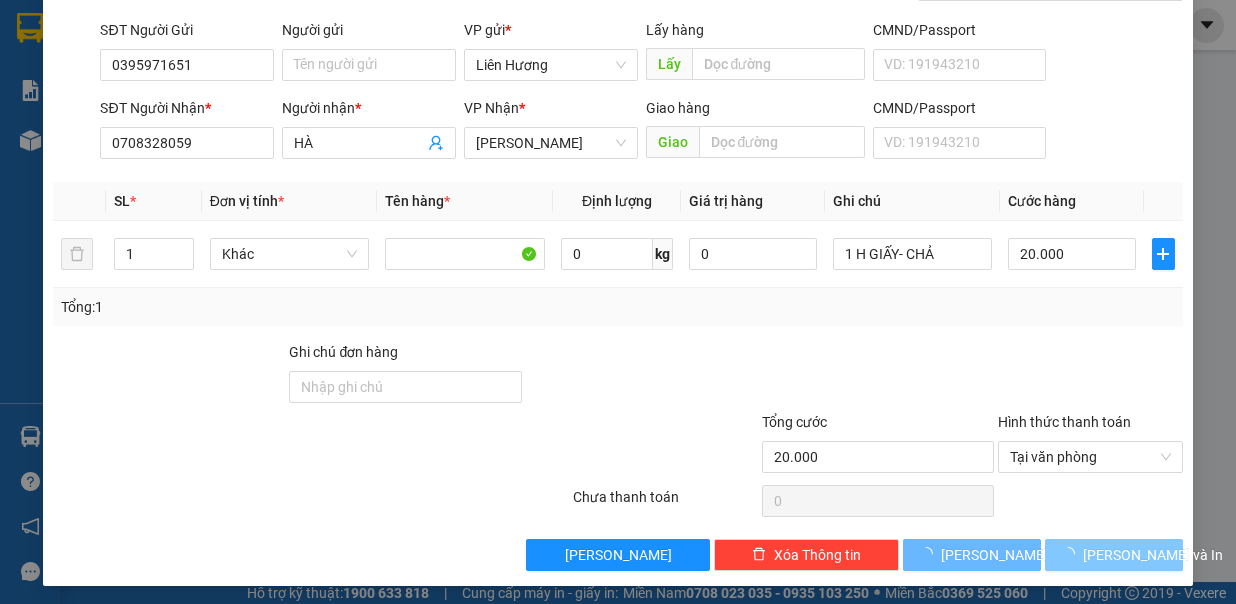 scroll, scrollTop: 0, scrollLeft: 0, axis: both 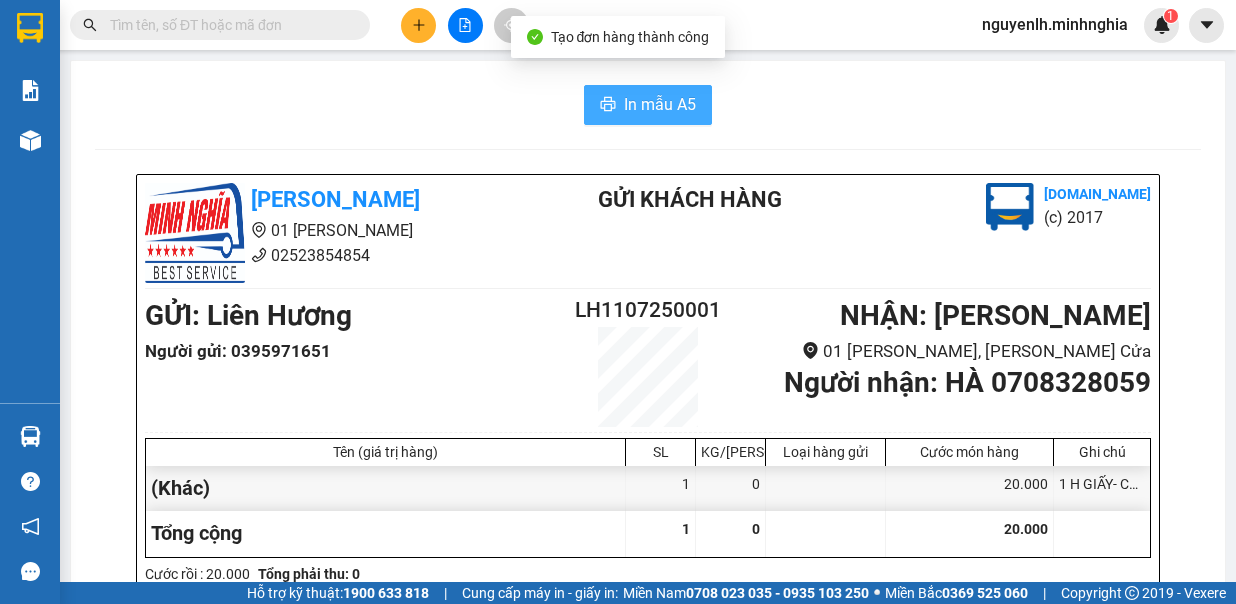 click on "In mẫu A5" at bounding box center (660, 104) 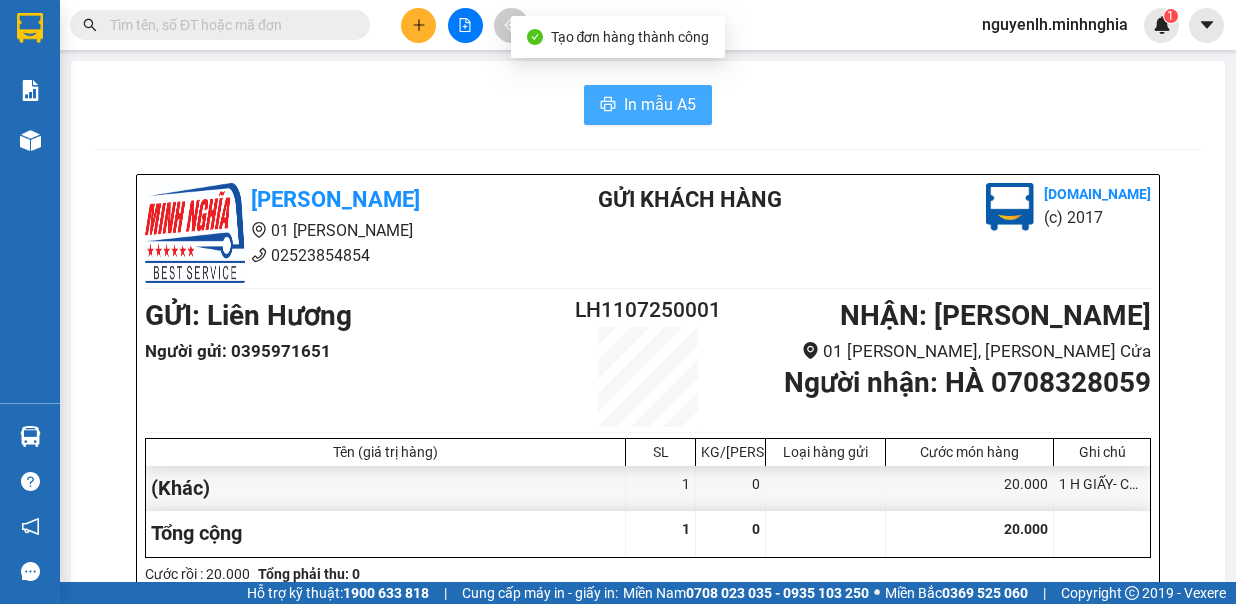 scroll, scrollTop: 300, scrollLeft: 0, axis: vertical 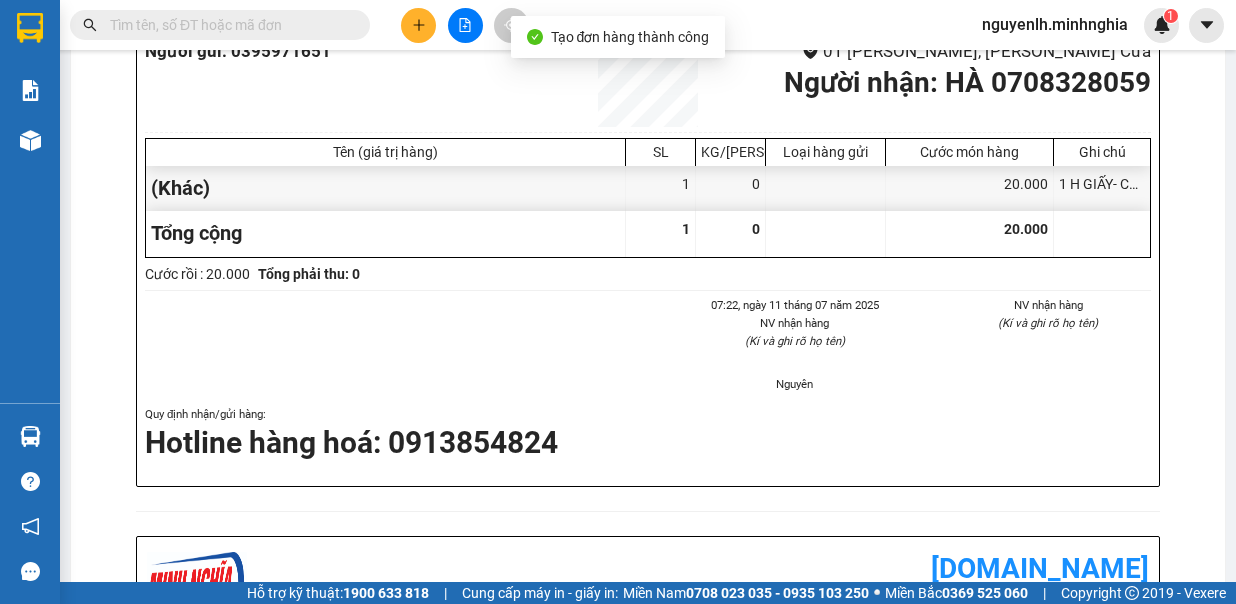 click at bounding box center (418, 25) 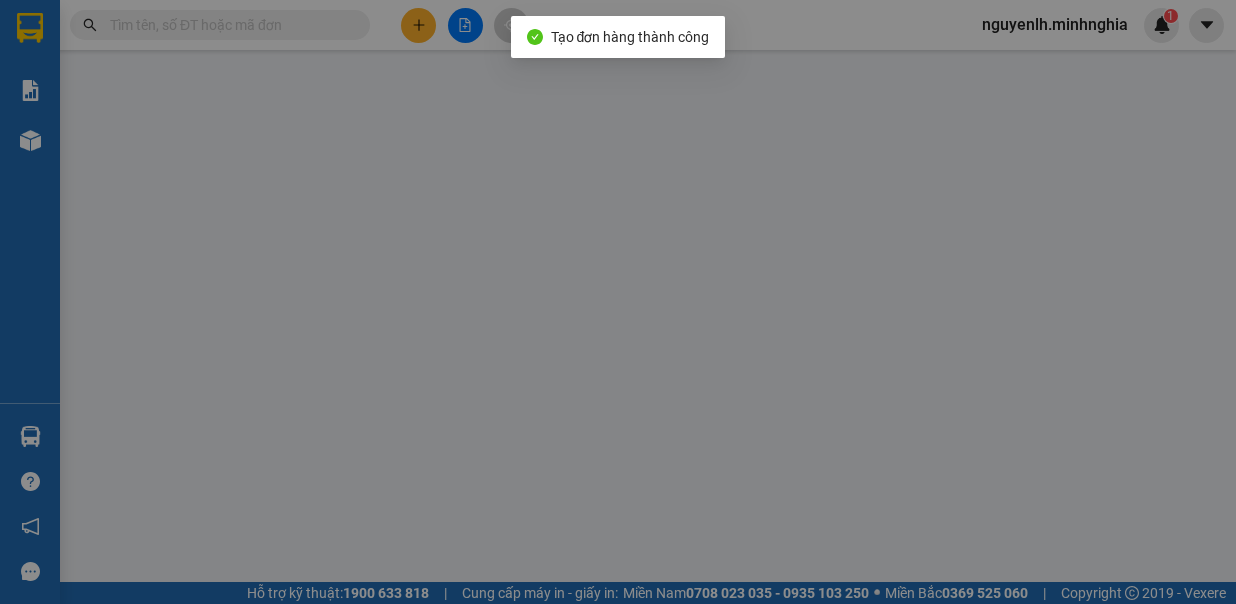 scroll, scrollTop: 0, scrollLeft: 0, axis: both 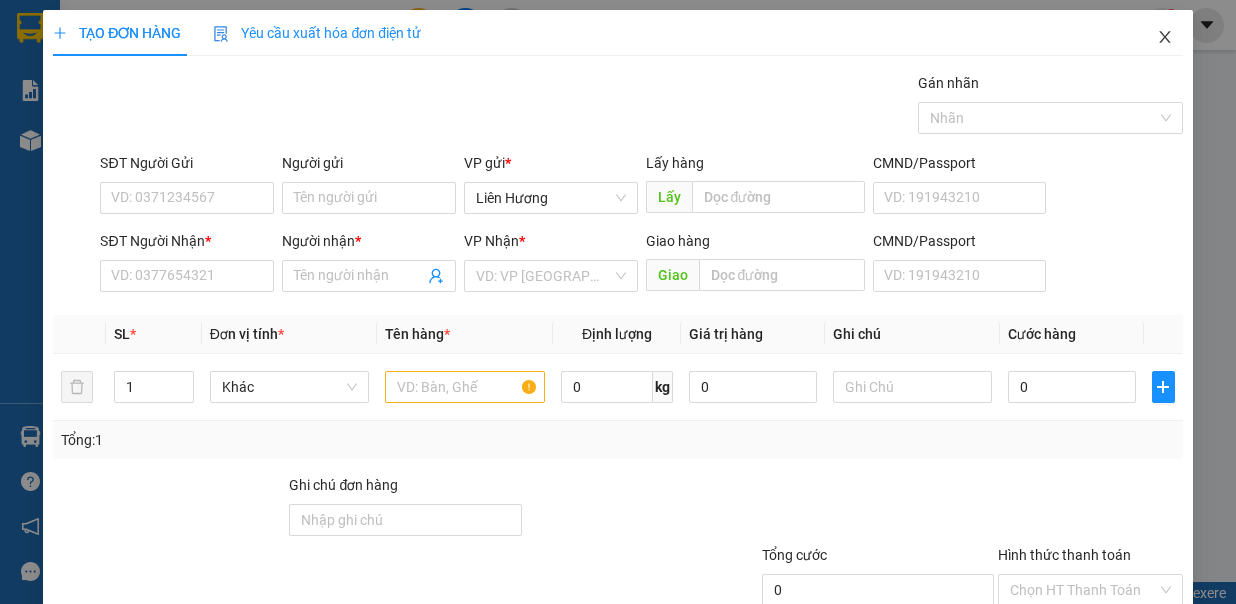 click 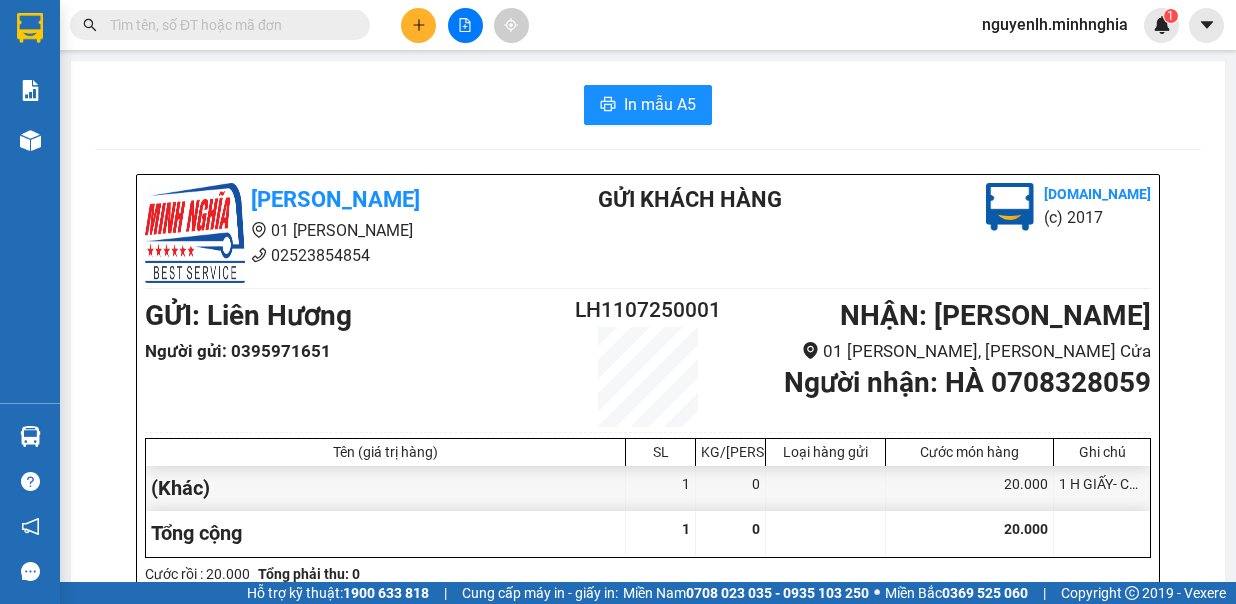 drag, startPoint x: 451, startPoint y: 121, endPoint x: 293, endPoint y: 51, distance: 172.81204 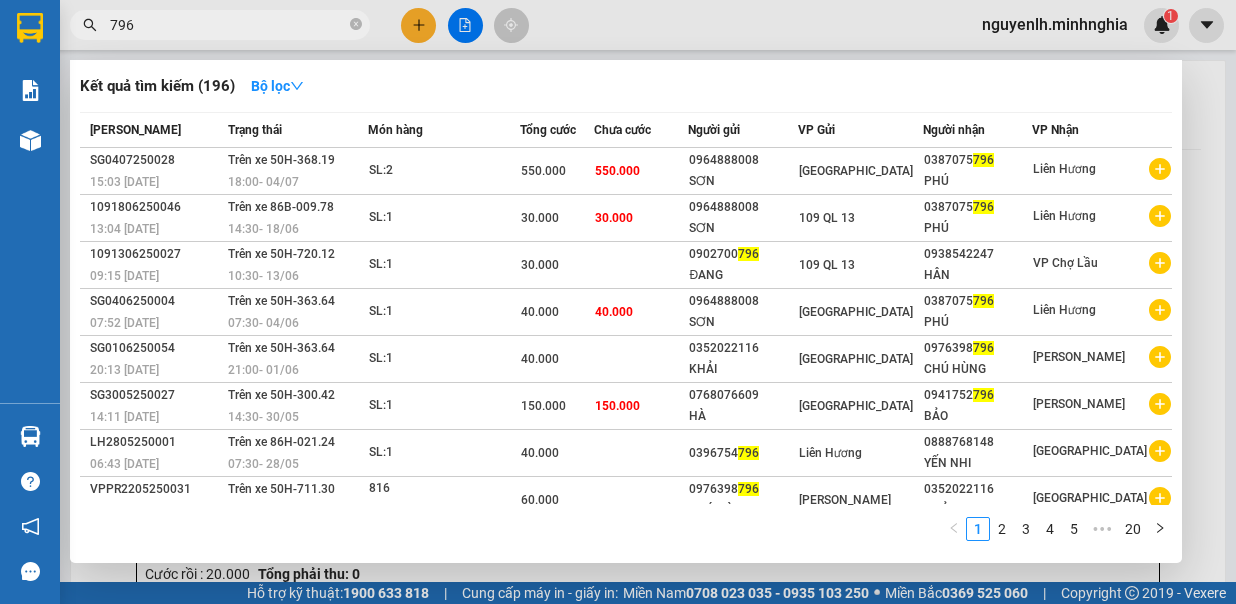 click on "Kết quả tìm kiếm ( 196 )  Bộ lọc" at bounding box center [626, 86] 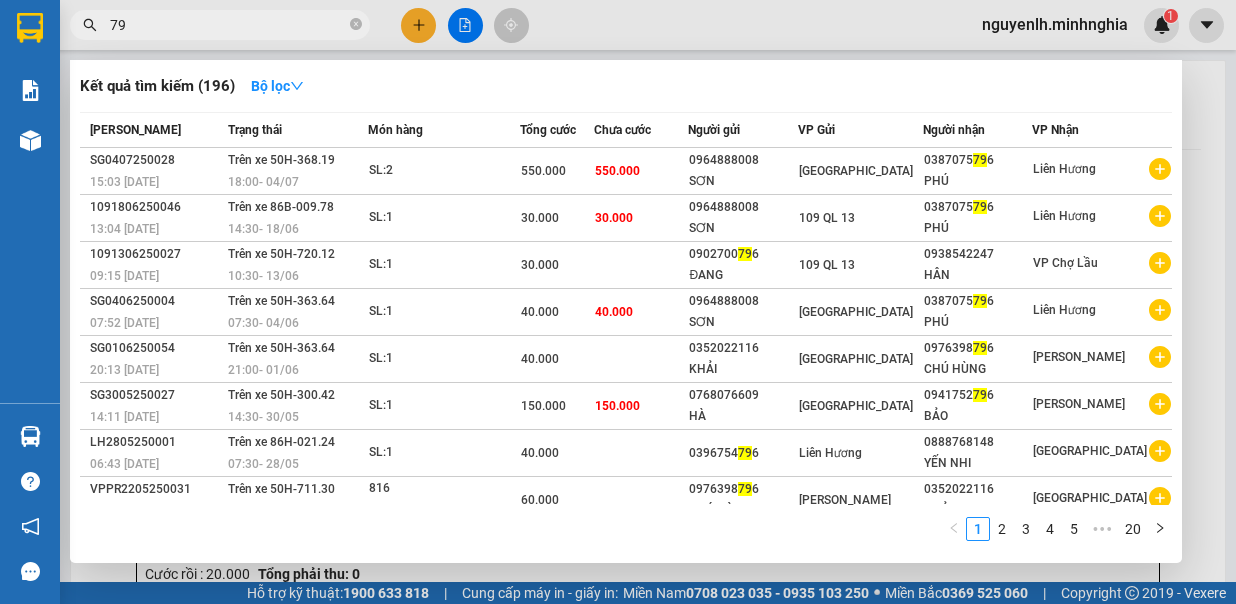 type on "7" 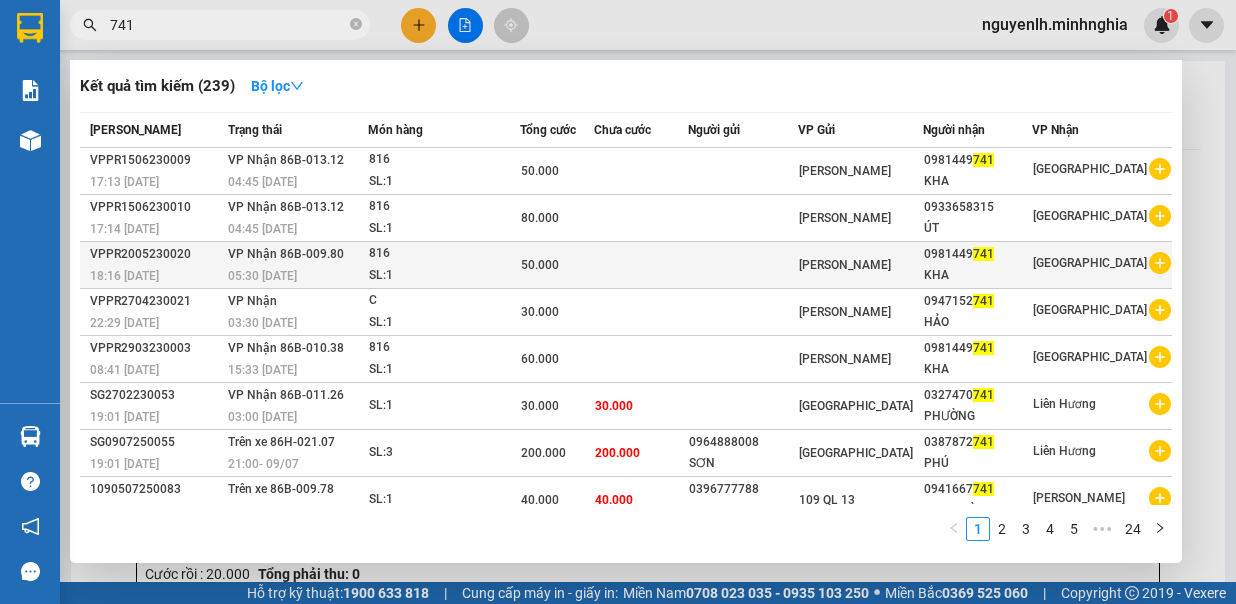 scroll, scrollTop: 120, scrollLeft: 0, axis: vertical 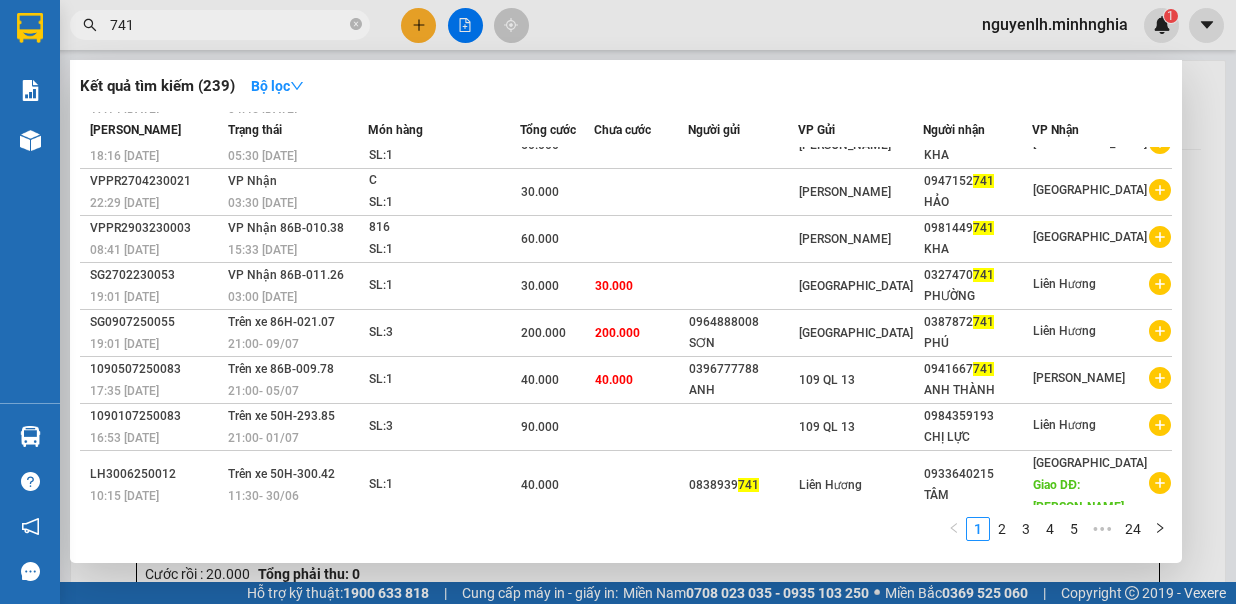 click on "741" at bounding box center (228, 25) 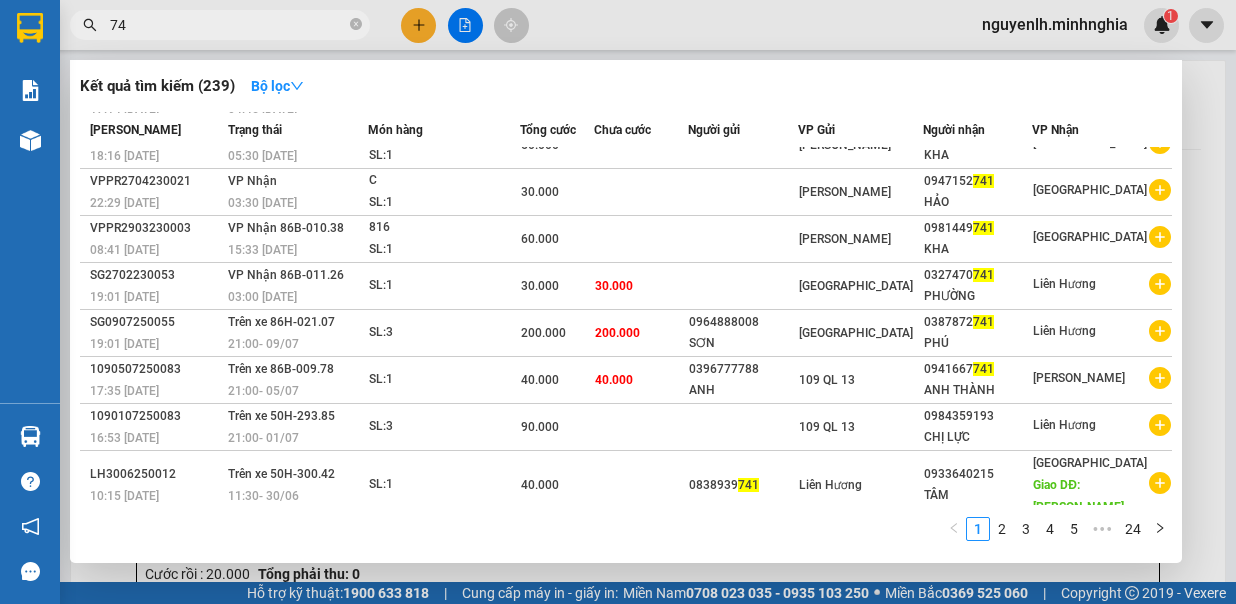 type on "7" 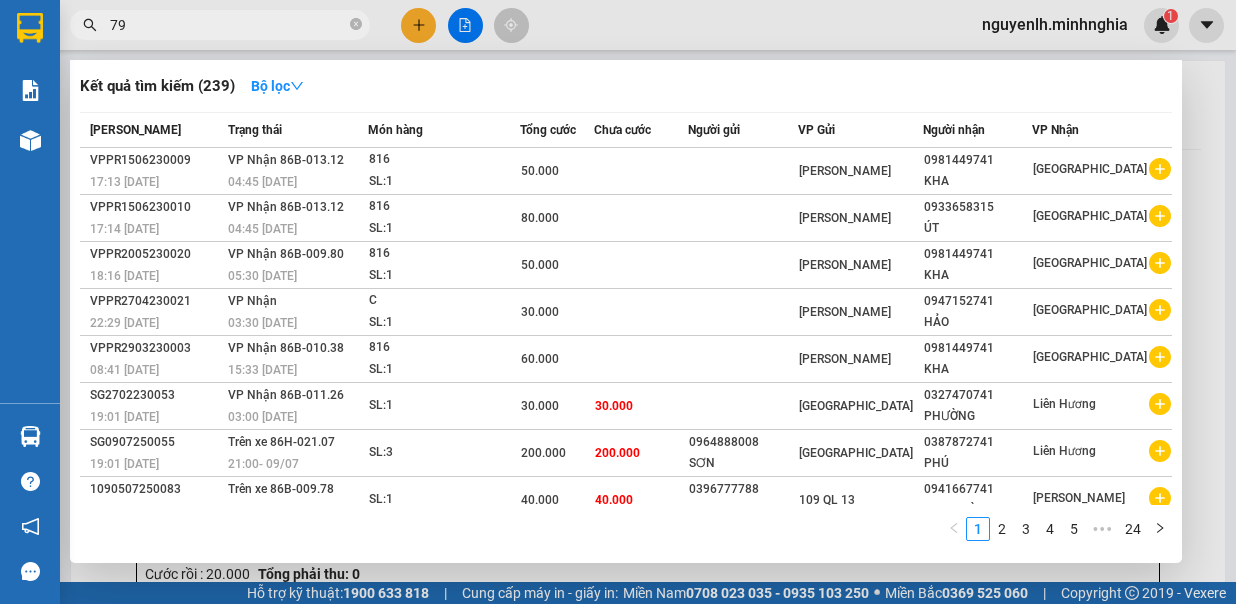 type on "796" 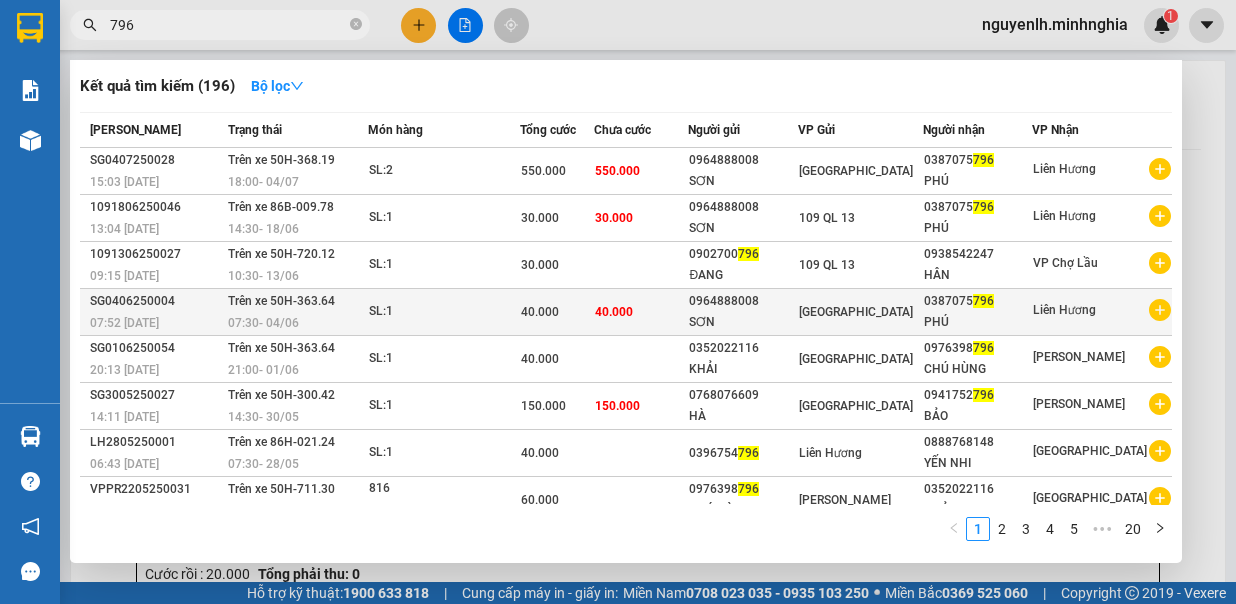 scroll, scrollTop: 99, scrollLeft: 0, axis: vertical 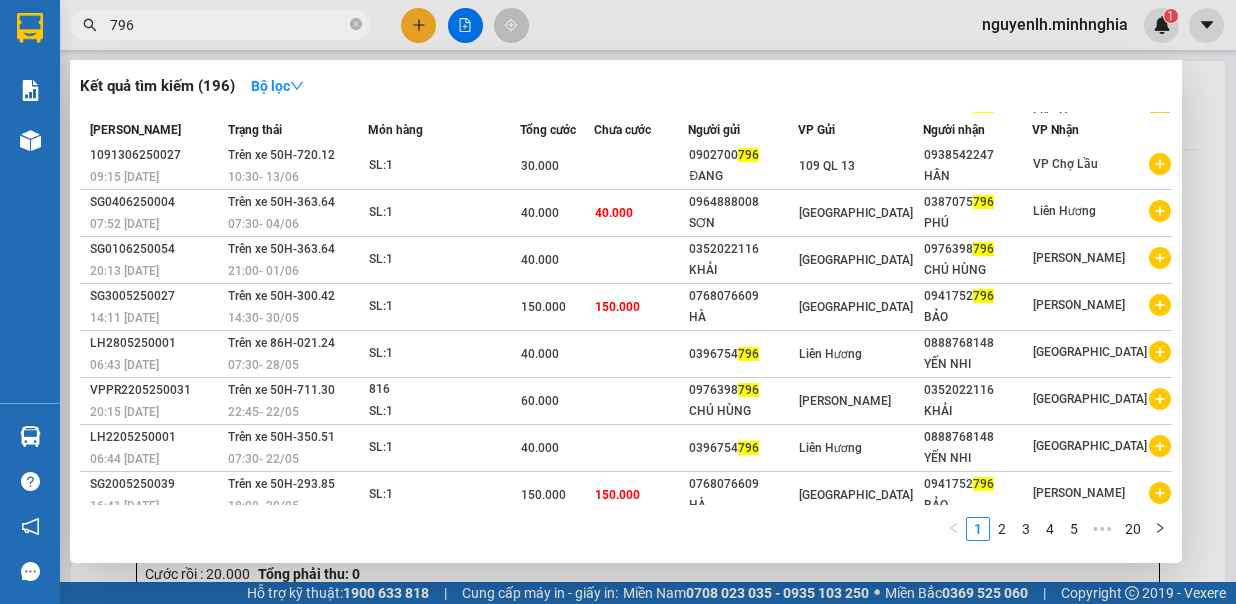 click at bounding box center [618, 302] 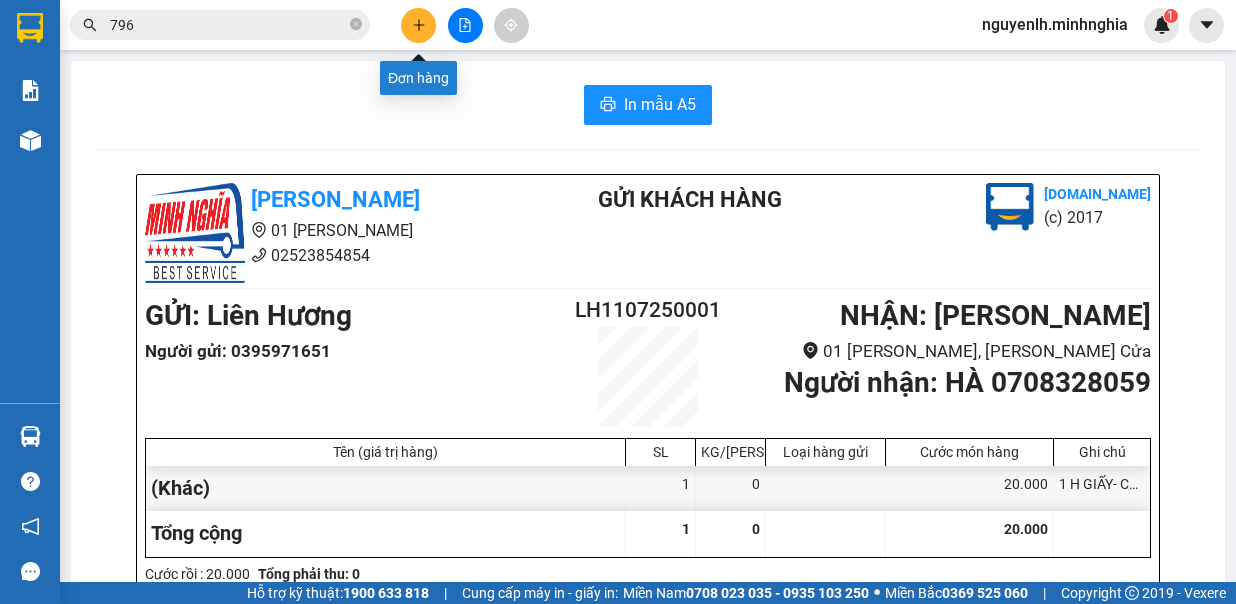 click at bounding box center (418, 25) 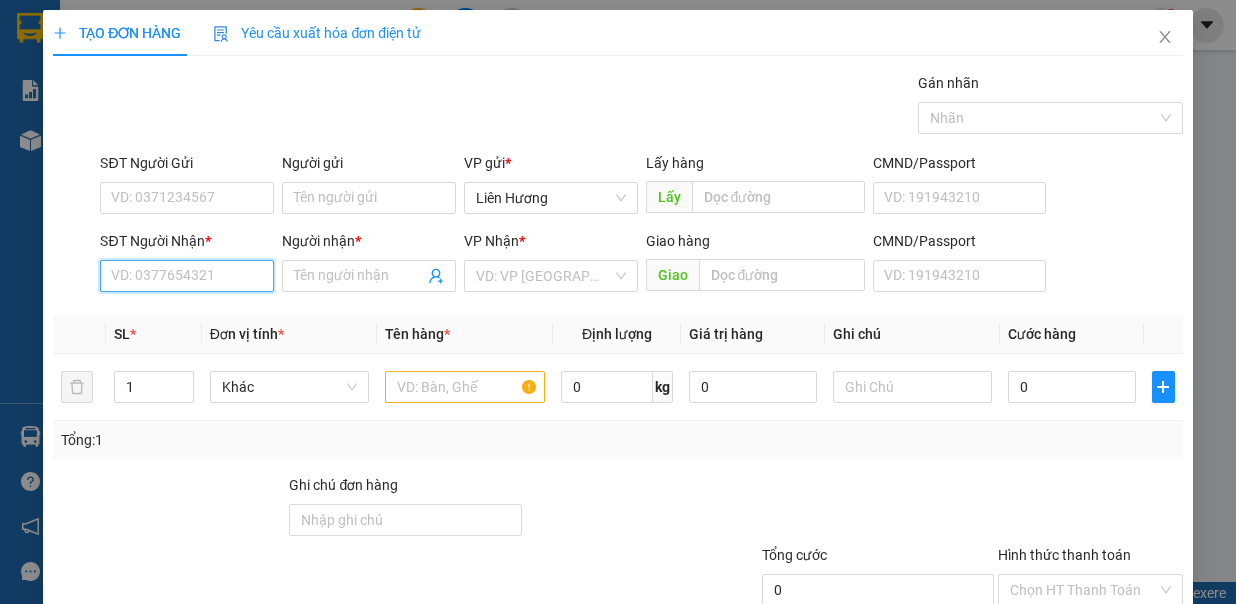 click on "SĐT Người Nhận  *" at bounding box center [187, 276] 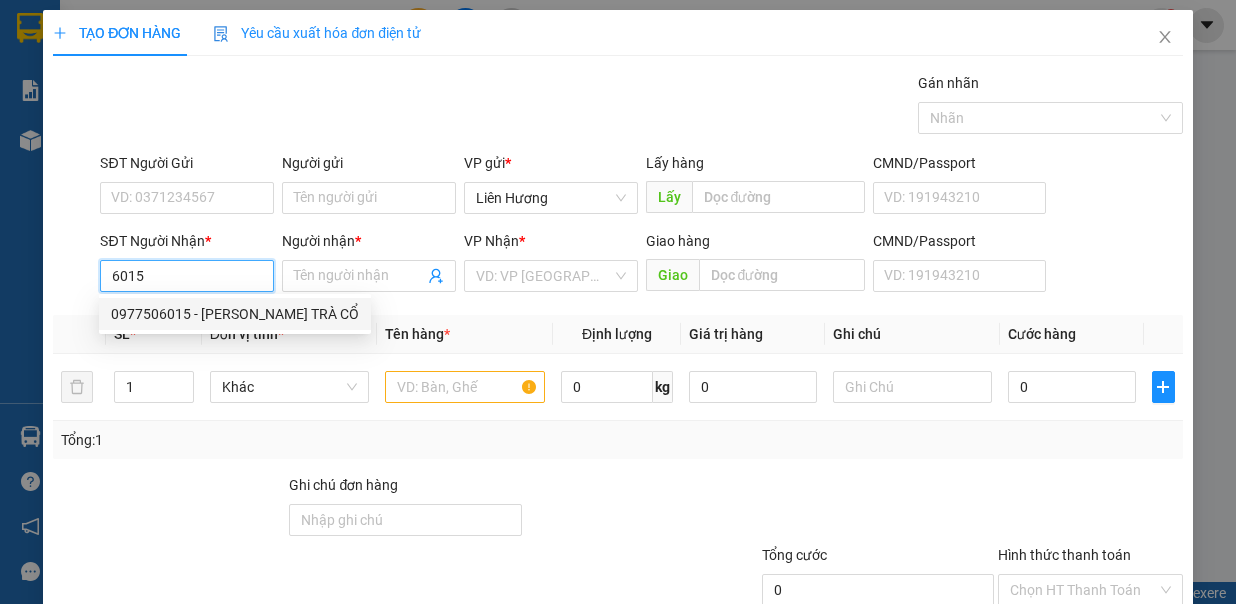 drag, startPoint x: 217, startPoint y: 301, endPoint x: 231, endPoint y: 324, distance: 26.925823 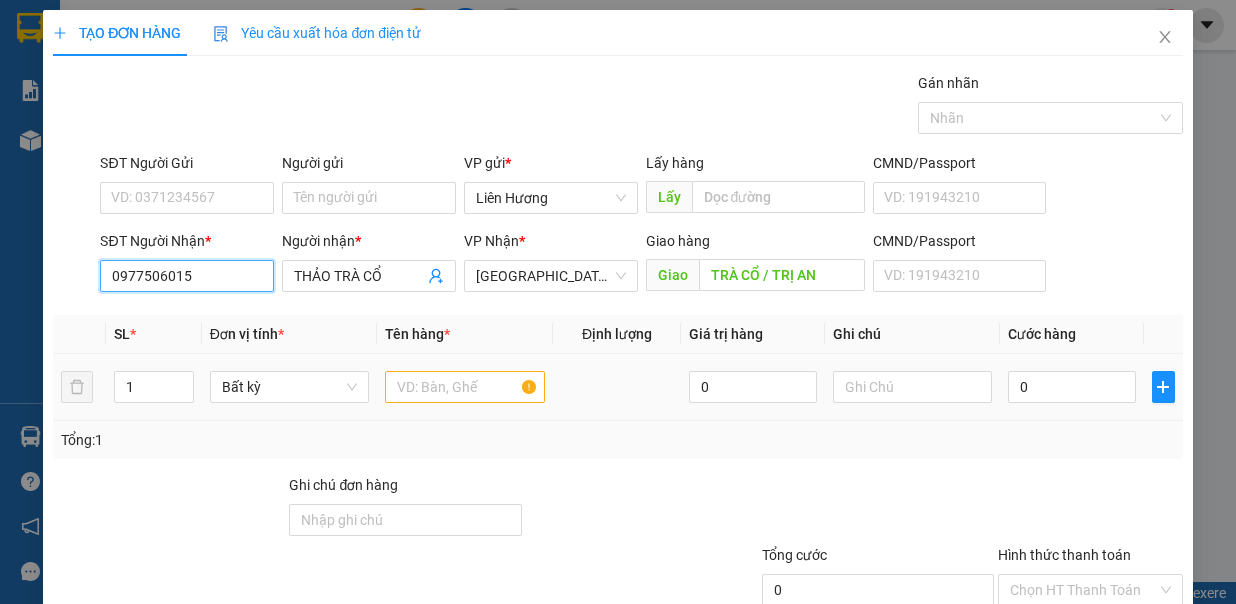 type on "0977506015" 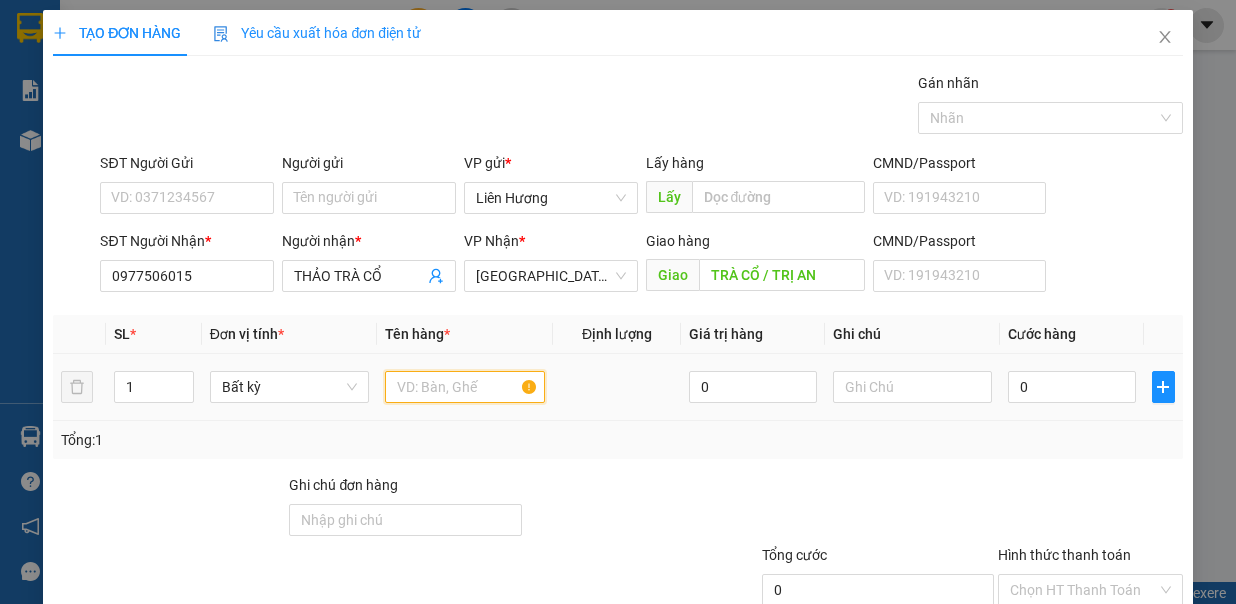 click at bounding box center (465, 387) 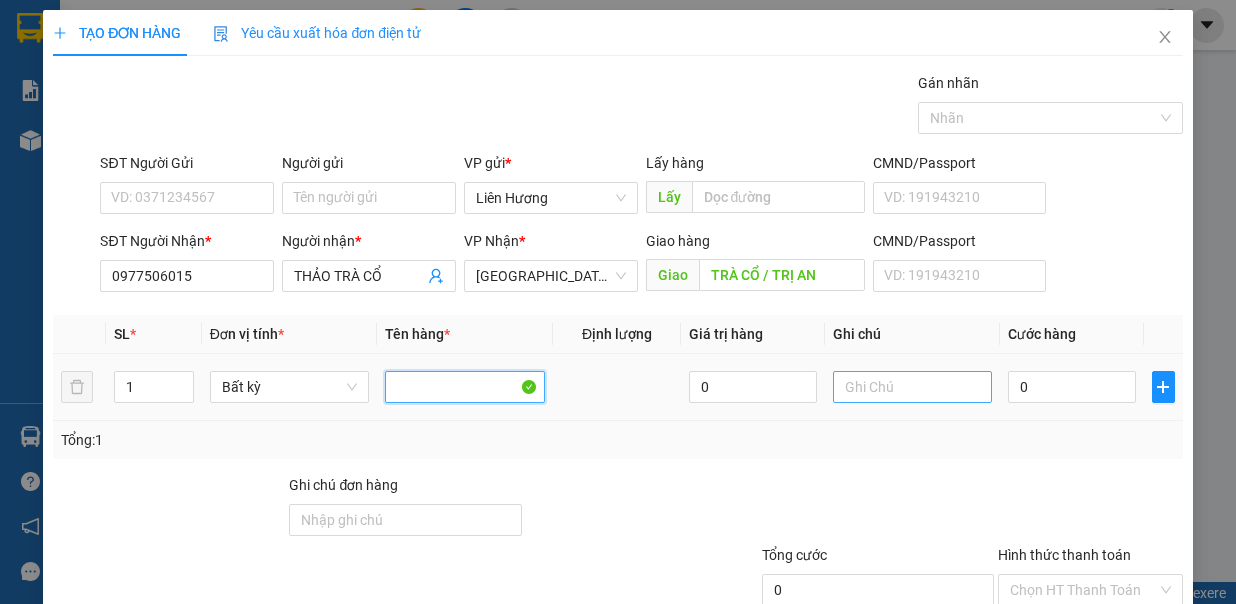 type 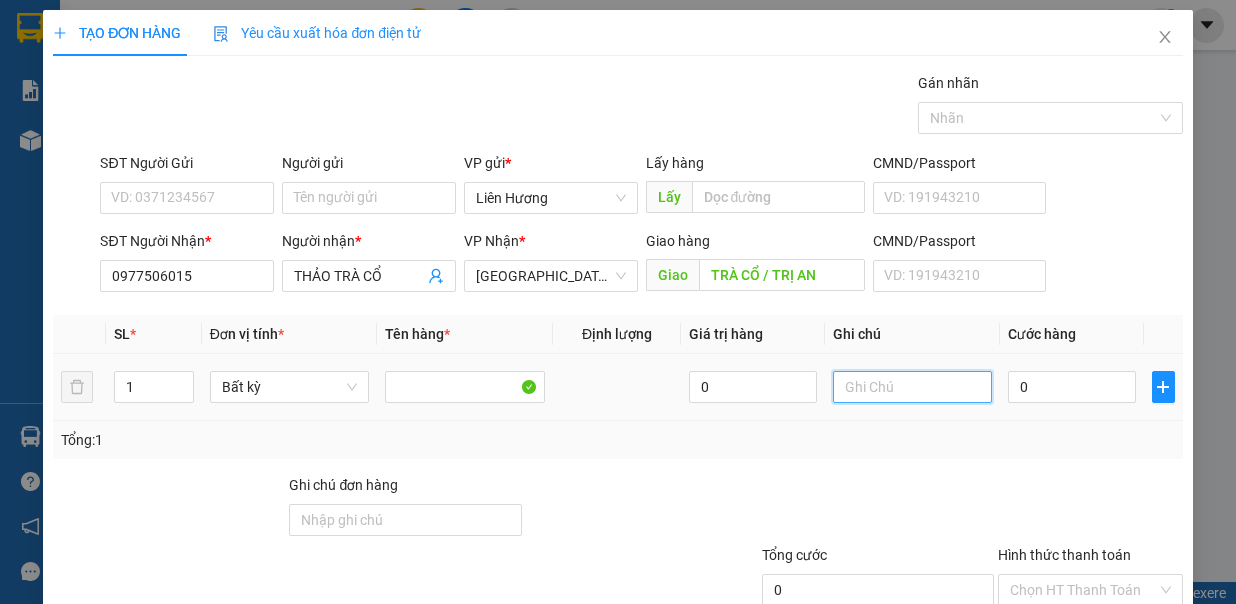 click at bounding box center (913, 387) 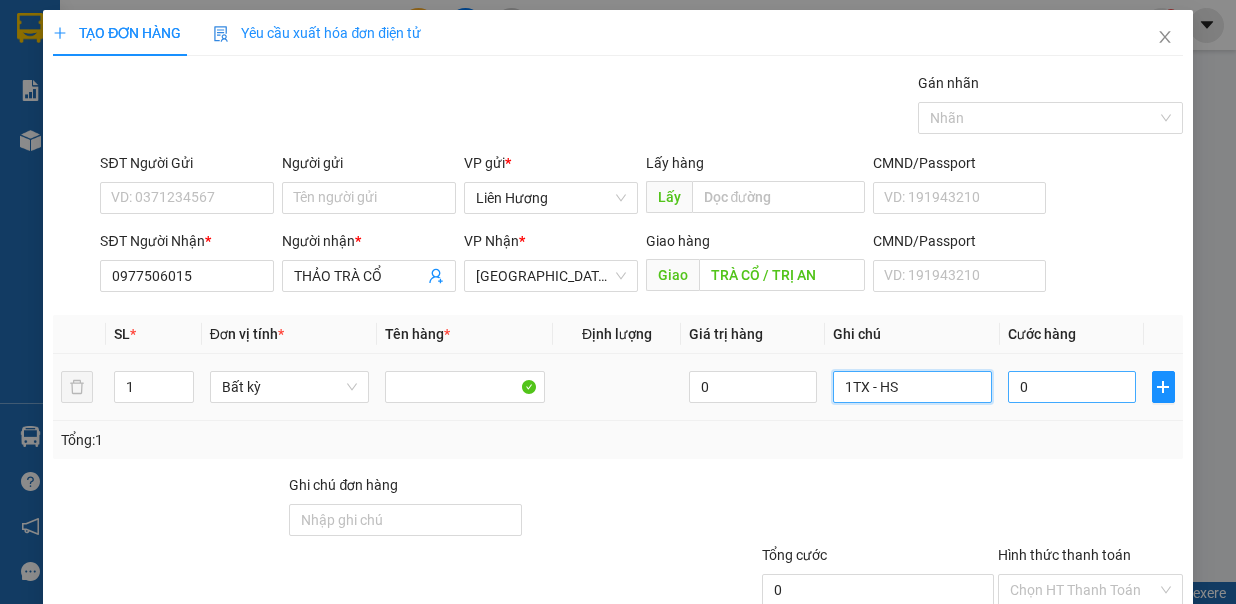 type on "1TX - HS" 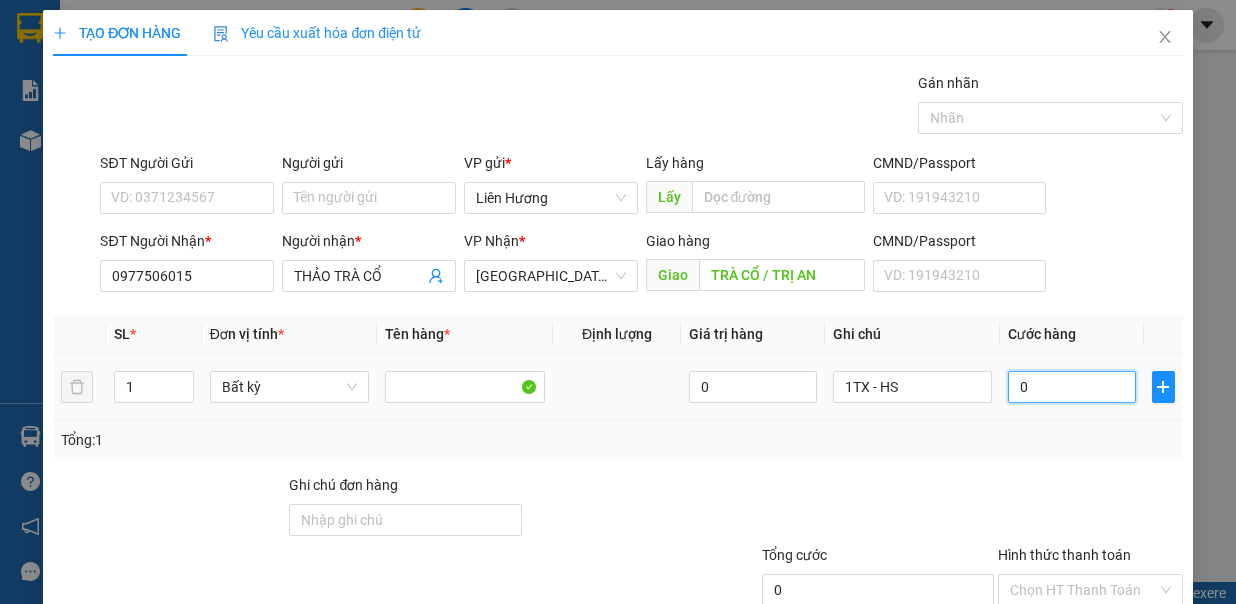 click on "0" at bounding box center (1072, 387) 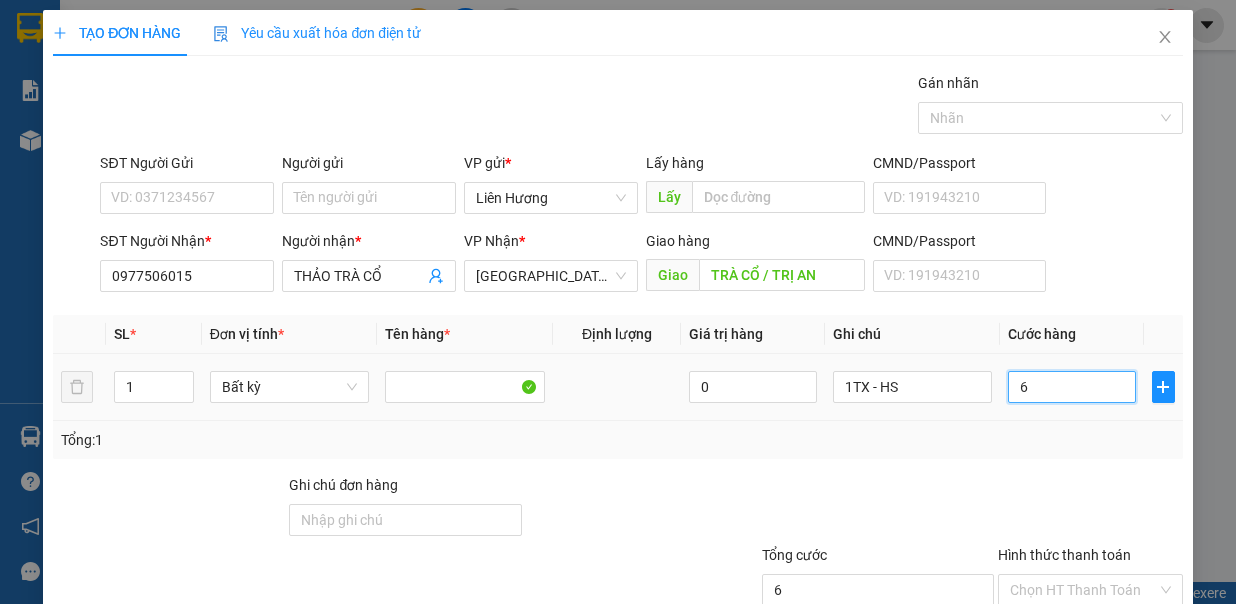 type on "60" 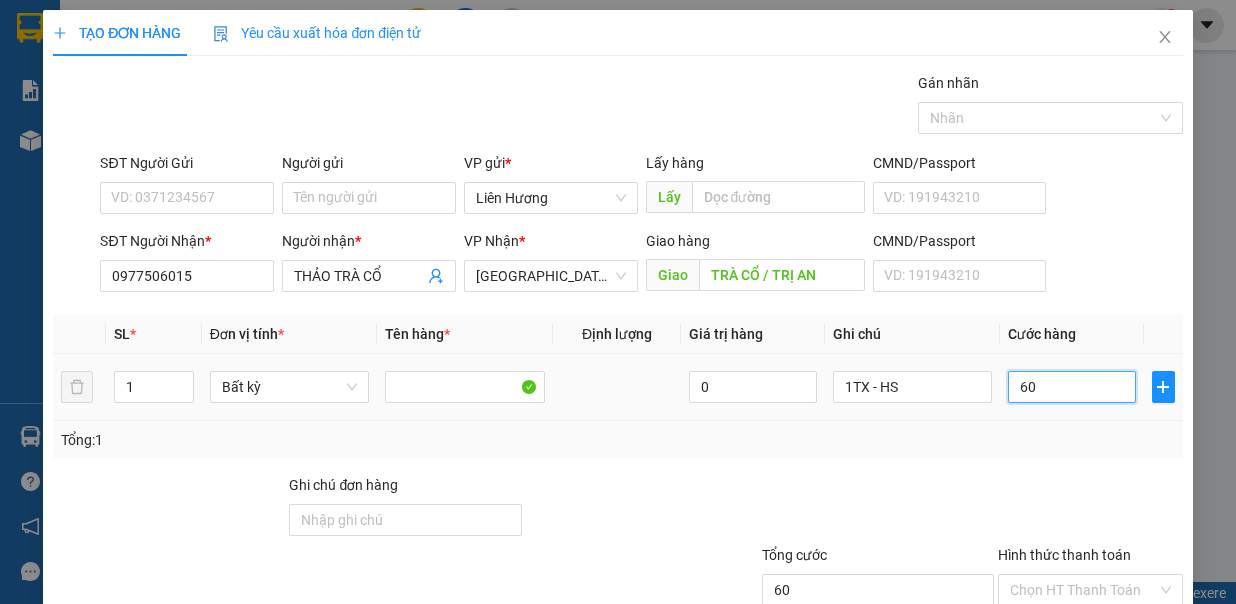 scroll, scrollTop: 133, scrollLeft: 0, axis: vertical 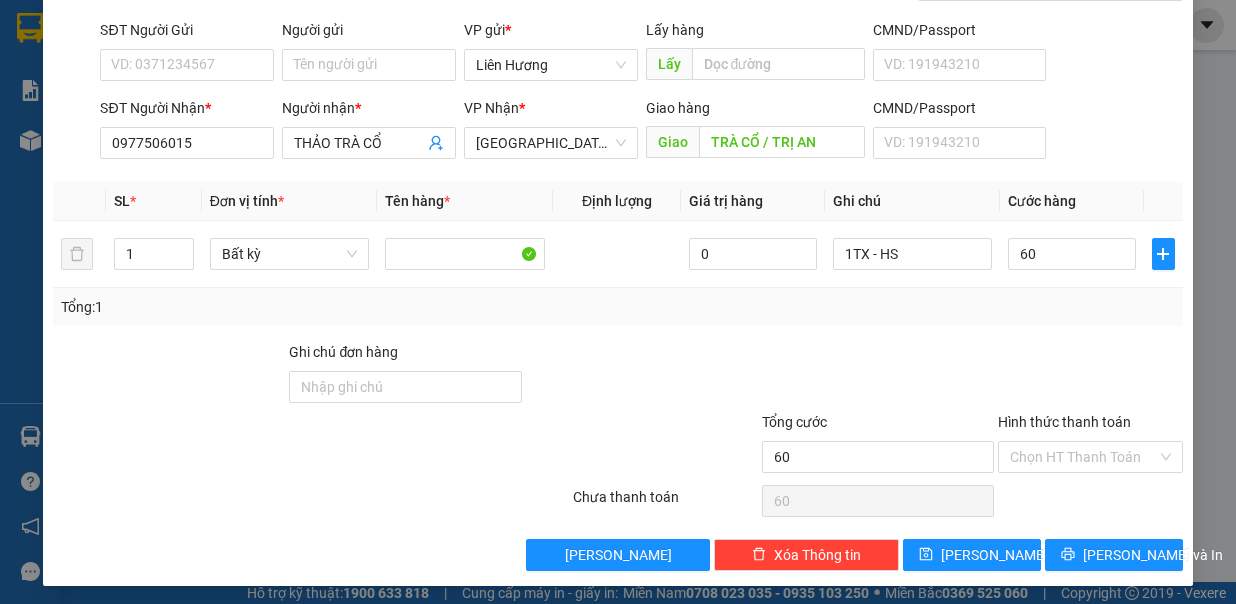 type on "60.000" 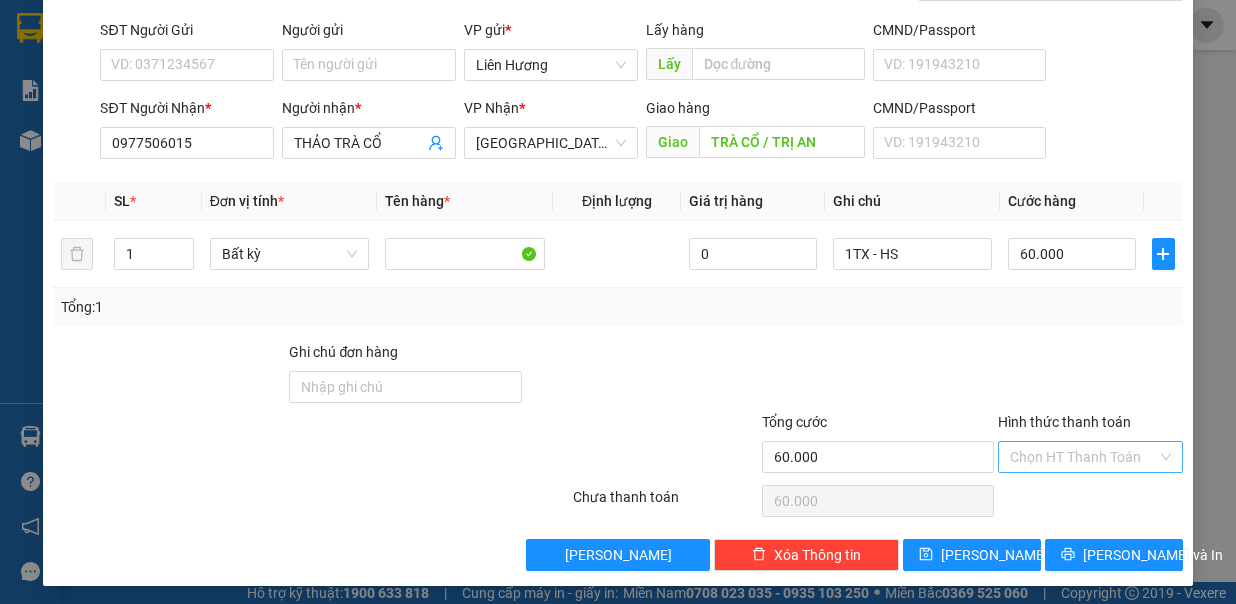 click on "Hình thức thanh toán" at bounding box center (1083, 457) 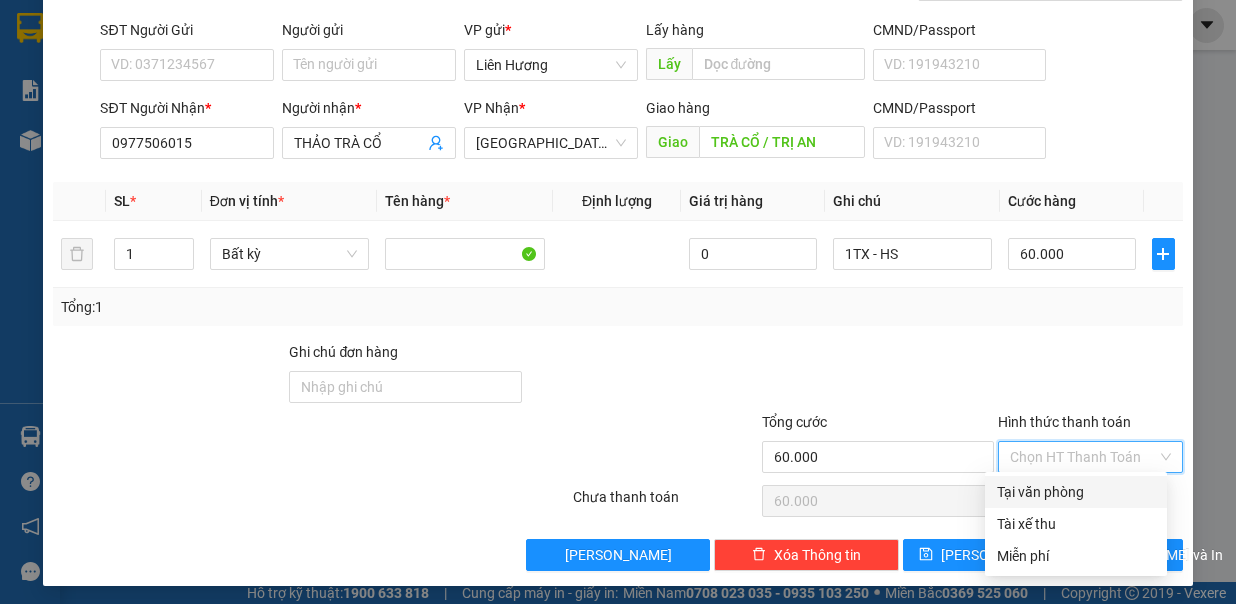 click on "Tại văn phòng" at bounding box center [1076, 492] 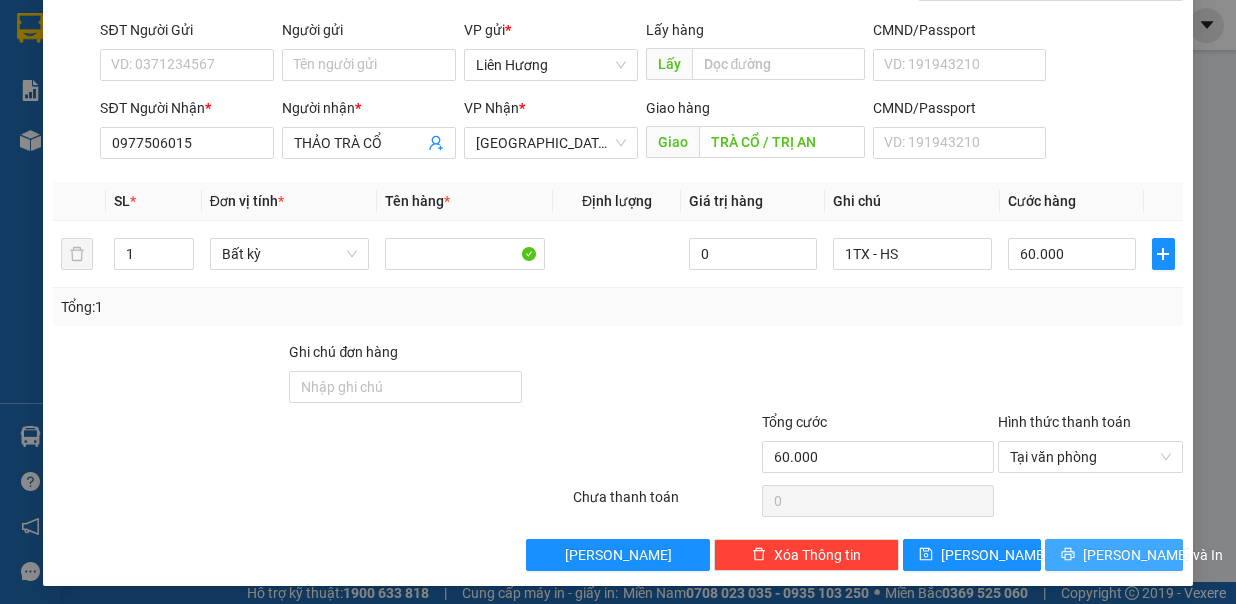 click on "Lưu và In" at bounding box center [1114, 555] 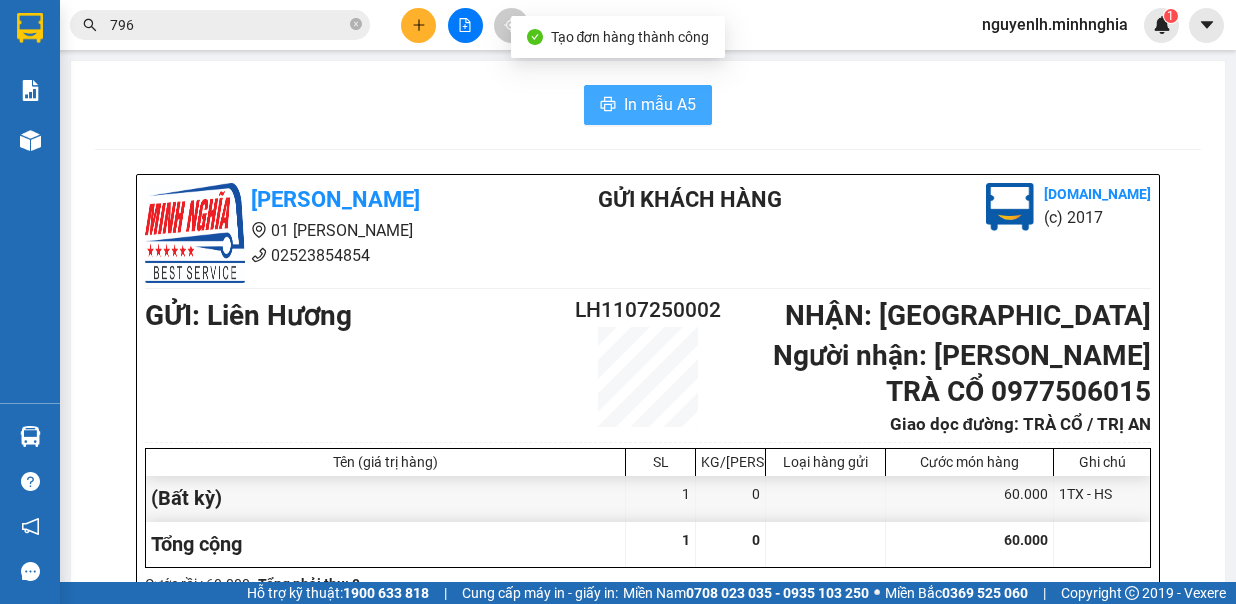 click on "In mẫu A5" at bounding box center (660, 104) 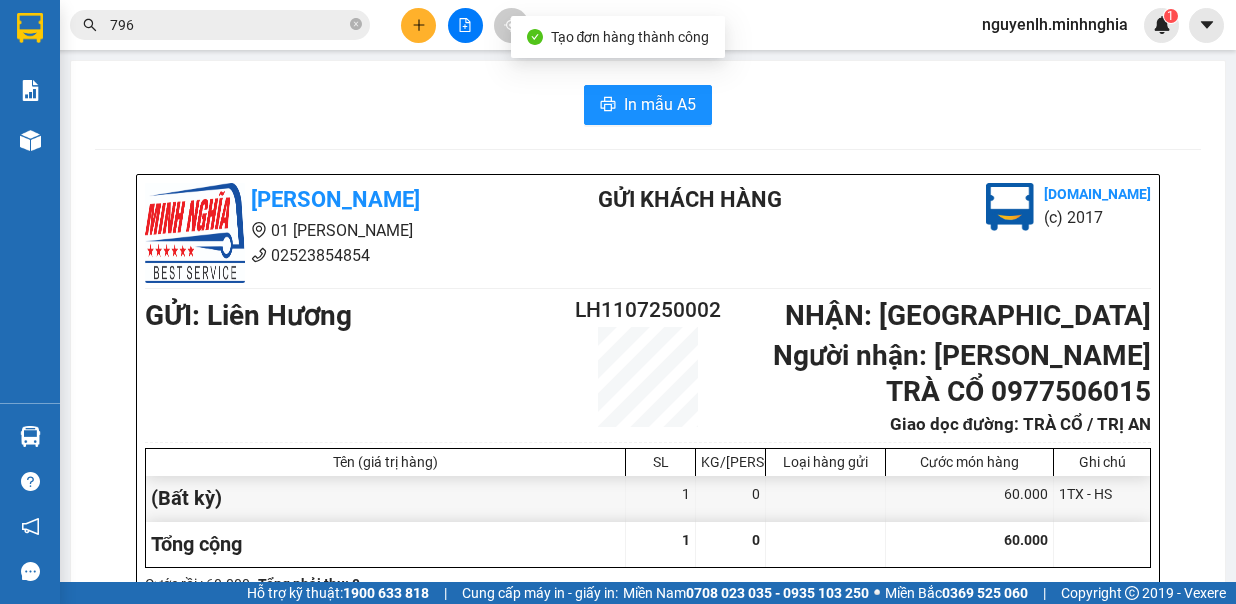 scroll, scrollTop: 0, scrollLeft: 0, axis: both 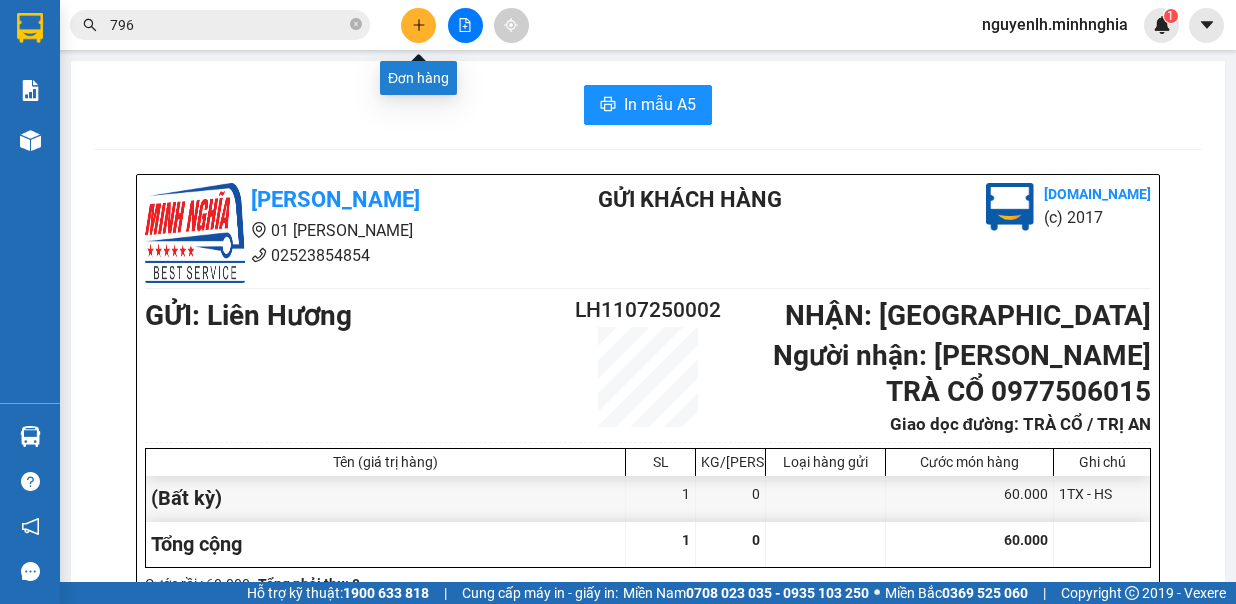 click 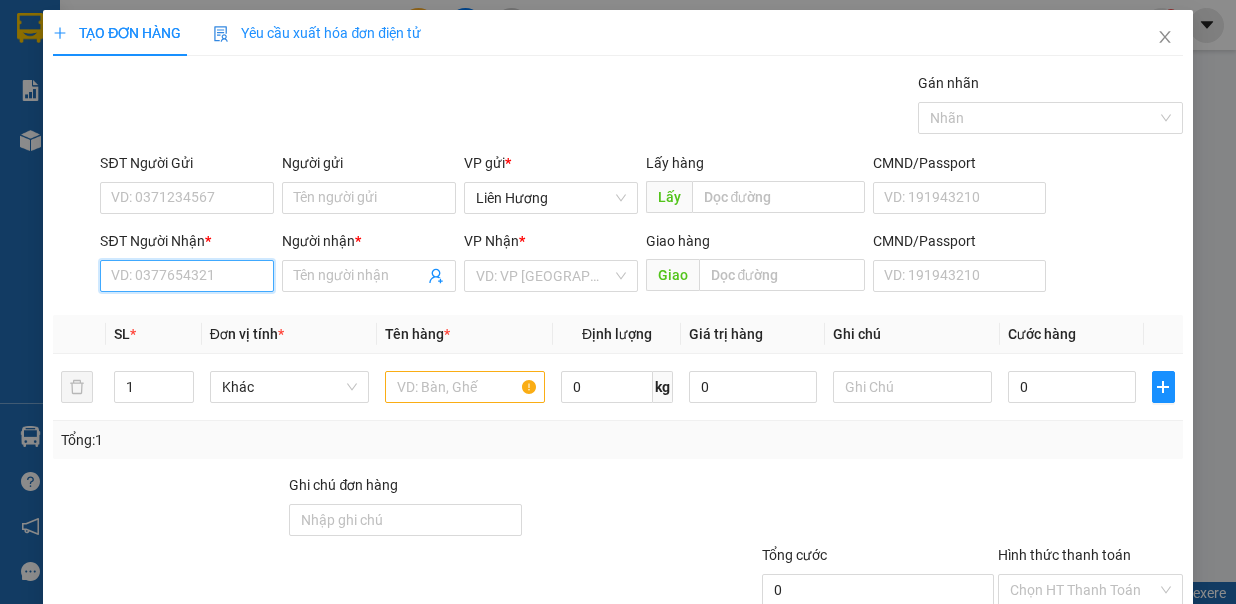 click on "SĐT Người Nhận  *" at bounding box center [187, 276] 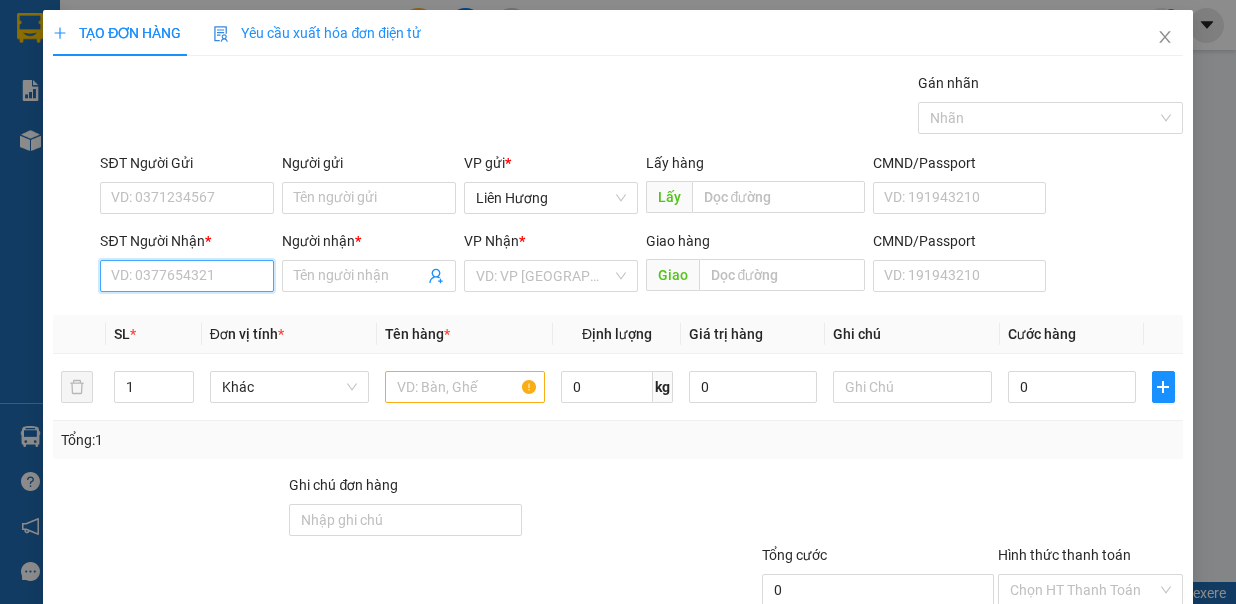 click on "SĐT Người Nhận  *" at bounding box center (187, 276) 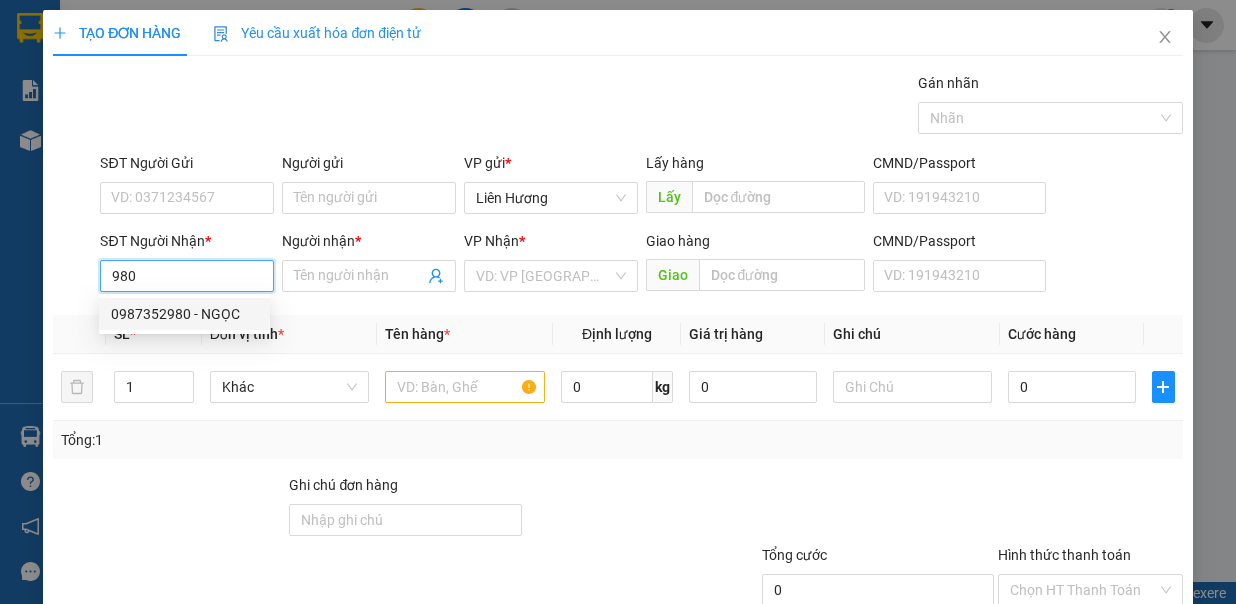 click on "0987352980 - NGỌC" at bounding box center [184, 314] 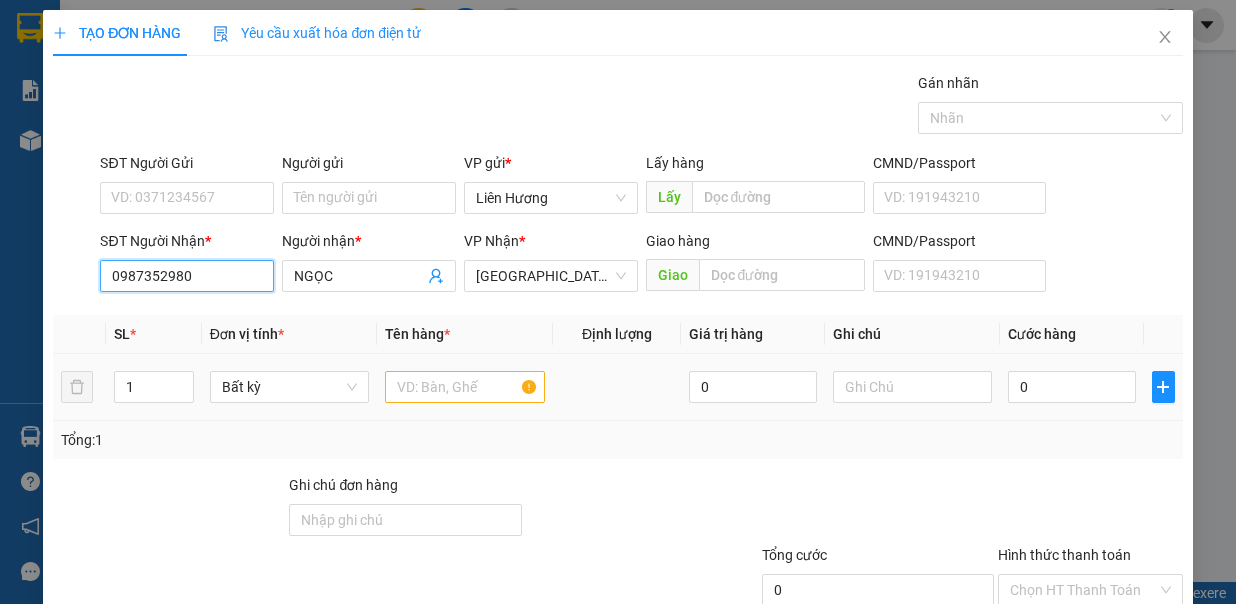 type on "0987352980" 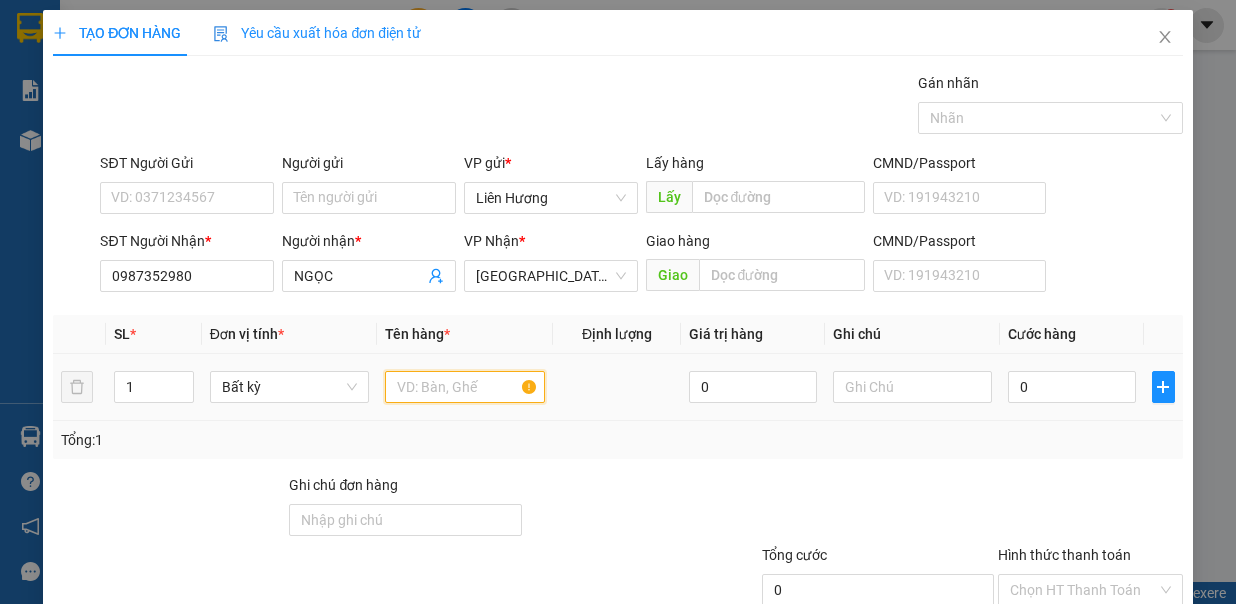 click at bounding box center [465, 387] 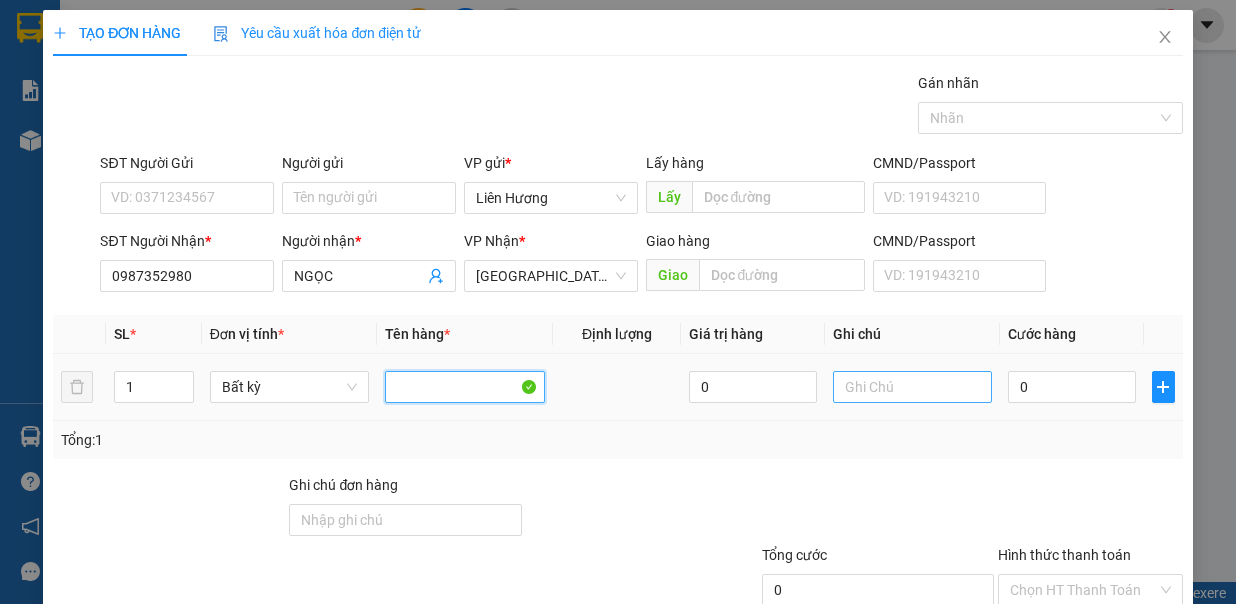 type 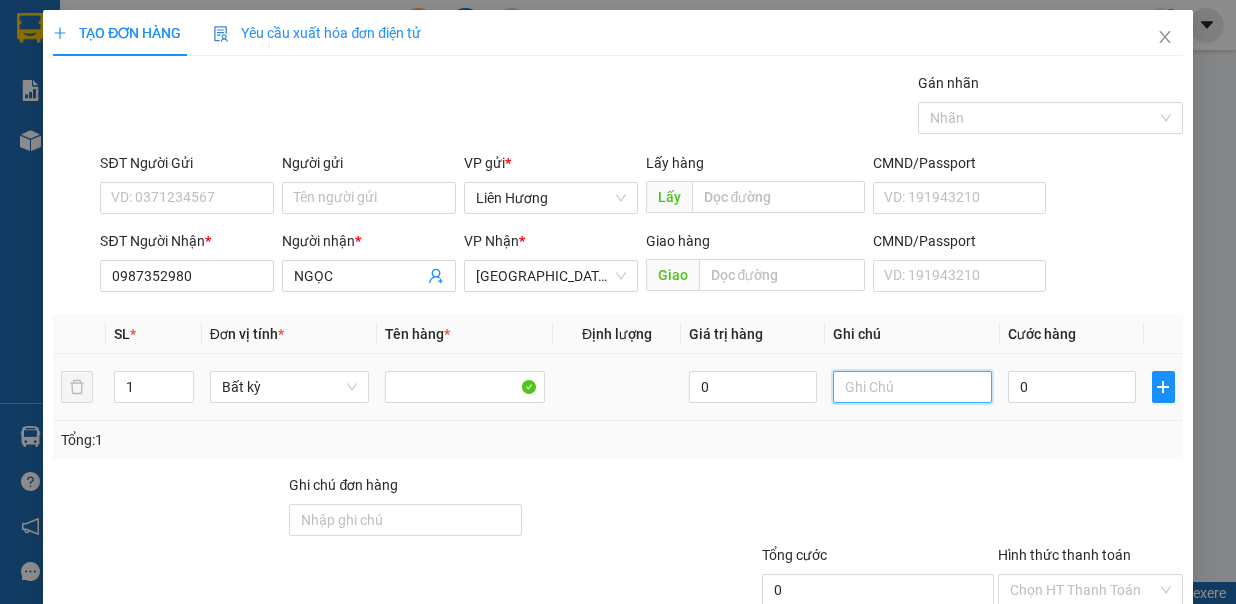 click at bounding box center [913, 387] 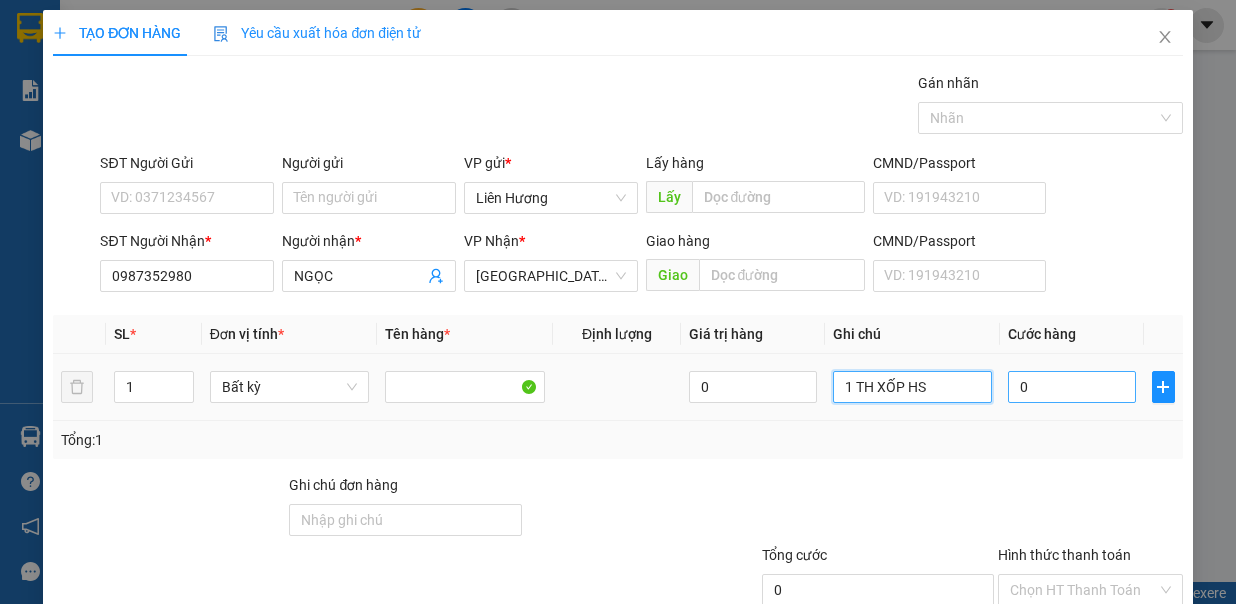 type on "1 TH XỐP HS" 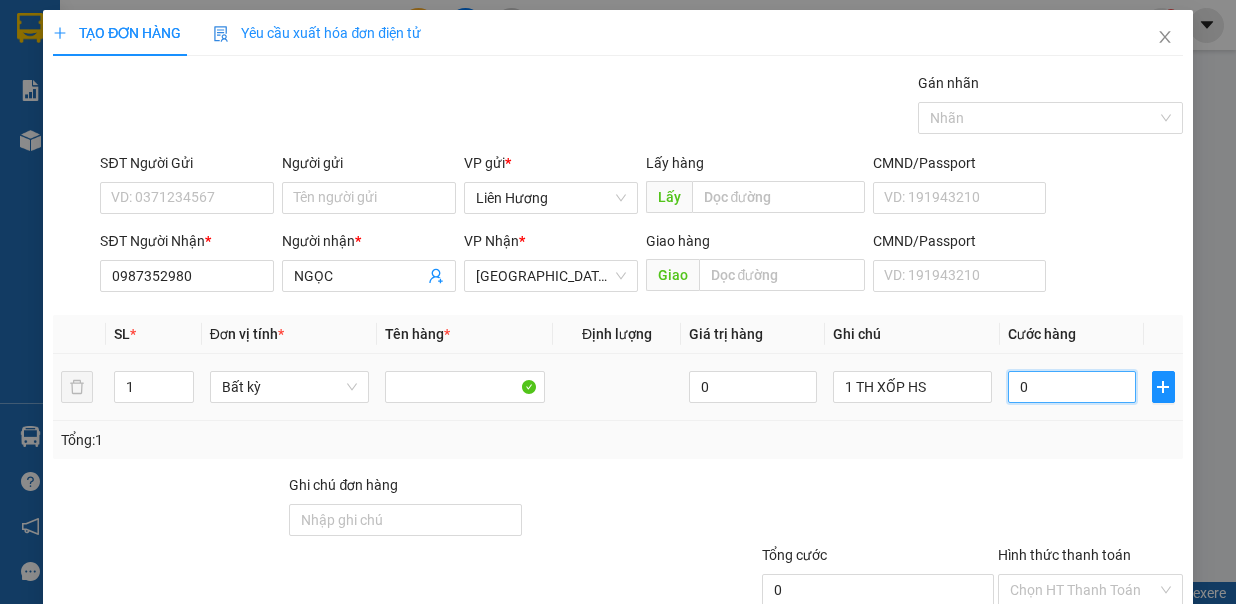 click on "0" at bounding box center [1072, 387] 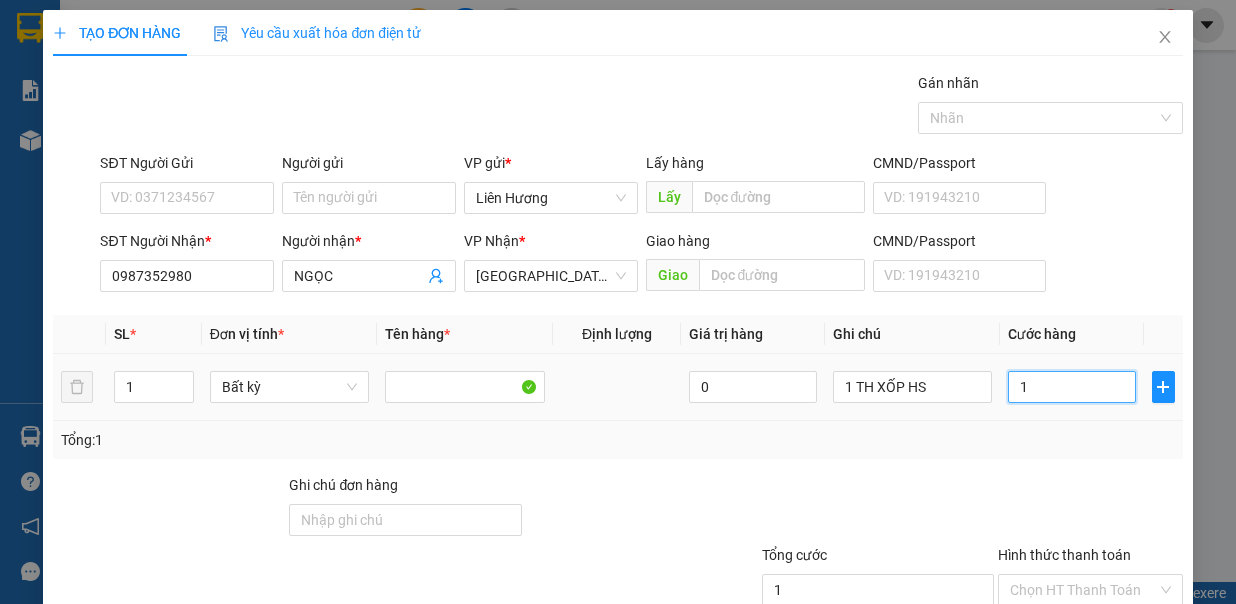type on "10" 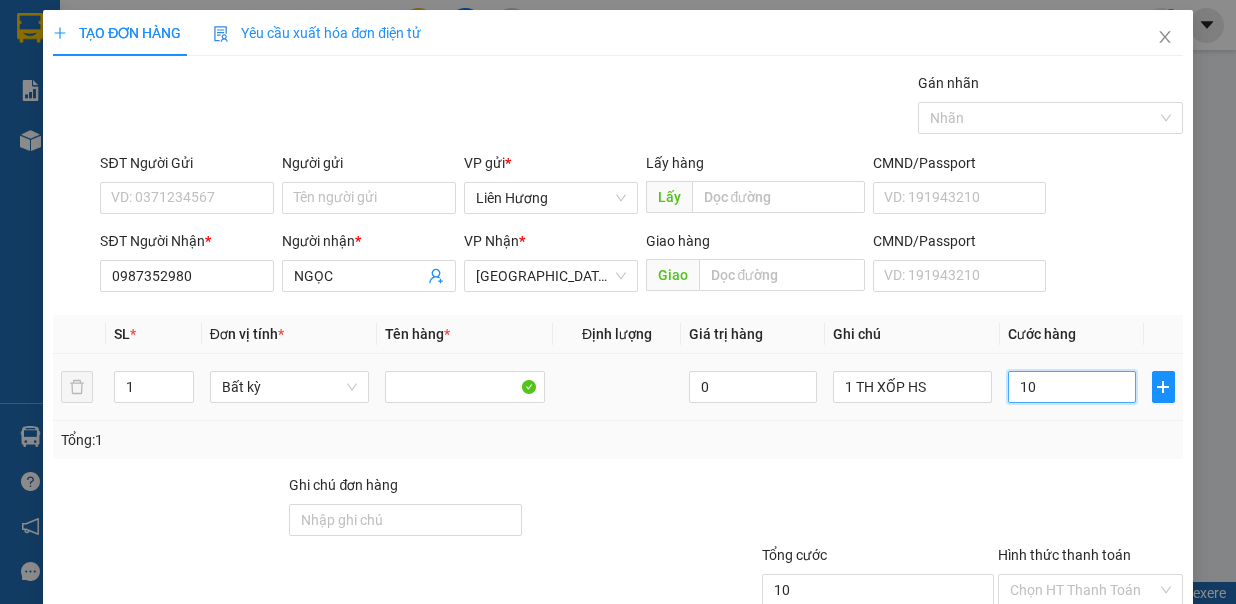 type on "100" 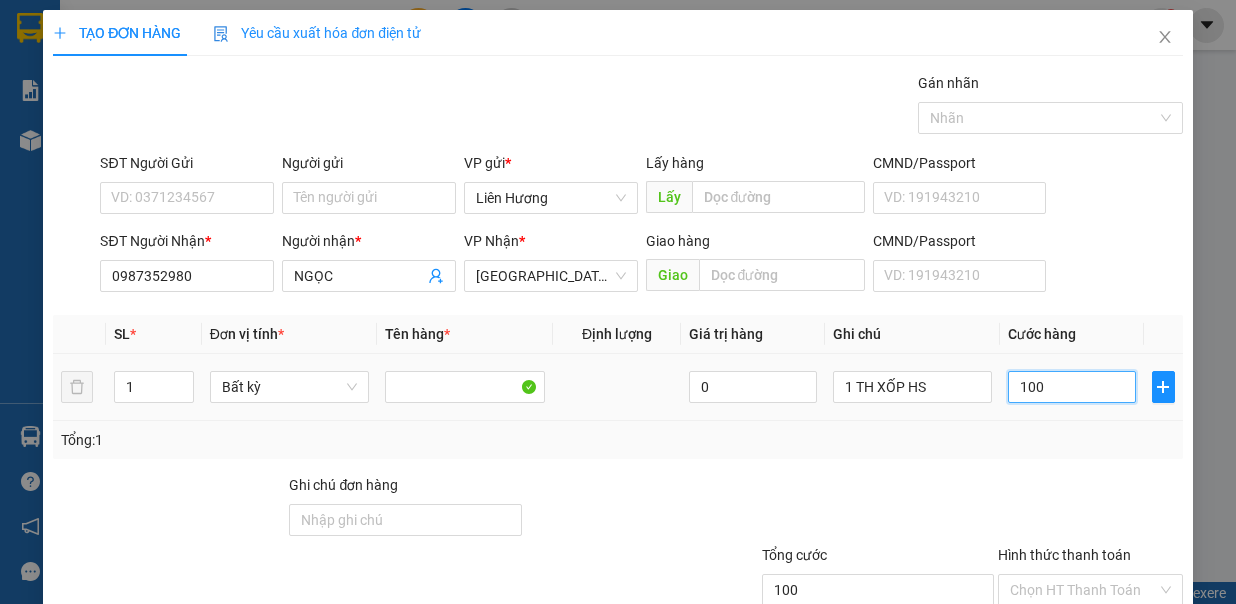 scroll, scrollTop: 133, scrollLeft: 0, axis: vertical 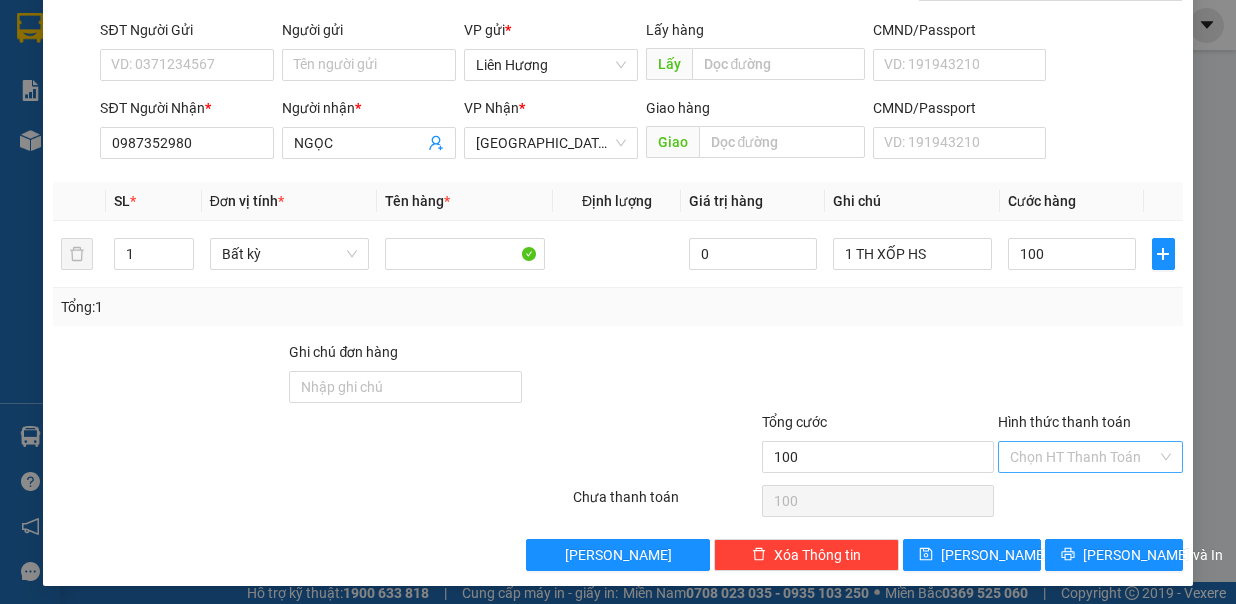 click on "Hình thức thanh toán" at bounding box center [1083, 457] 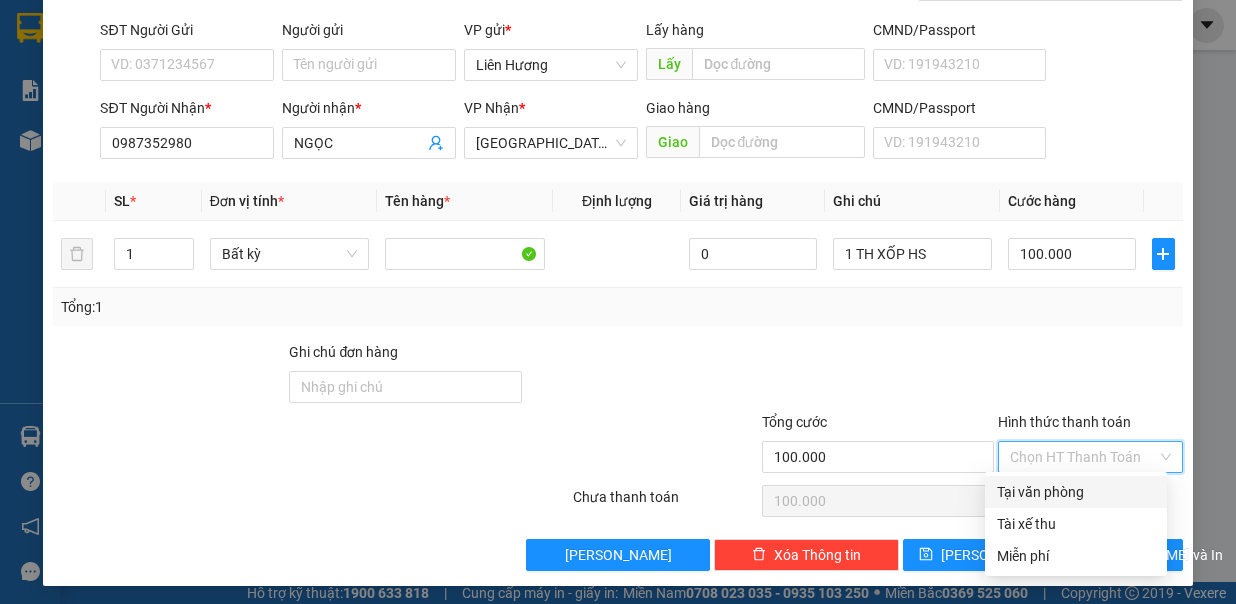 click on "Tại văn phòng" at bounding box center [1076, 492] 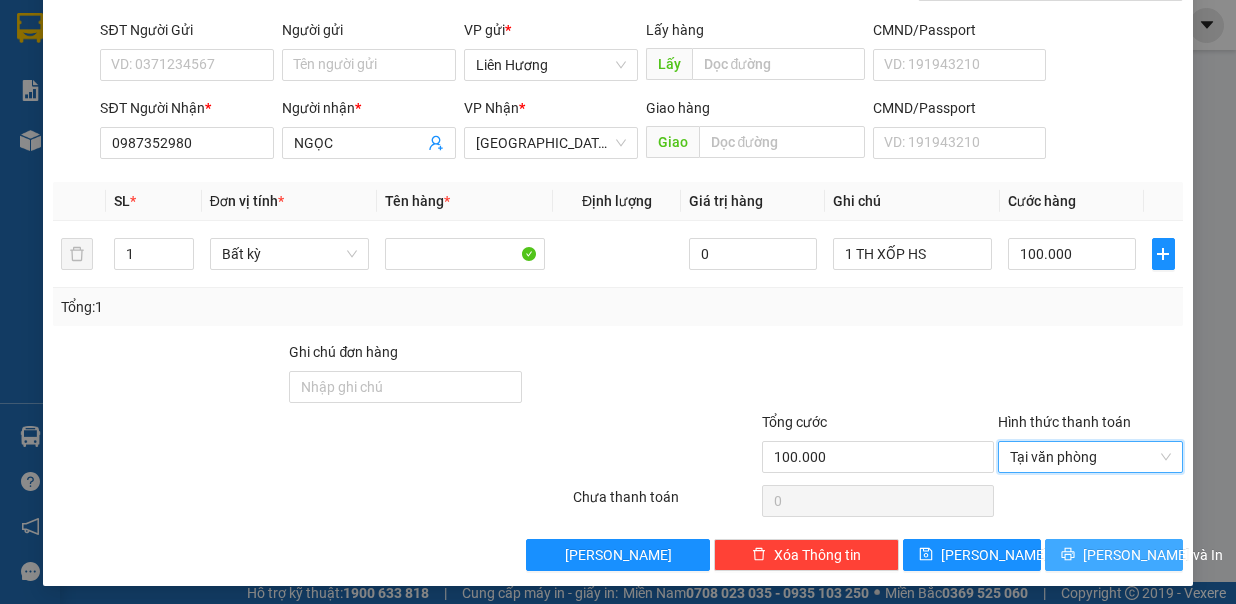 click on "Lưu và In" at bounding box center (1114, 555) 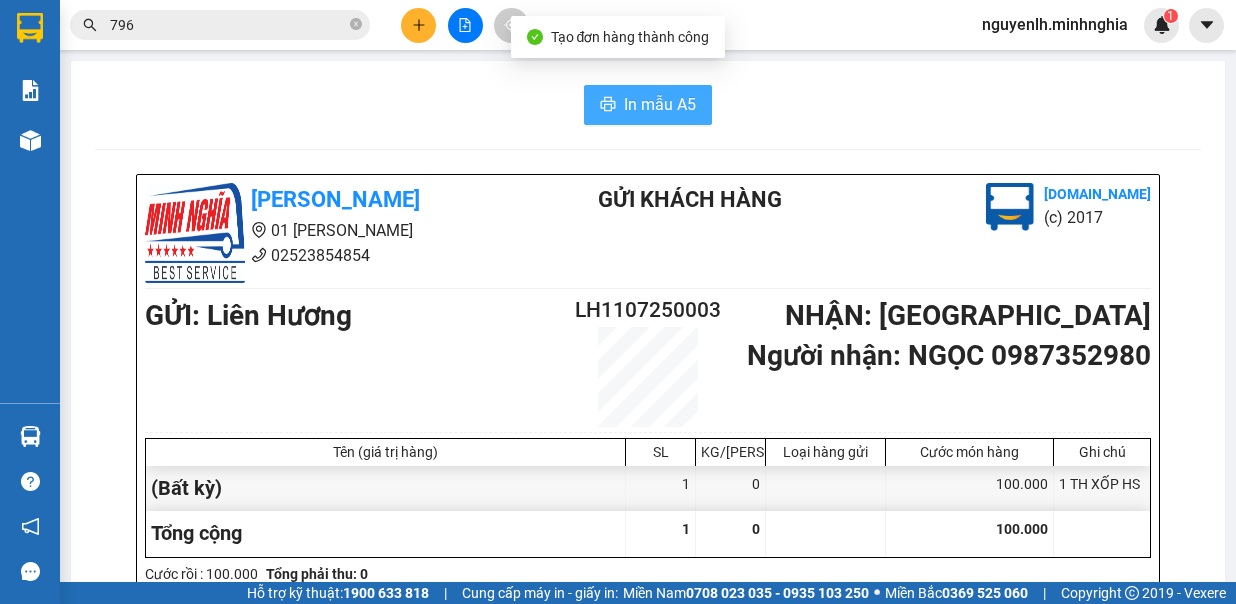 click on "In mẫu A5" at bounding box center (660, 104) 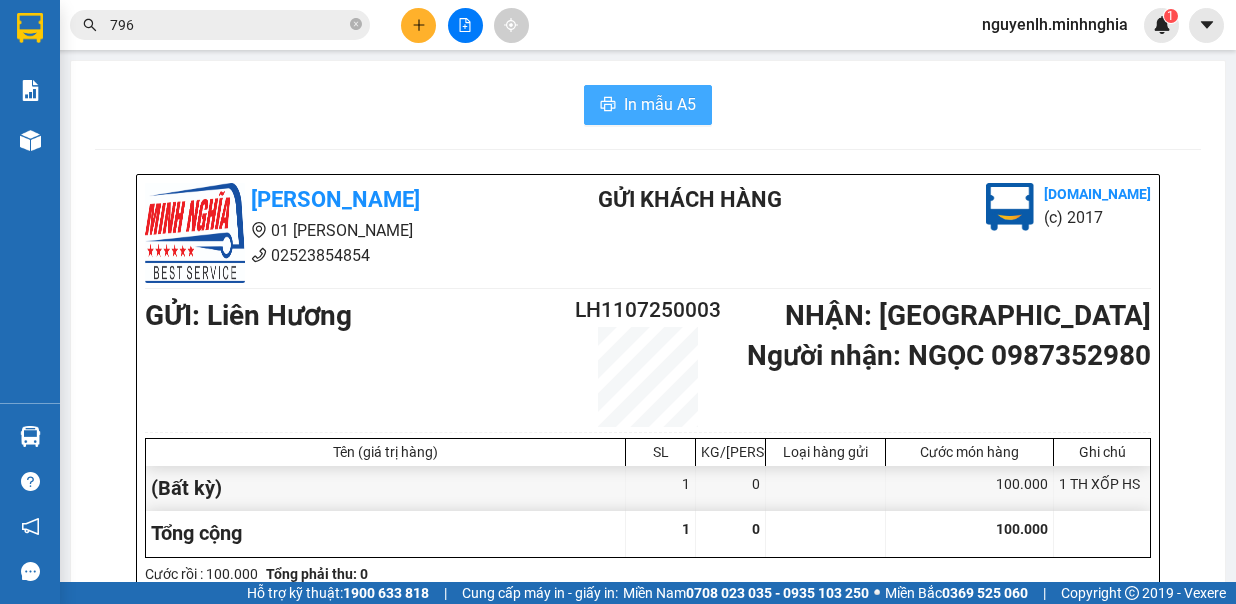 scroll, scrollTop: 0, scrollLeft: 0, axis: both 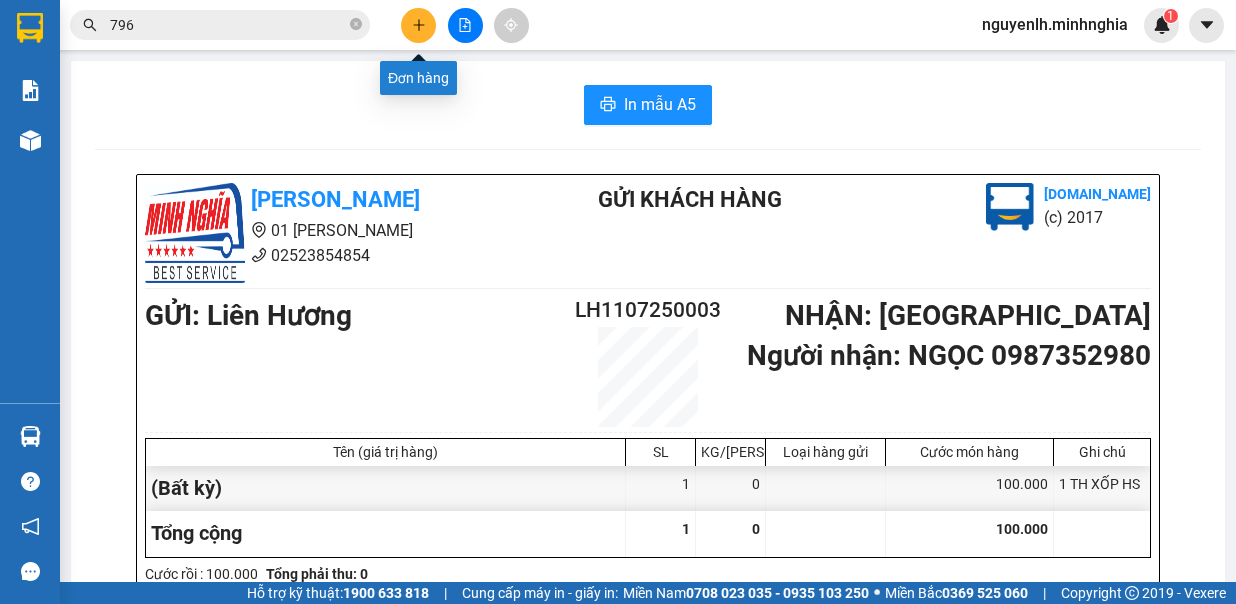 click at bounding box center [418, 25] 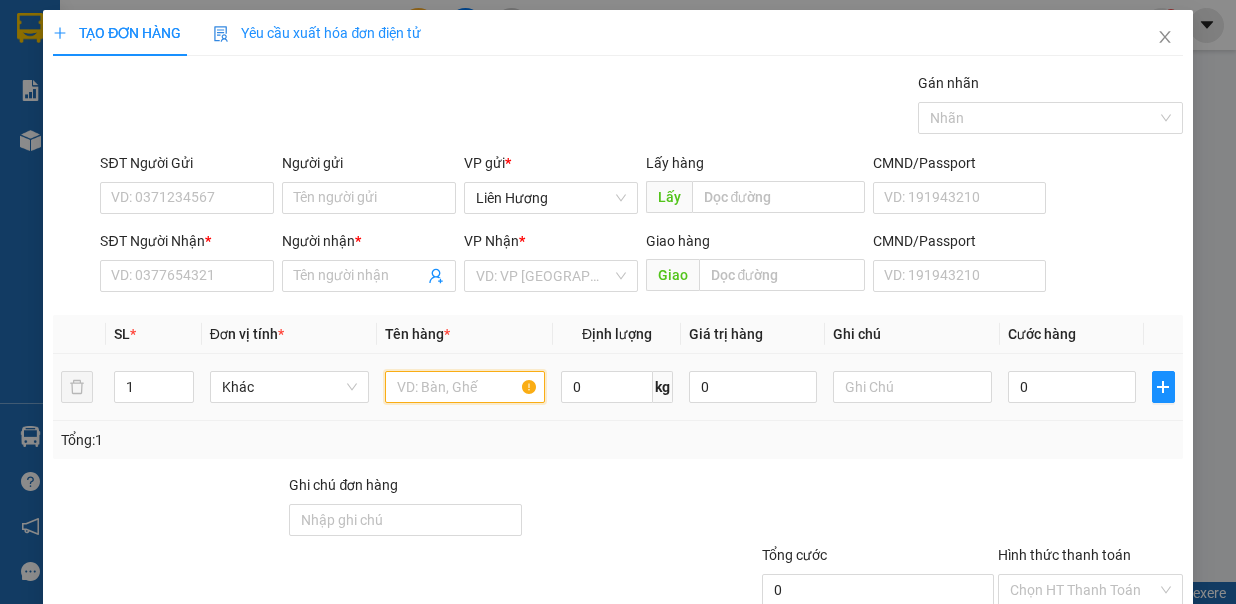 click at bounding box center [465, 387] 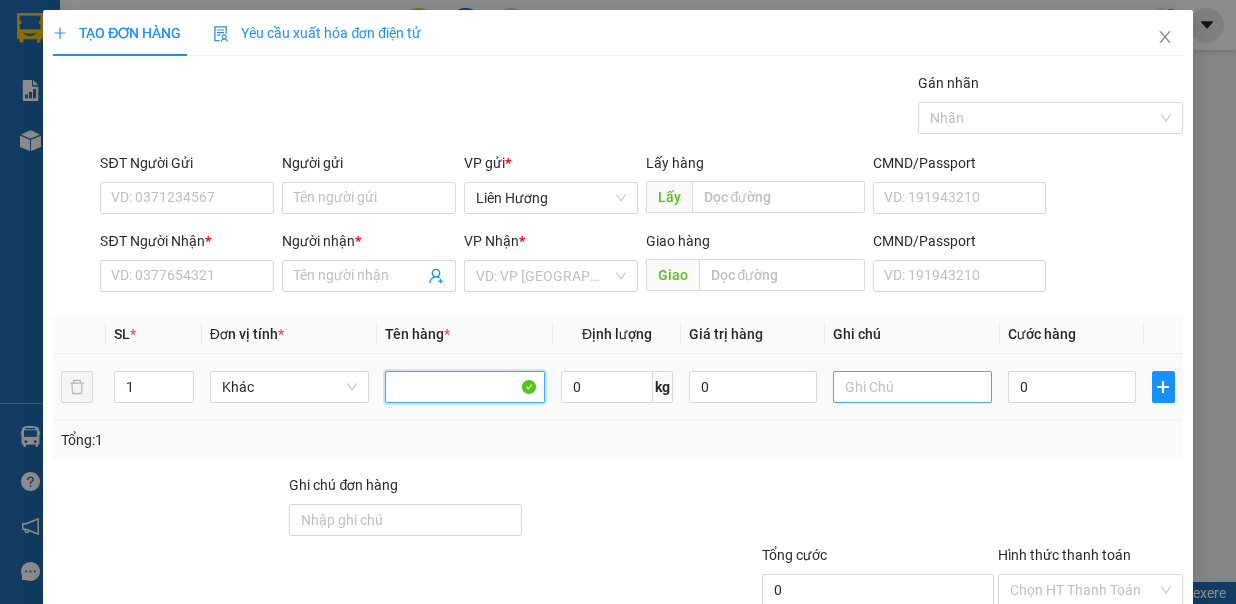 type 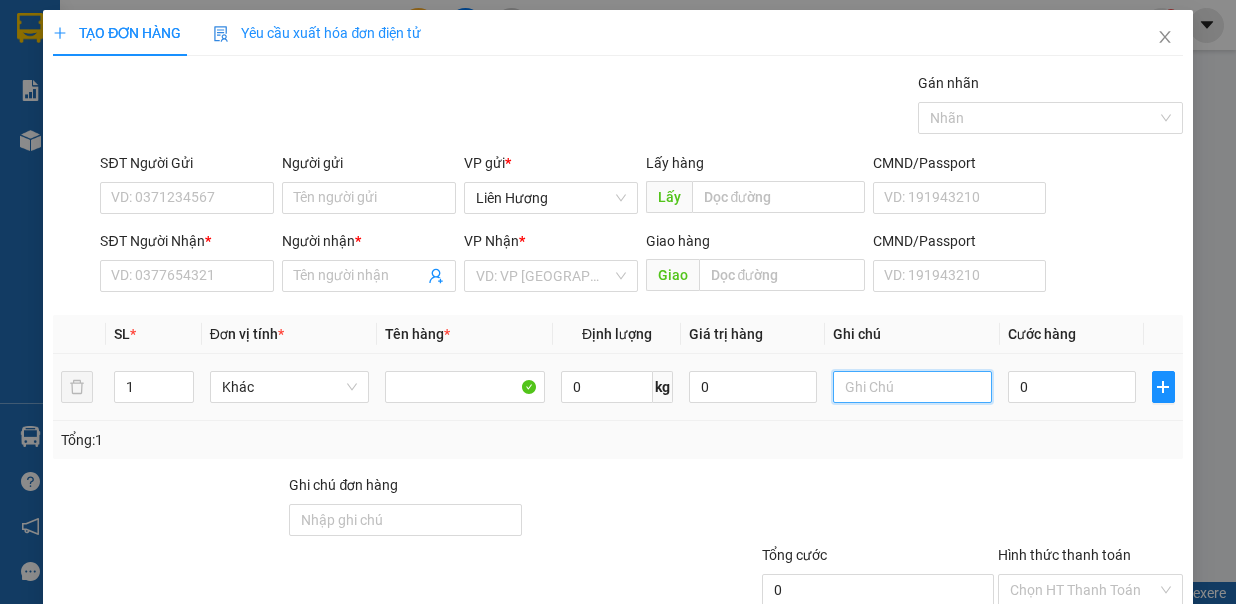 click at bounding box center (913, 387) 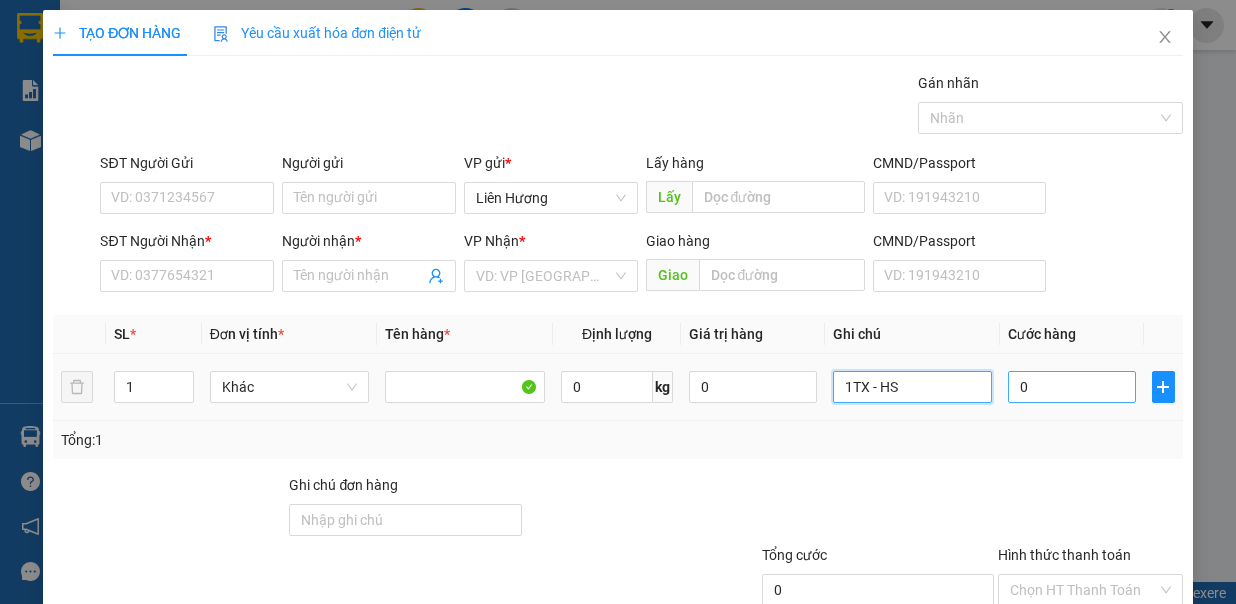 type on "1TX - HS" 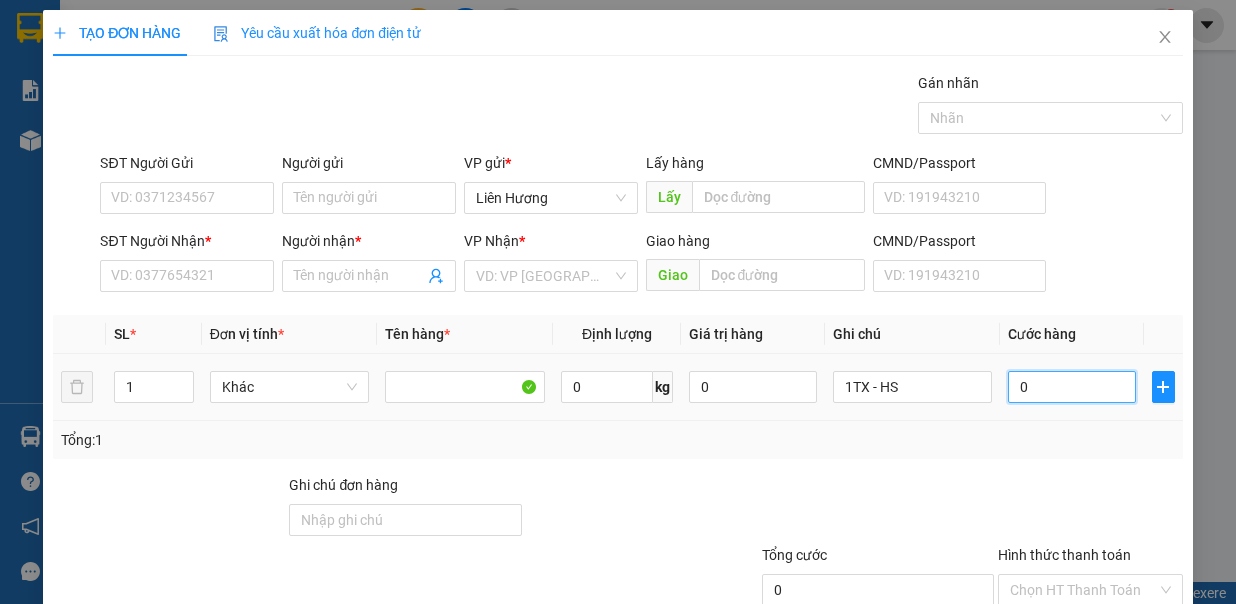 click on "0" at bounding box center [1072, 387] 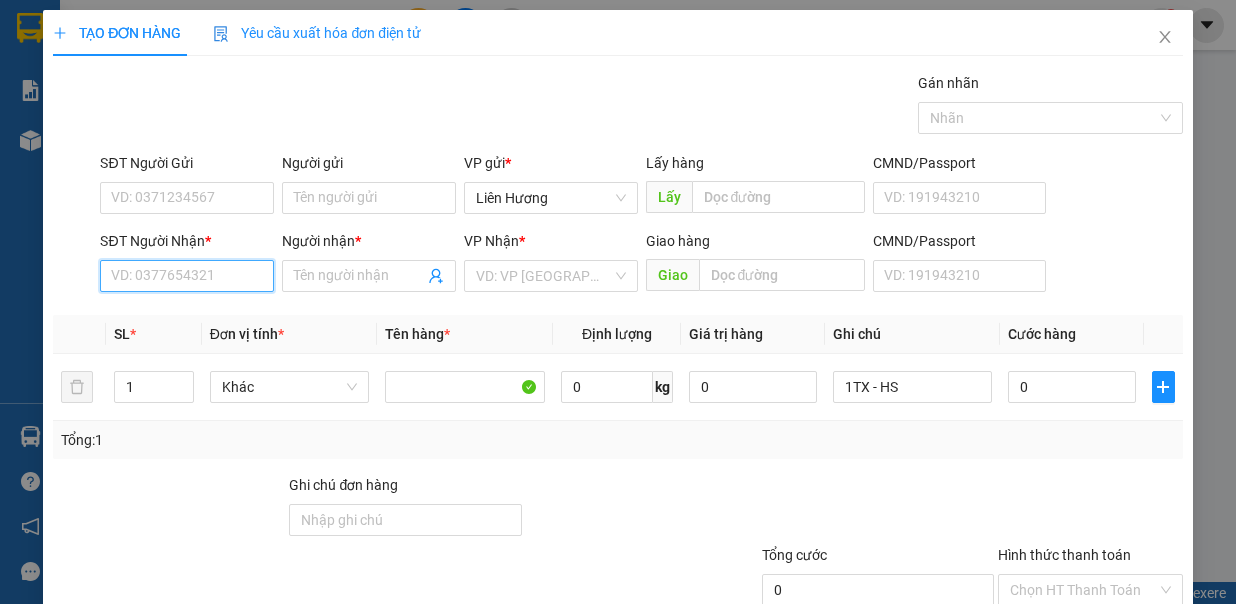 click on "SĐT Người Nhận  *" at bounding box center (187, 276) 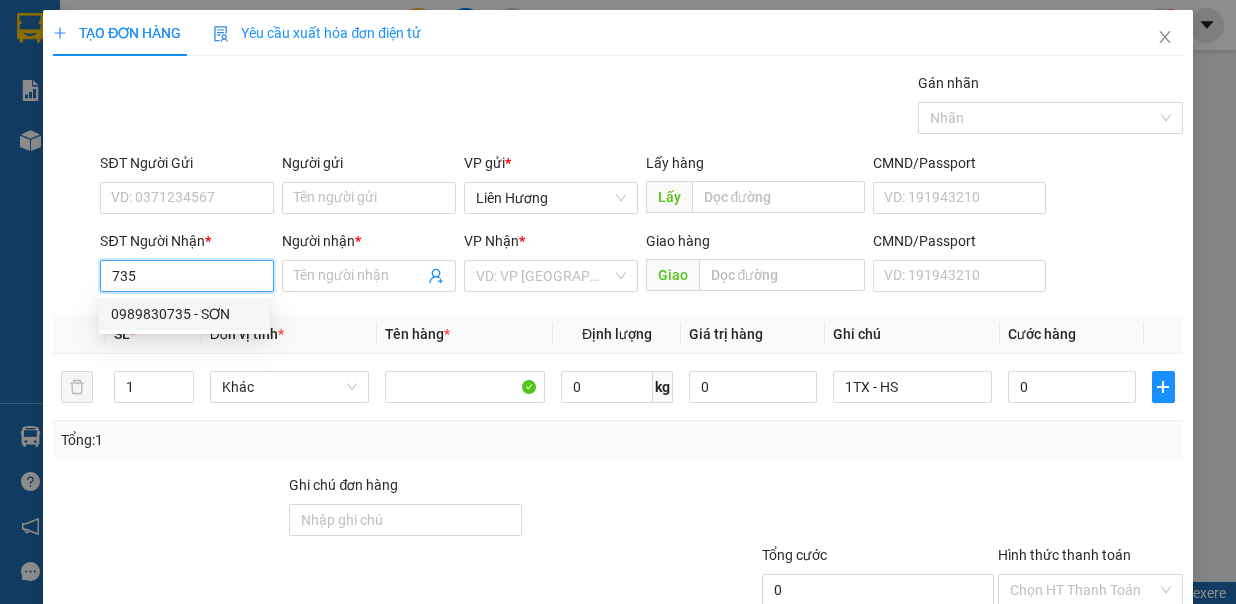 click on "0989830735 - SƠN" at bounding box center (184, 314) 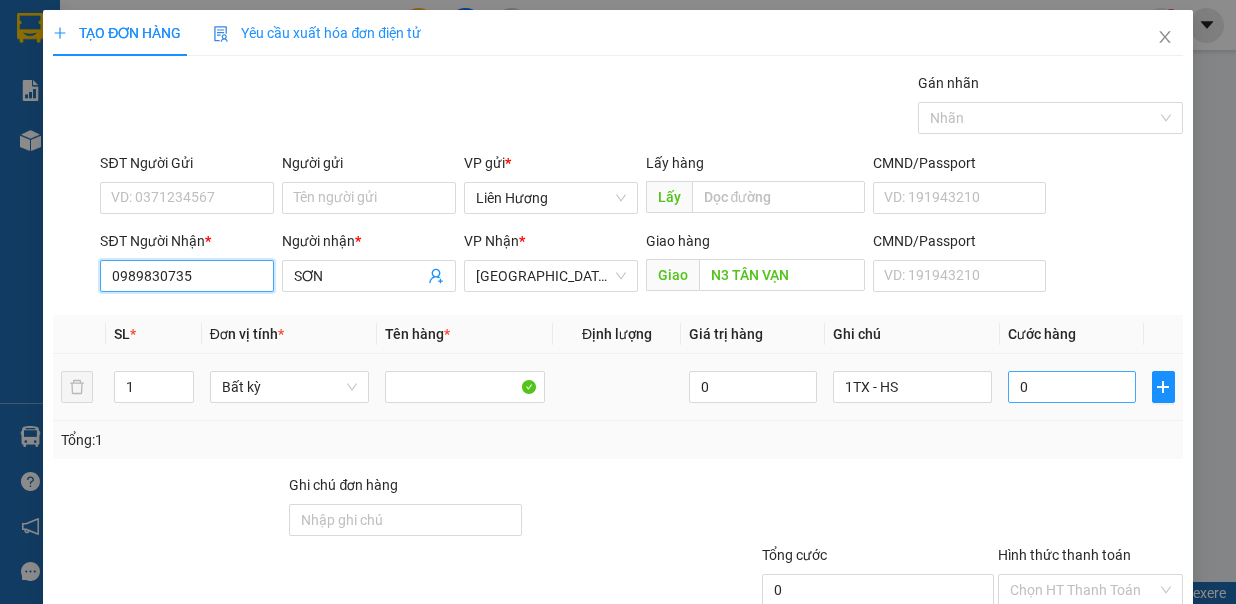 type on "0989830735" 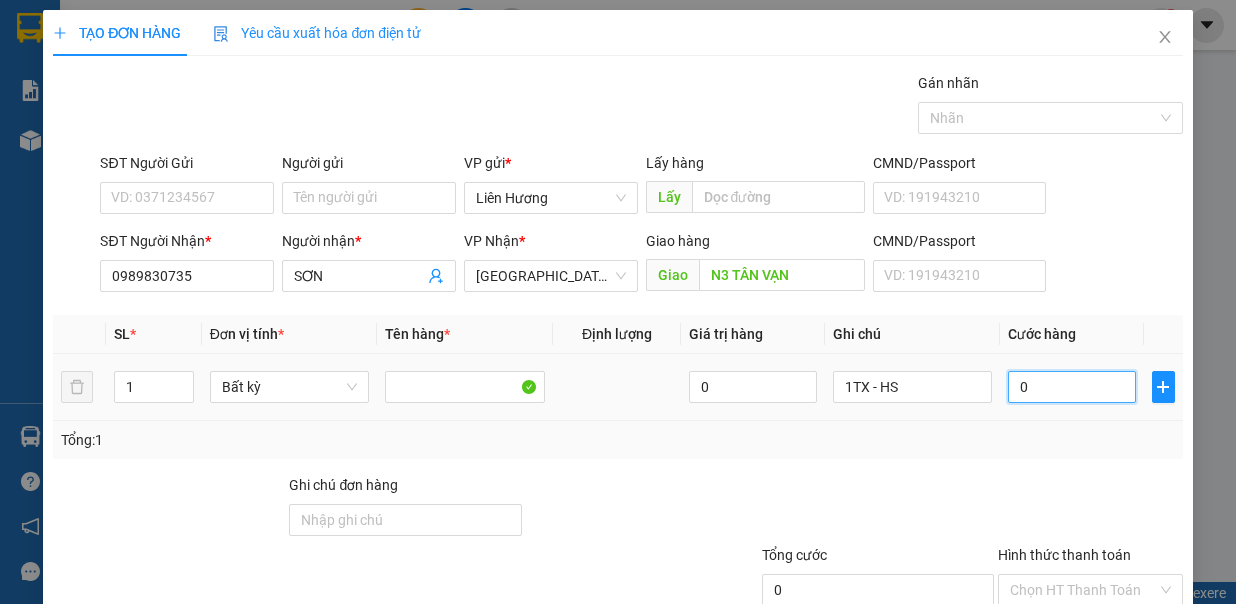 click on "0" at bounding box center [1072, 387] 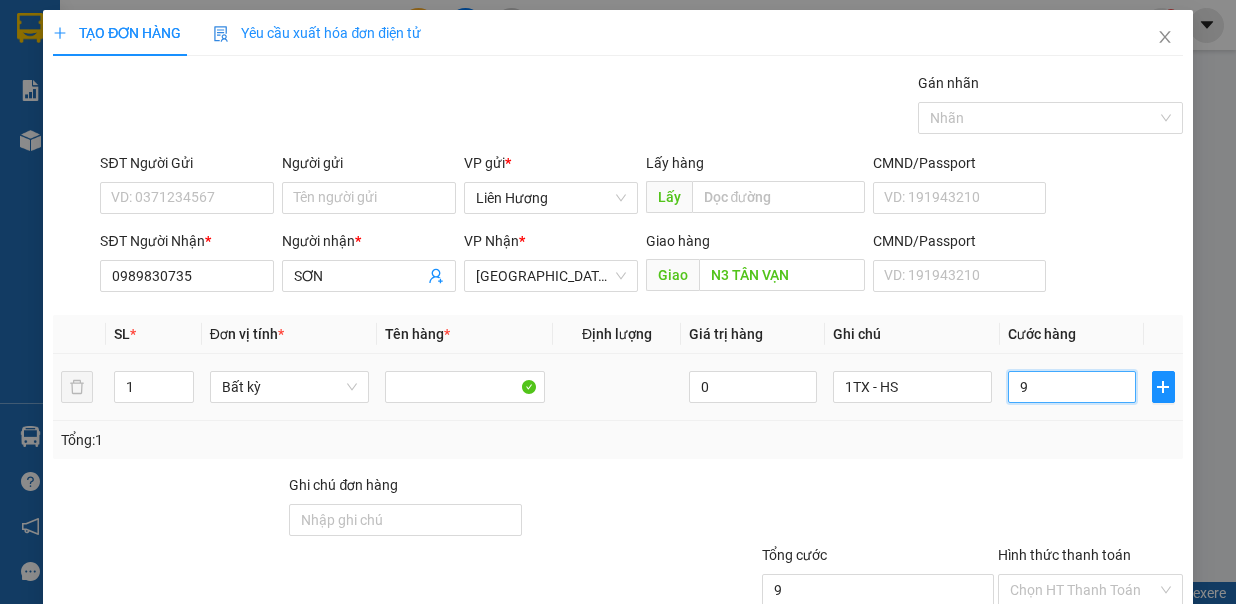 type on "90" 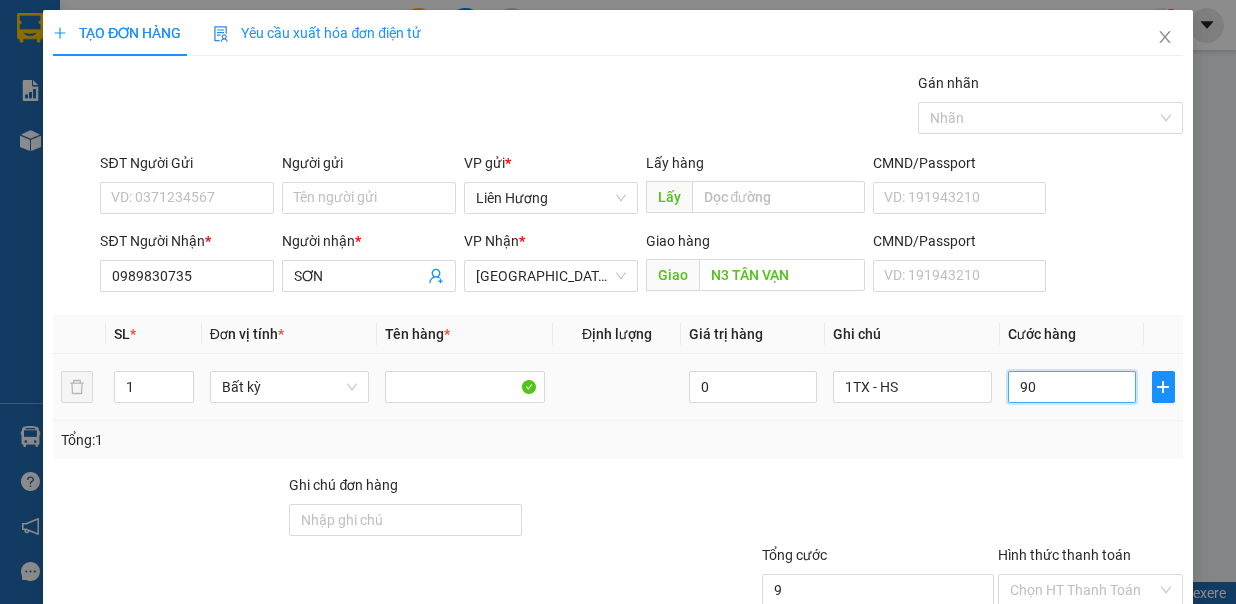 type on "90" 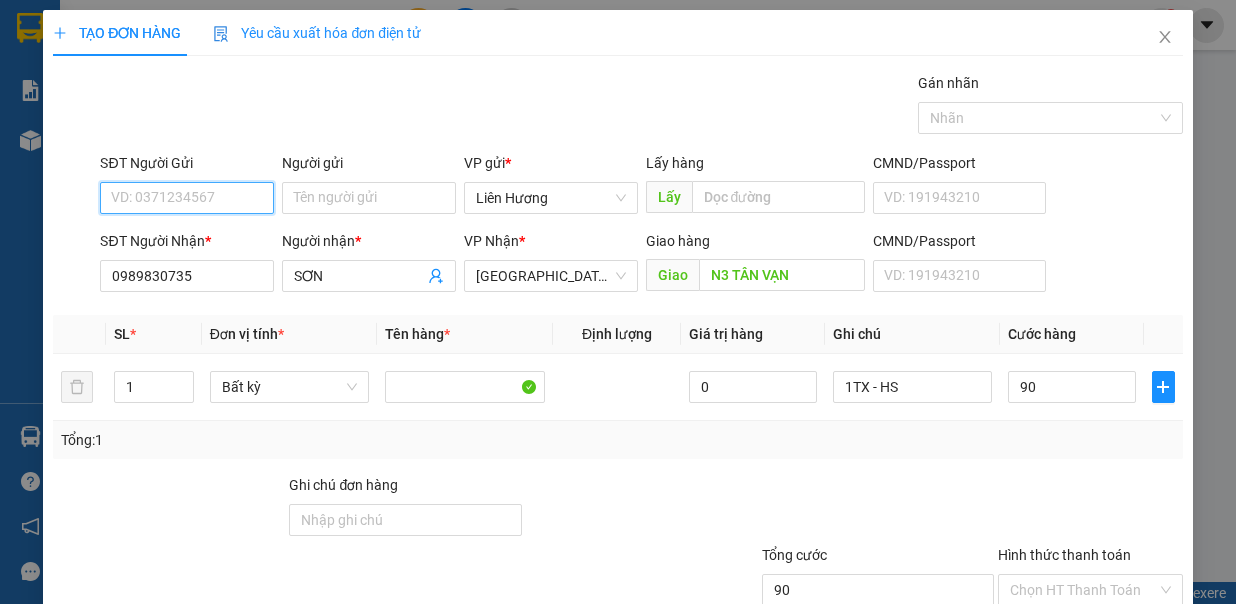 type on "90.000" 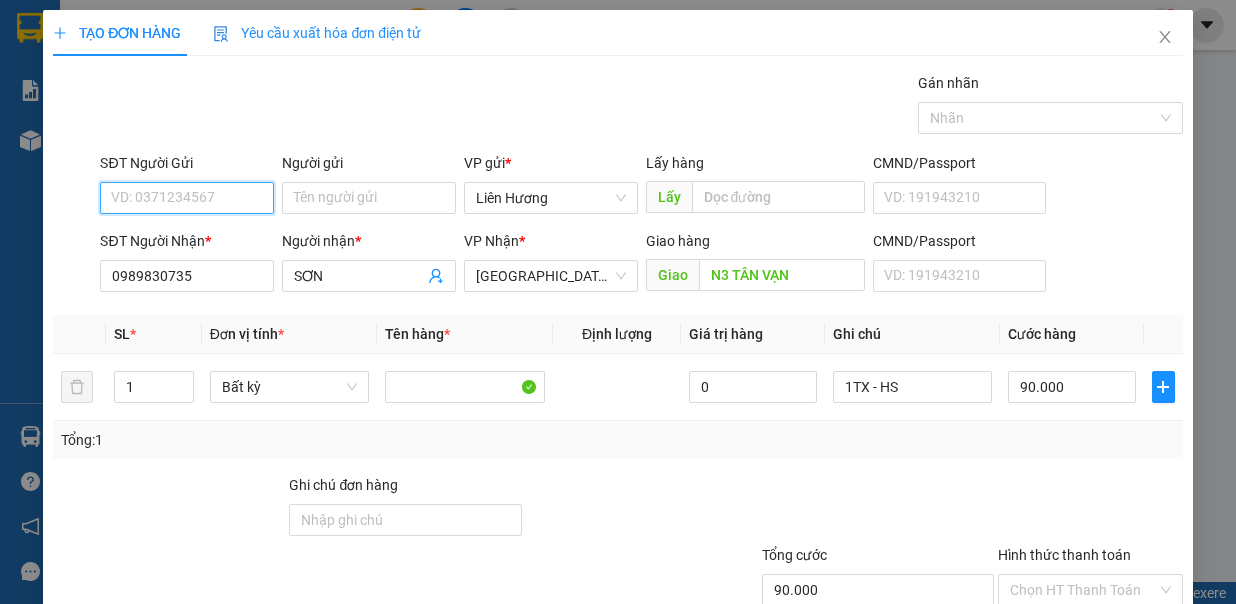 click on "SĐT Người Gửi" at bounding box center (187, 198) 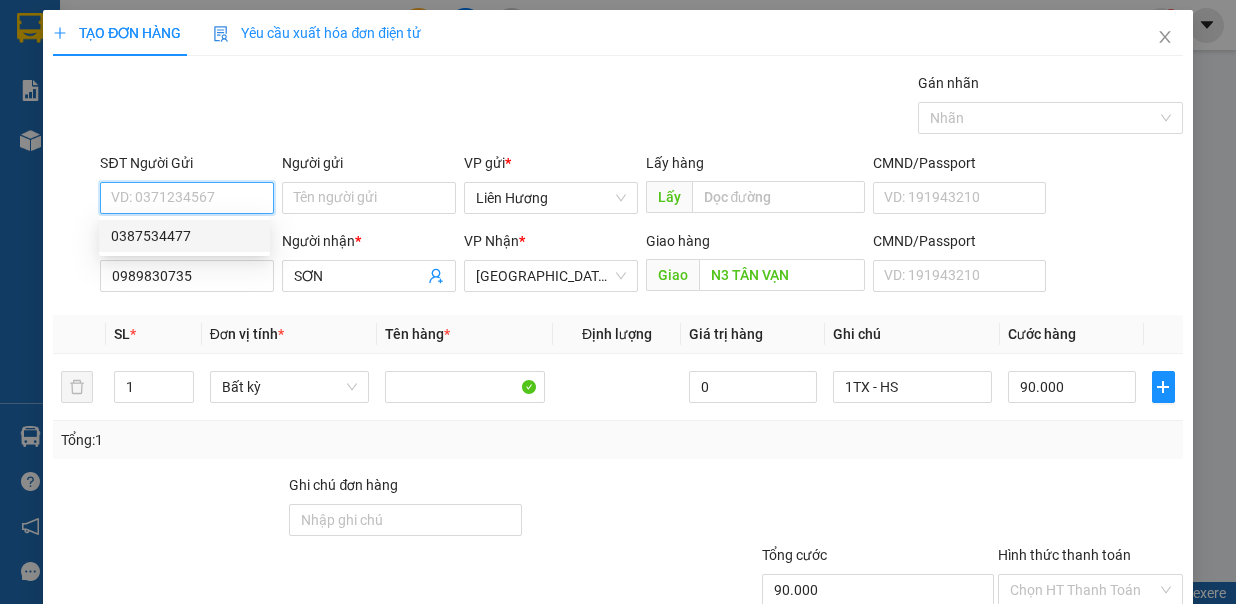 click on "0387534477" at bounding box center (184, 236) 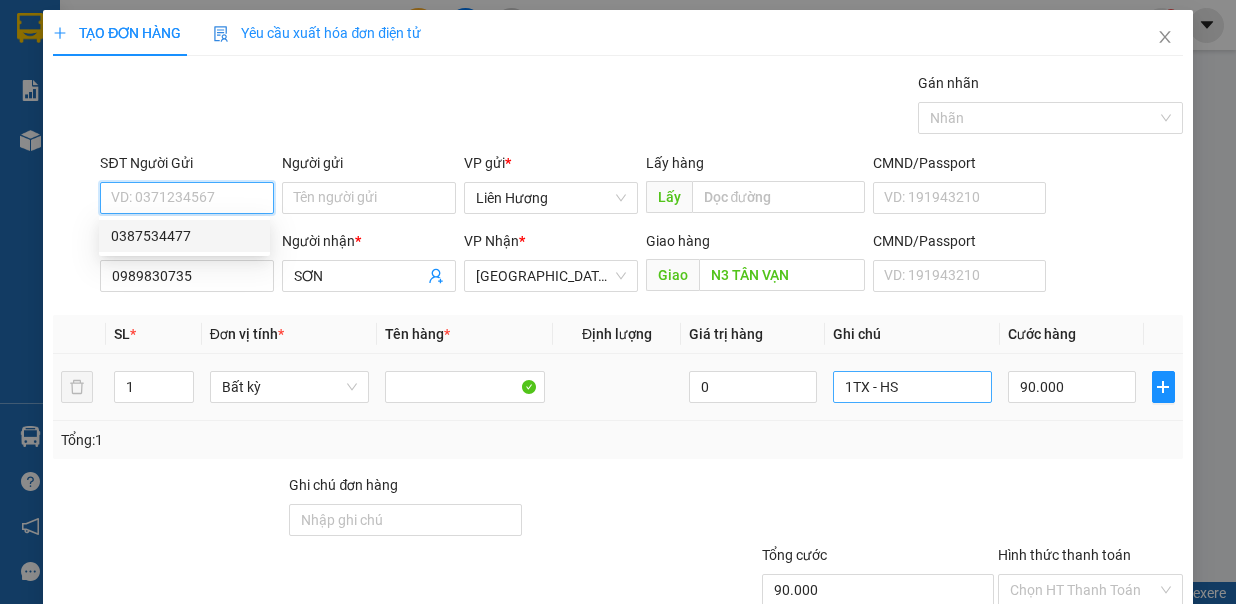 type on "0387534477" 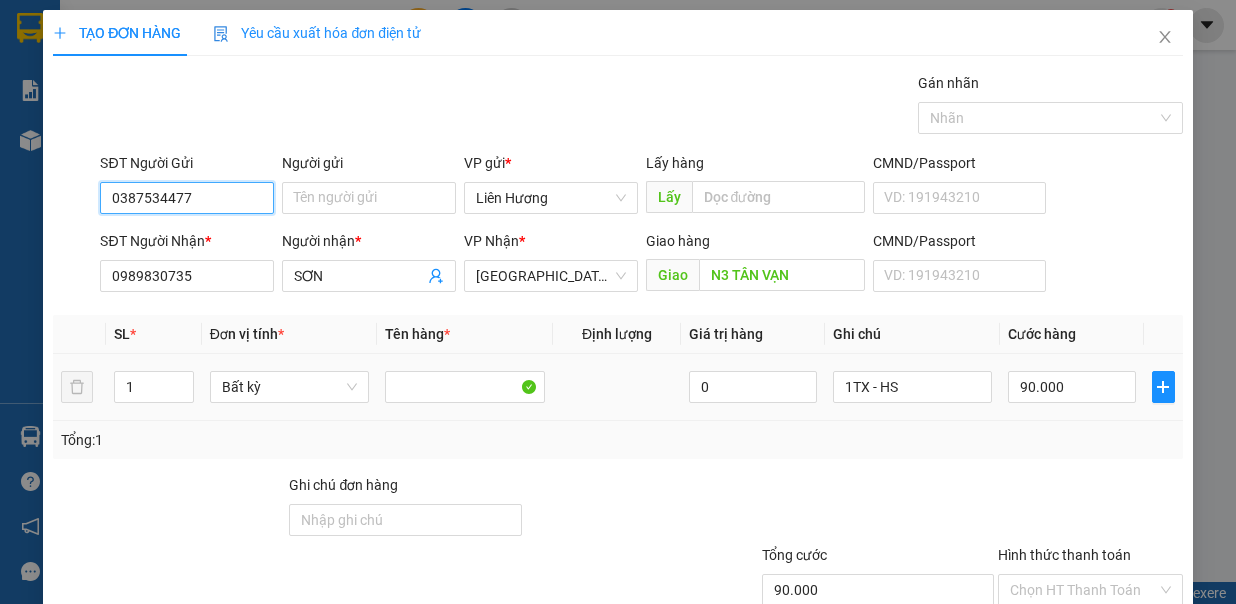 scroll, scrollTop: 133, scrollLeft: 0, axis: vertical 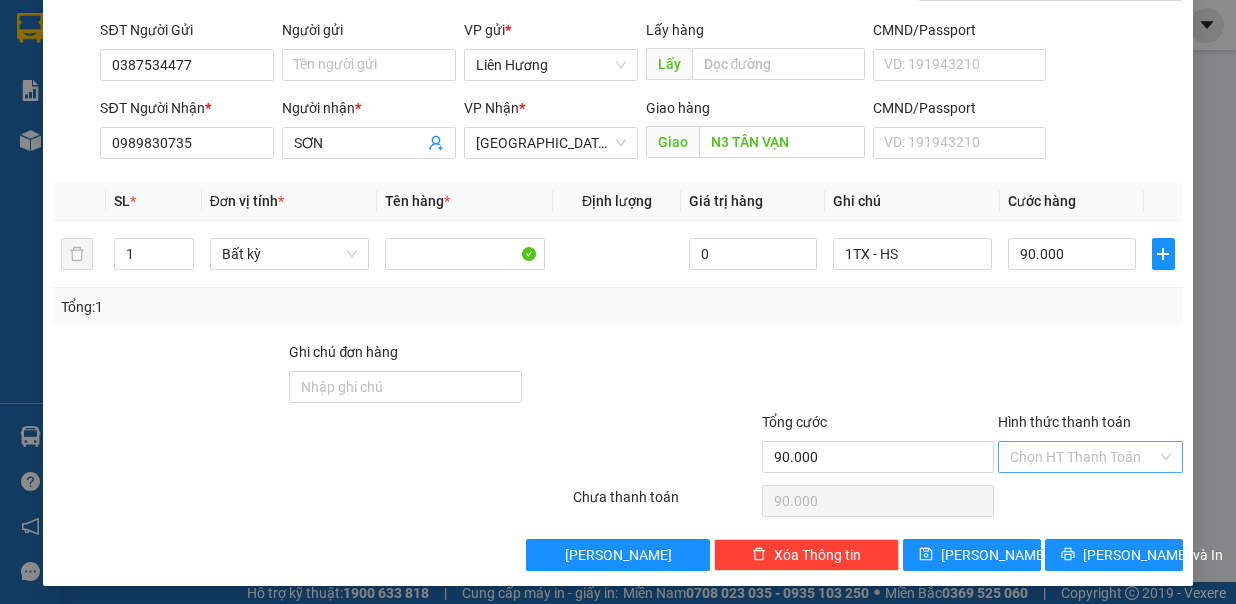 click on "Hình thức thanh toán" at bounding box center [1083, 457] 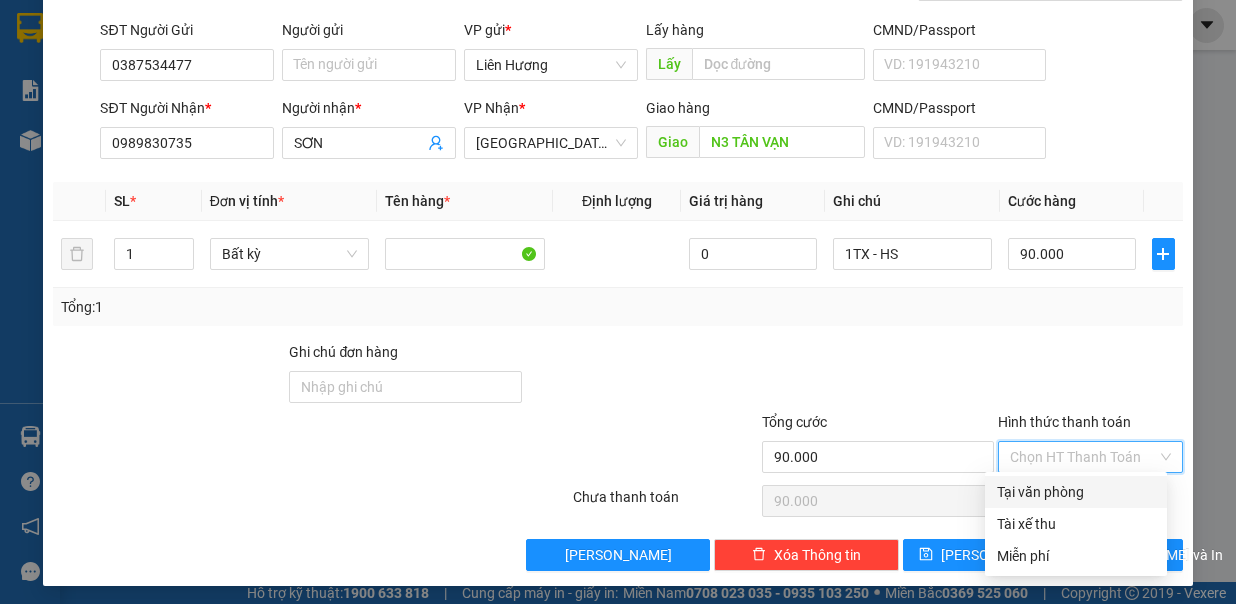 click on "Tại văn phòng" at bounding box center [1076, 492] 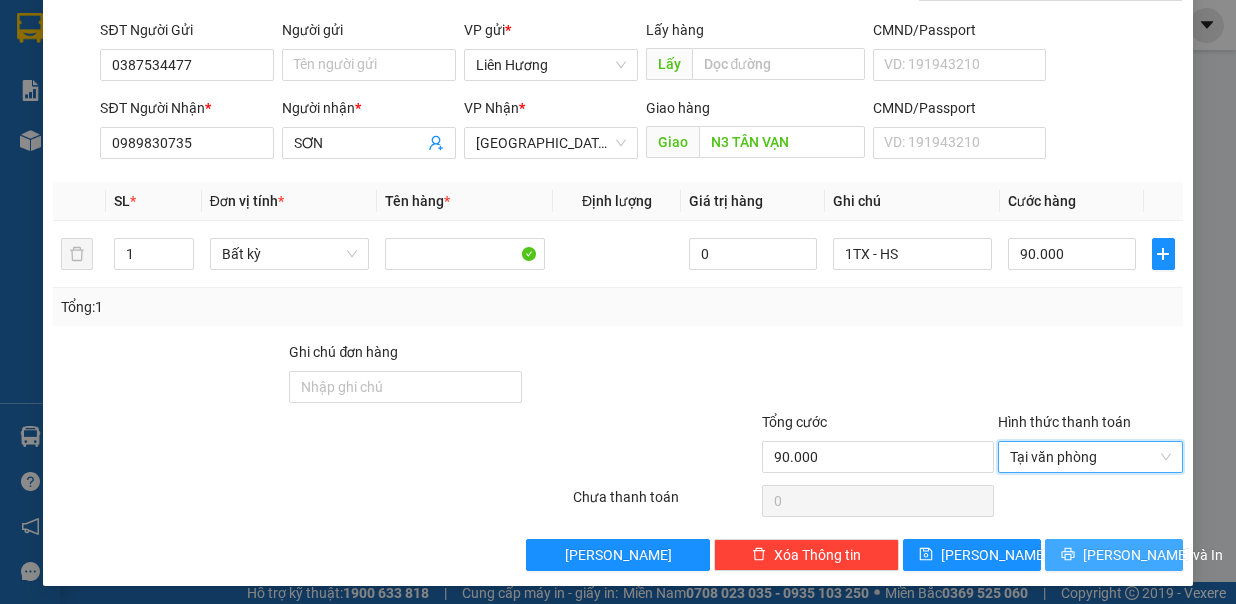 click on "Lưu và In" at bounding box center (1153, 555) 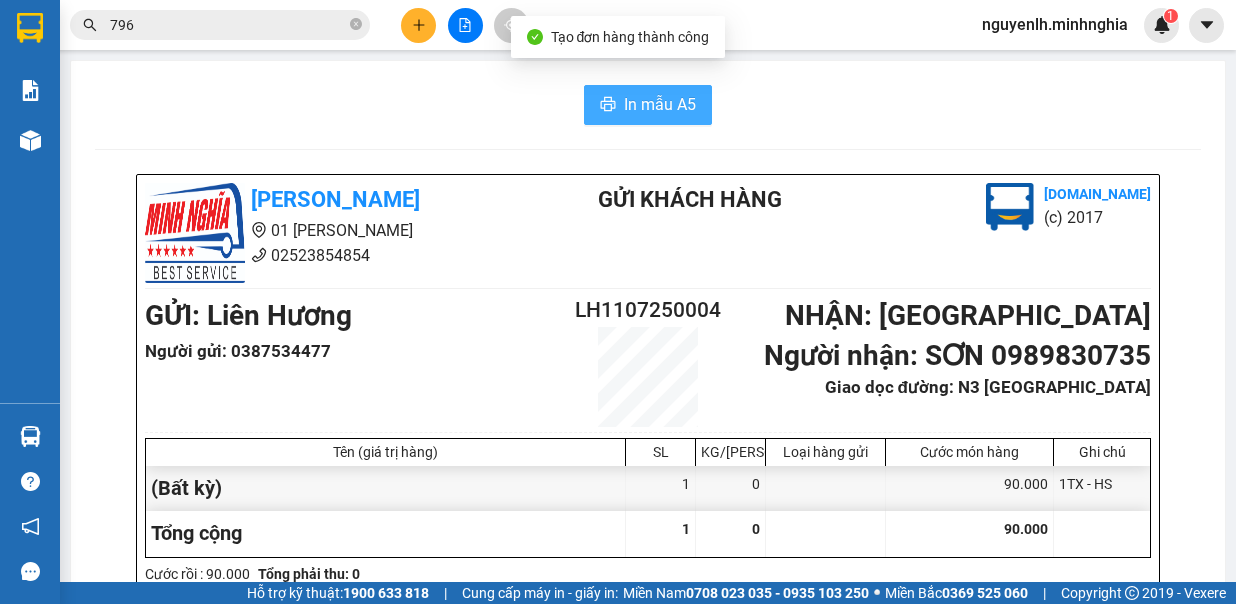 click on "In mẫu A5" at bounding box center (660, 104) 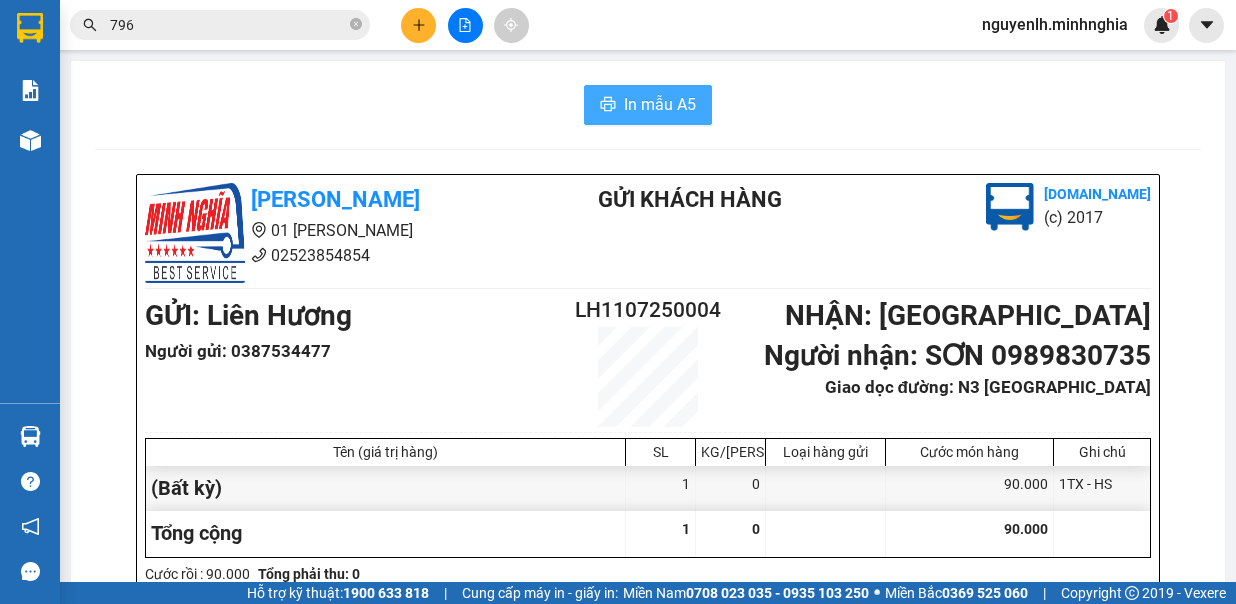 scroll, scrollTop: 0, scrollLeft: 0, axis: both 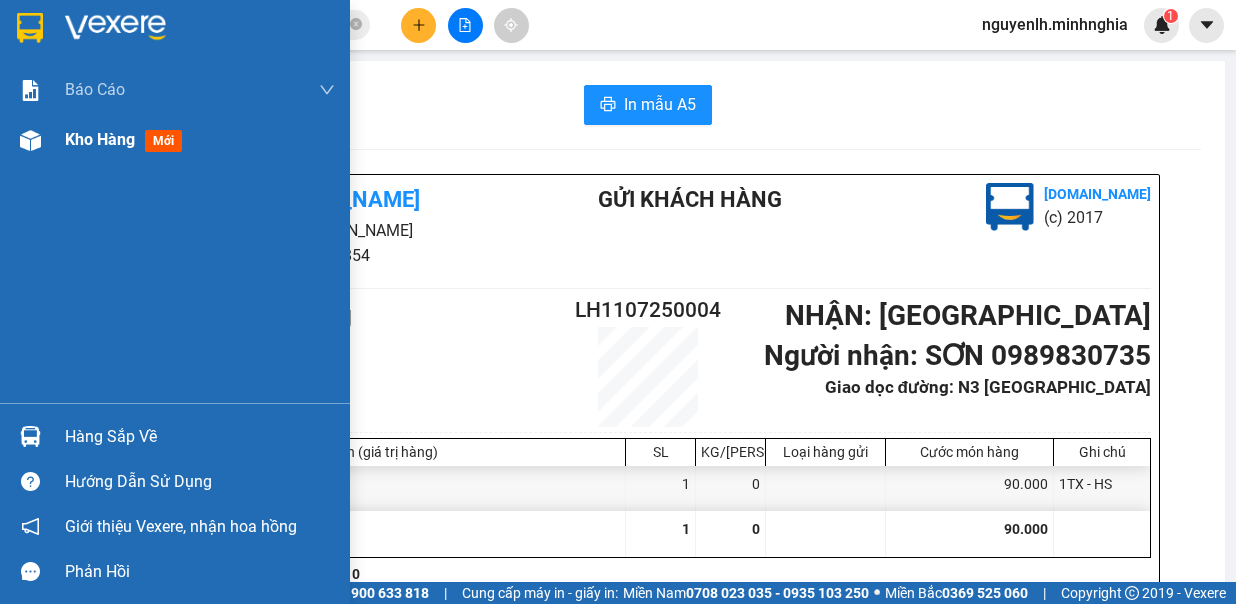 drag, startPoint x: 72, startPoint y: 151, endPoint x: 90, endPoint y: 144, distance: 19.313208 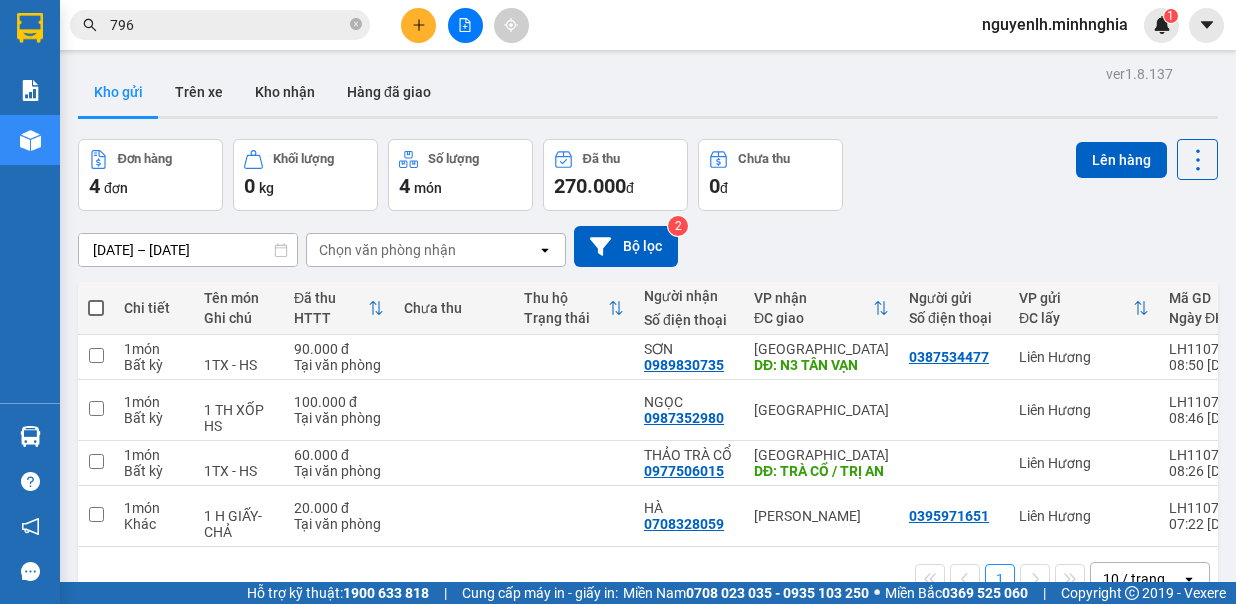 drag, startPoint x: 94, startPoint y: 304, endPoint x: 520, endPoint y: 296, distance: 426.0751 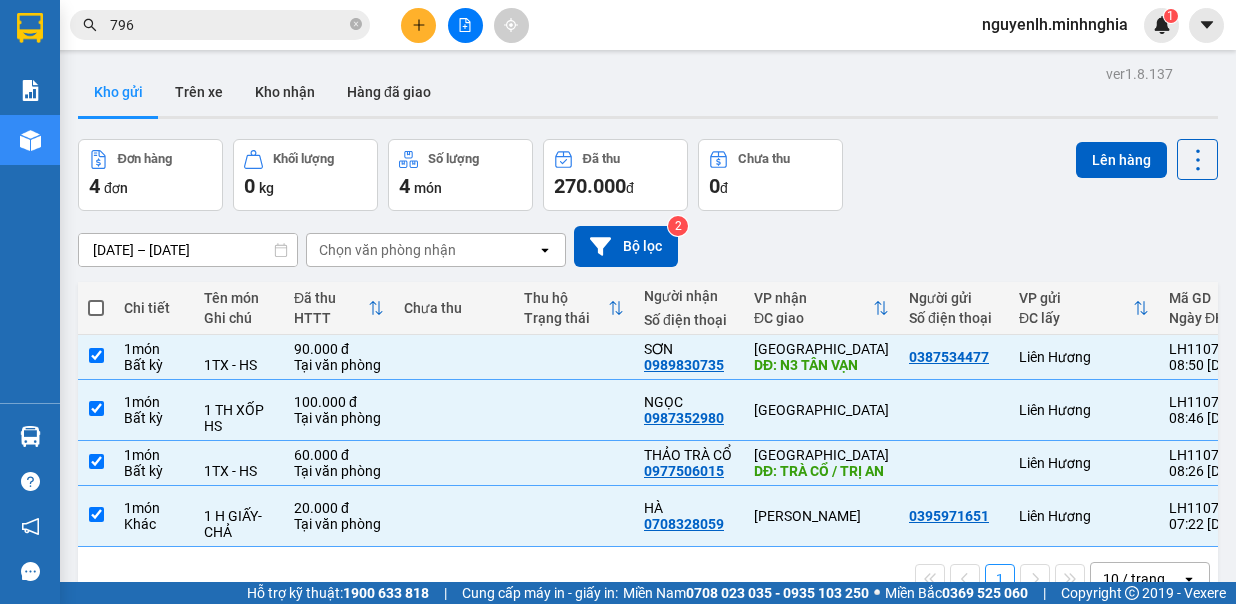checkbox on "true" 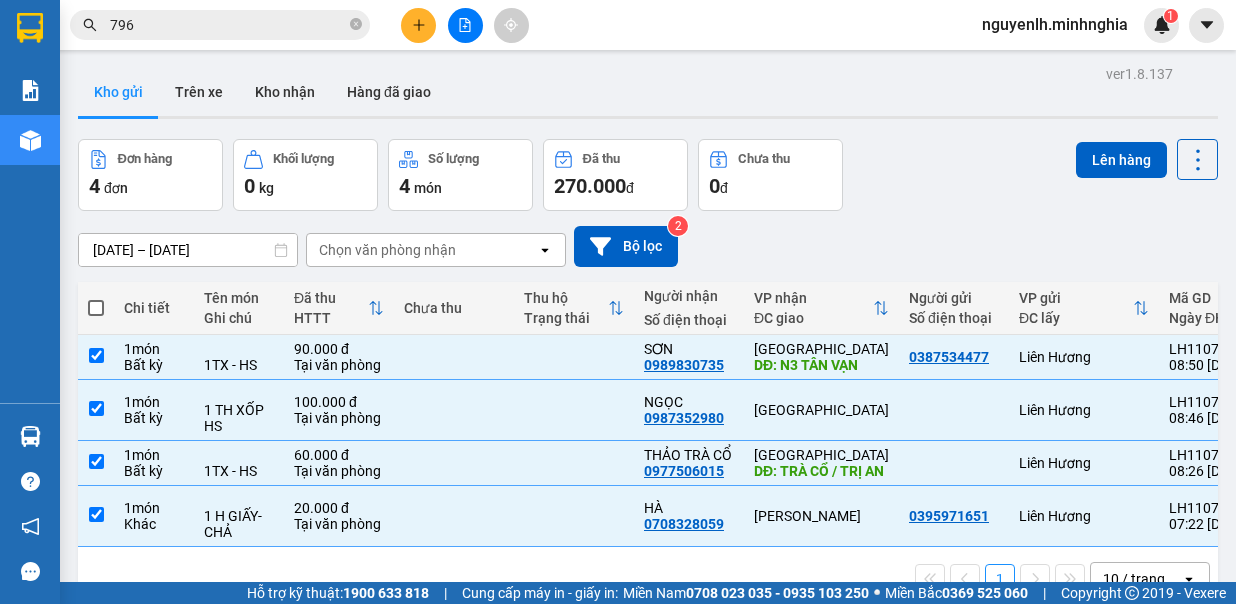 checkbox on "true" 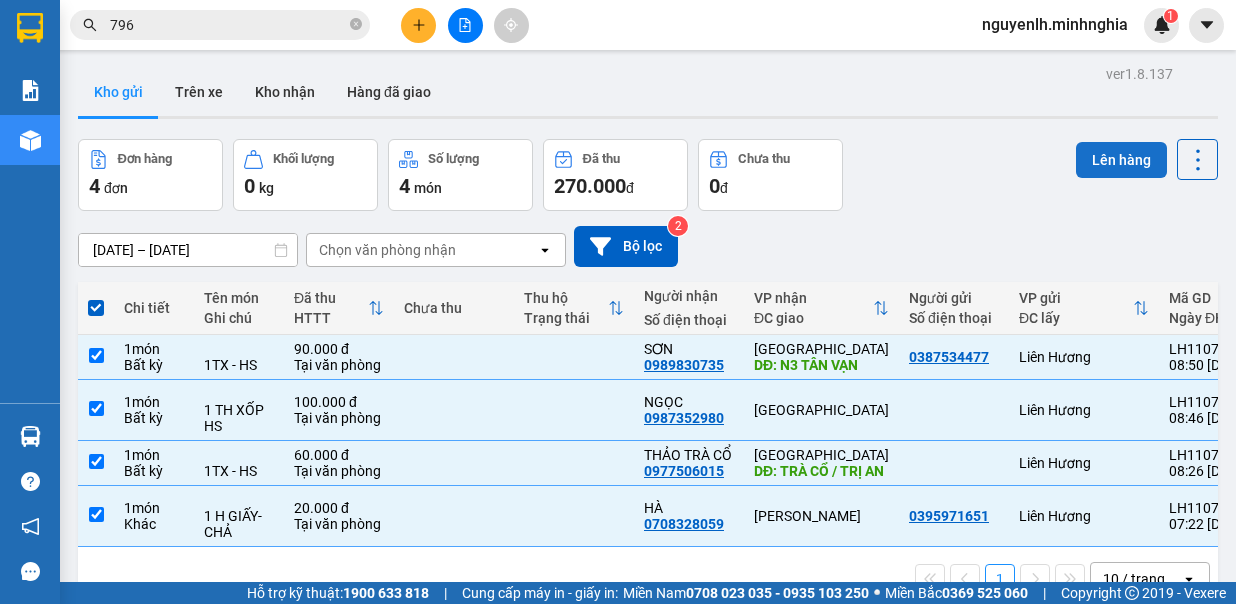 click on "Lên hàng" at bounding box center (1121, 160) 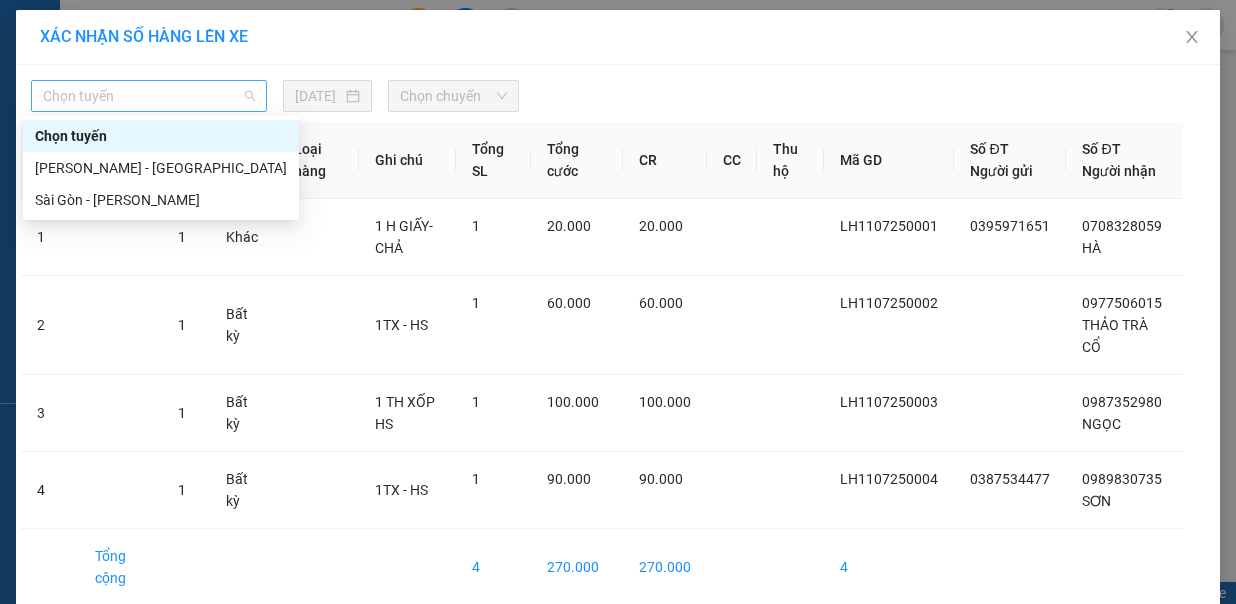 click on "Chọn tuyến" at bounding box center [149, 96] 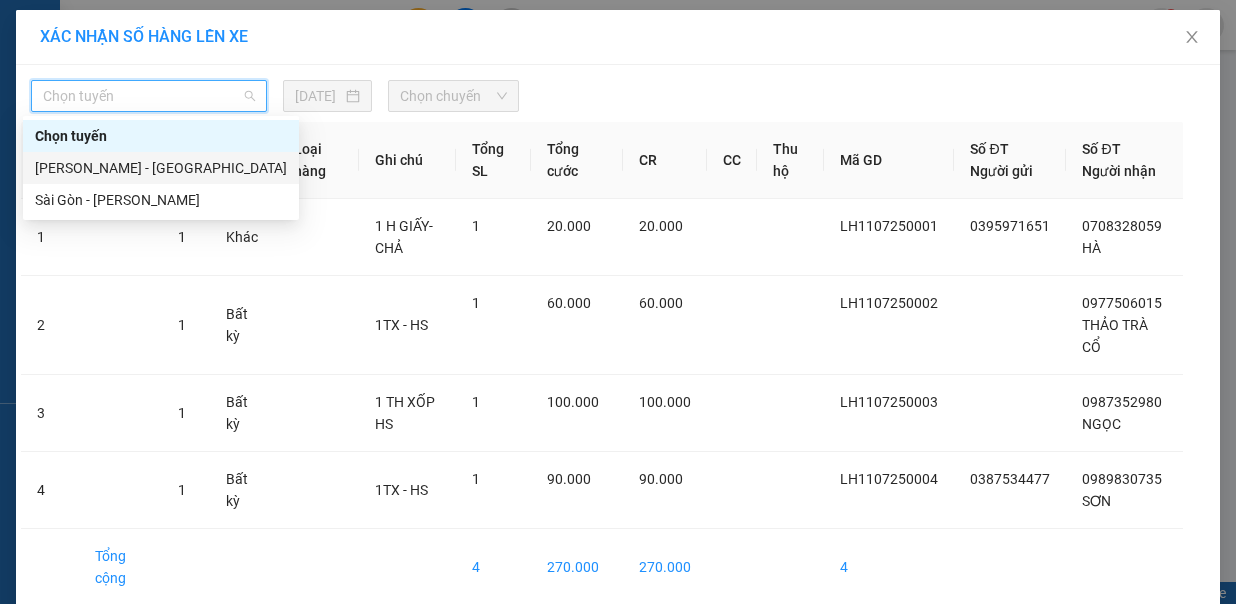 click on "Phan Rí - Sài Gòn" at bounding box center (161, 168) 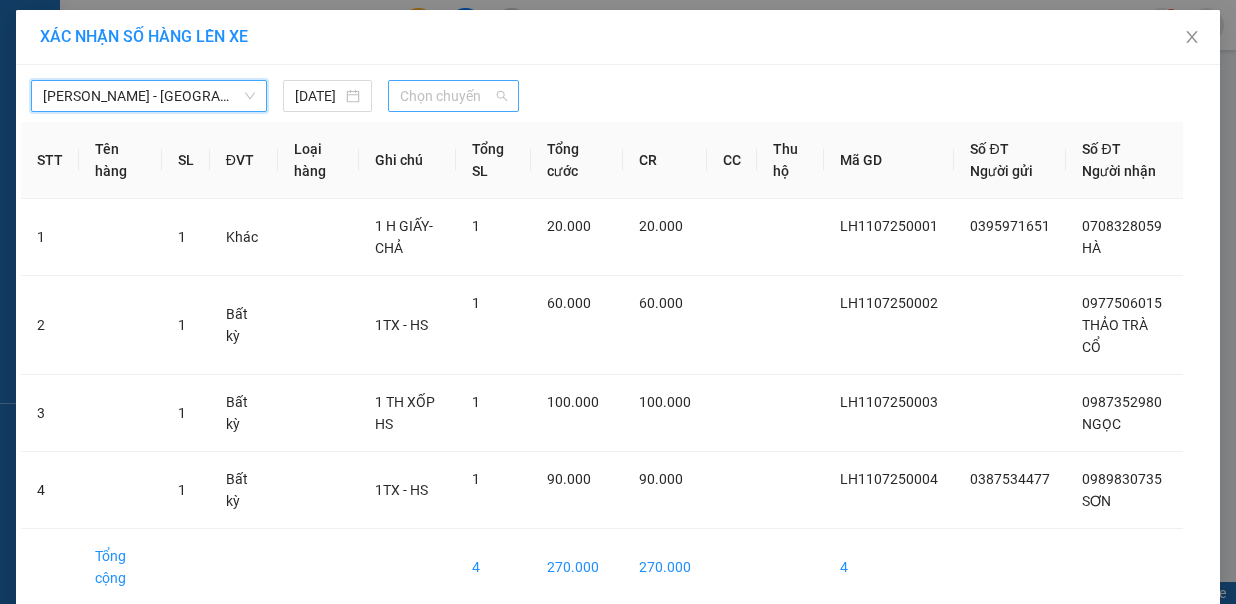 click on "Chọn chuyến" at bounding box center [453, 96] 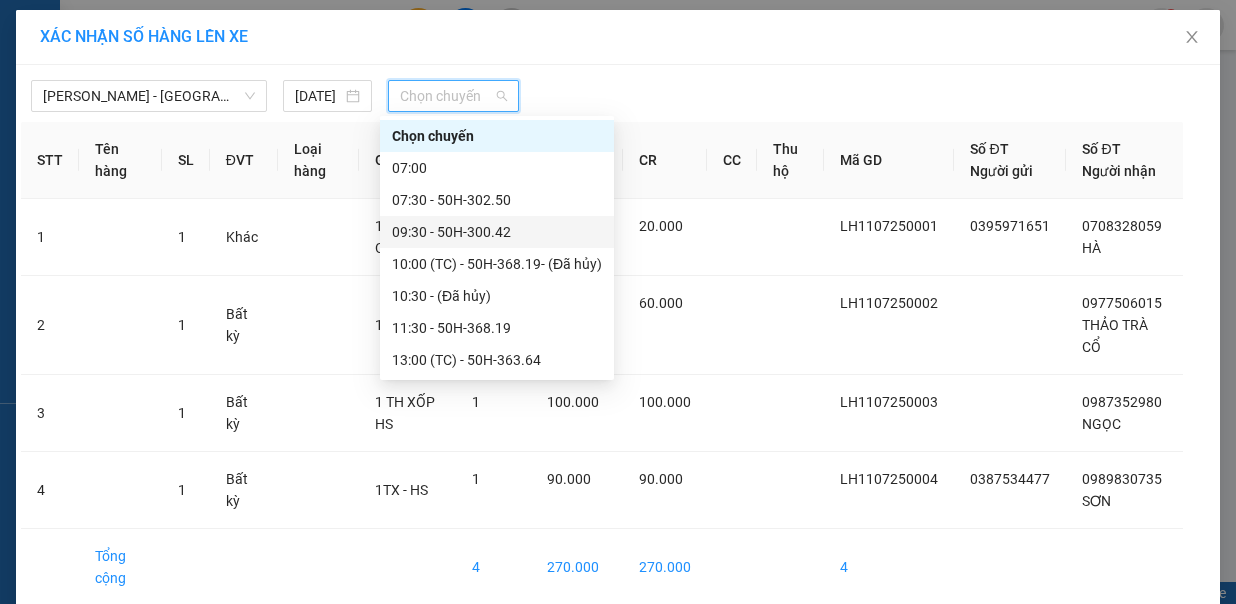 click on "09:30     - 50H-300.42" at bounding box center (497, 232) 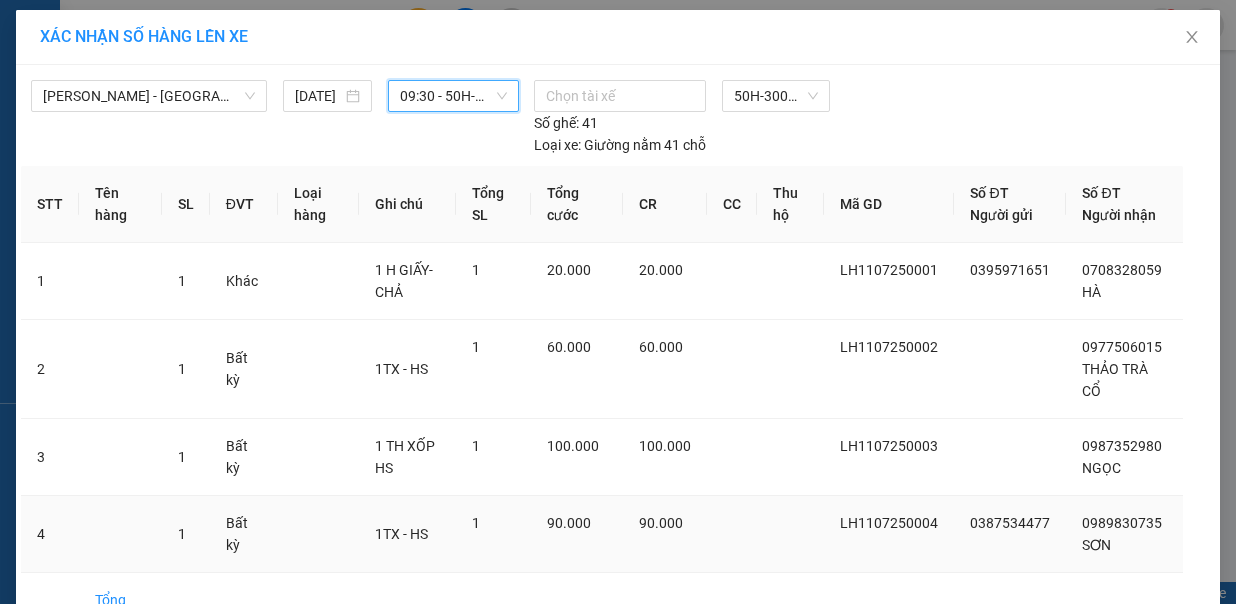 scroll, scrollTop: 97, scrollLeft: 0, axis: vertical 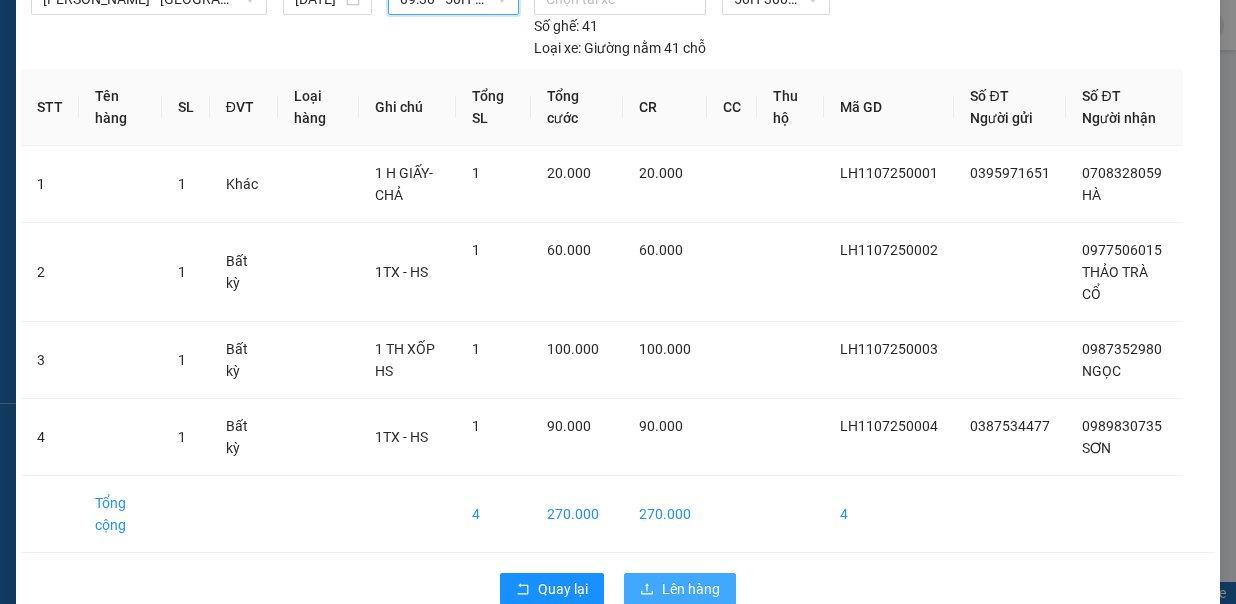 click on "Lên hàng" at bounding box center [691, 589] 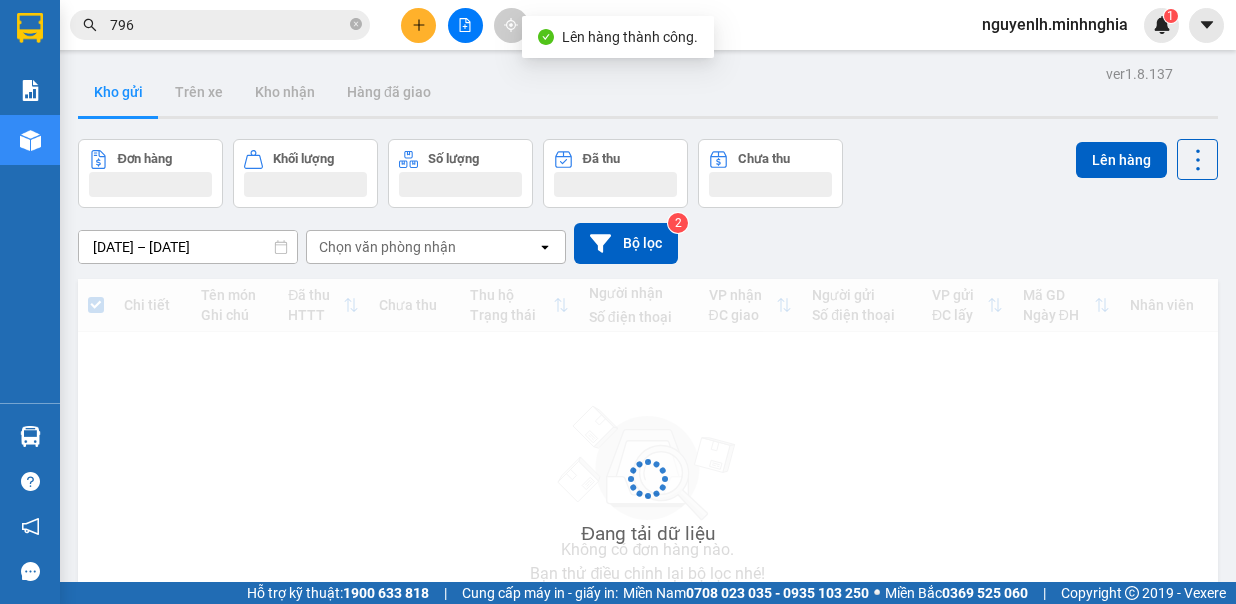 click 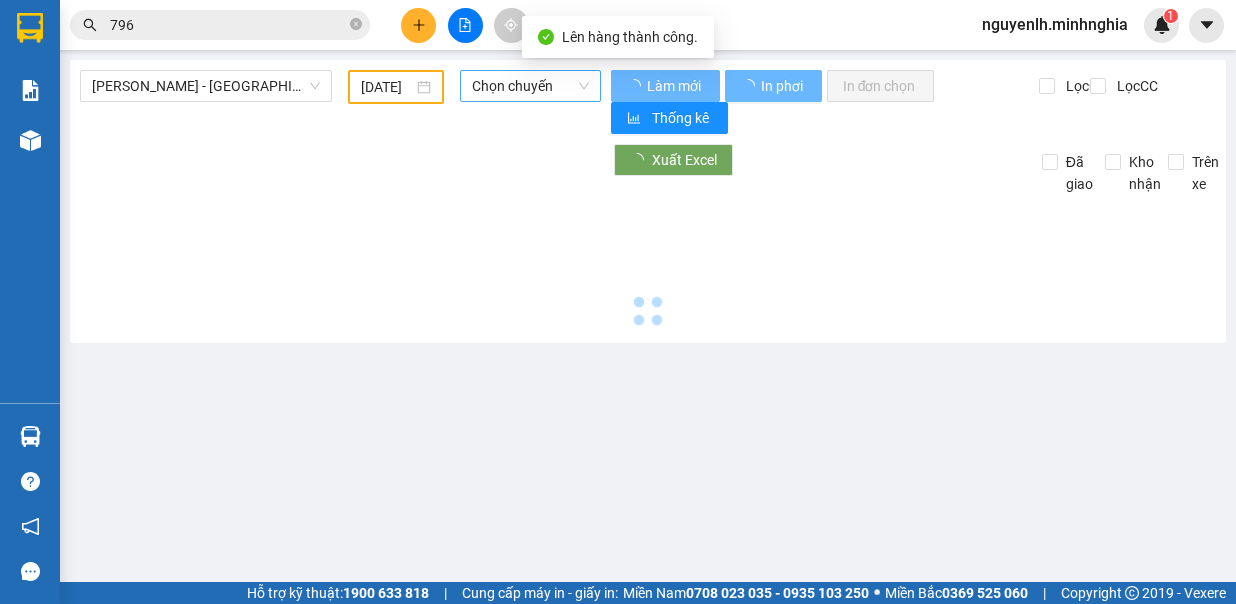 type on "11/07/2025" 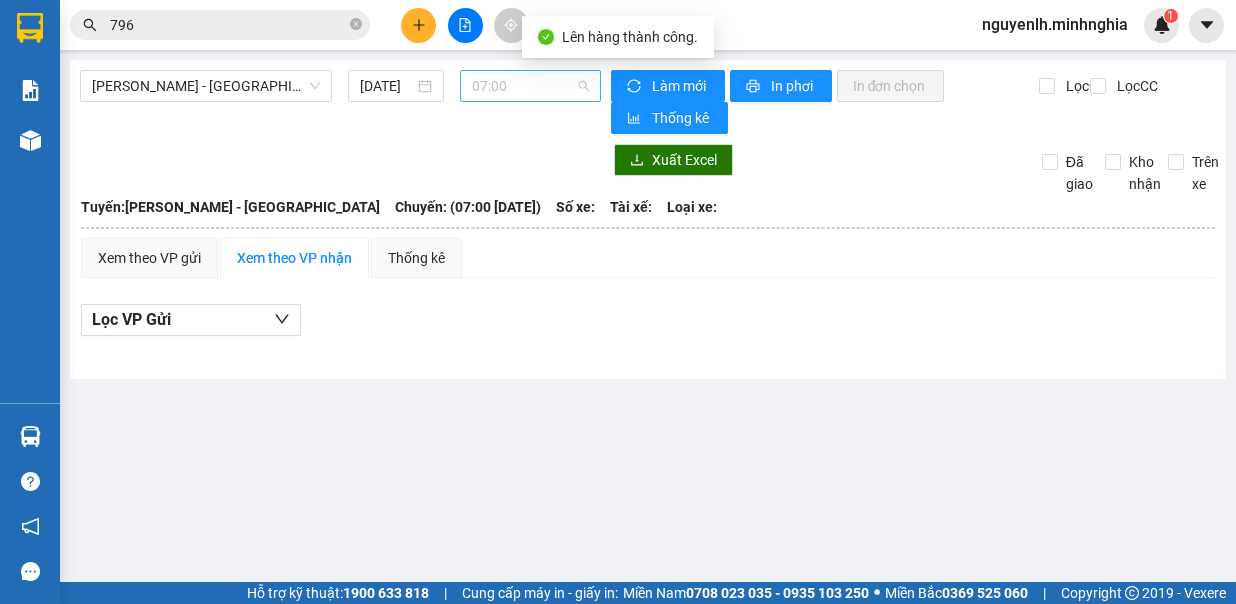 click on "07:00" at bounding box center [530, 86] 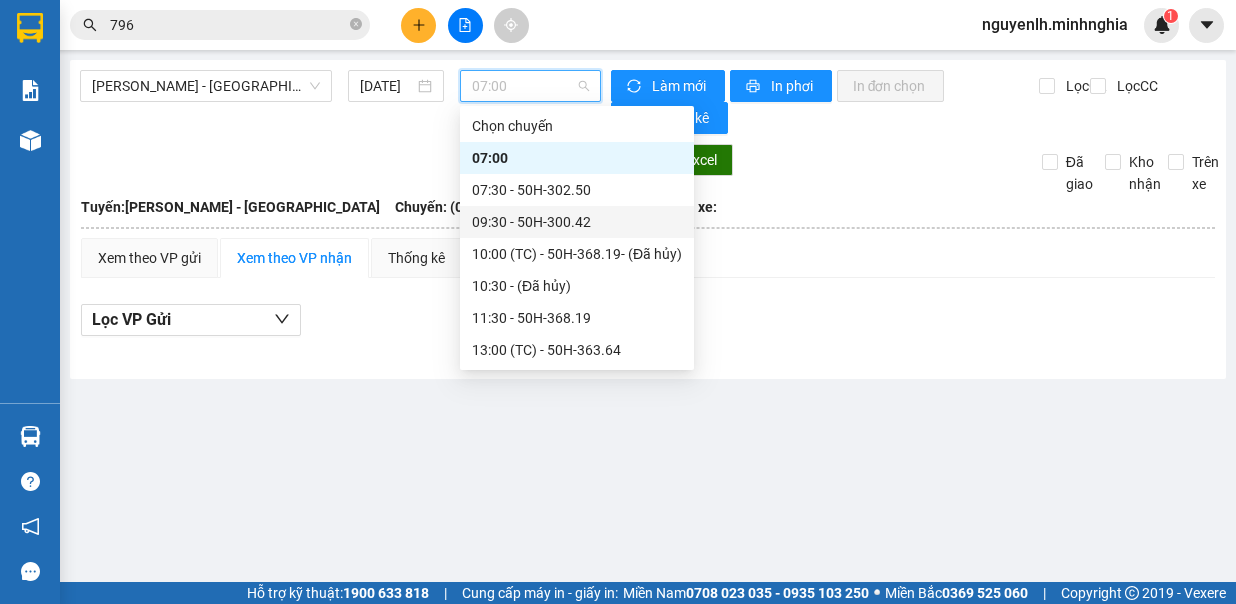 click on "09:30     - 50H-300.42" at bounding box center [577, 222] 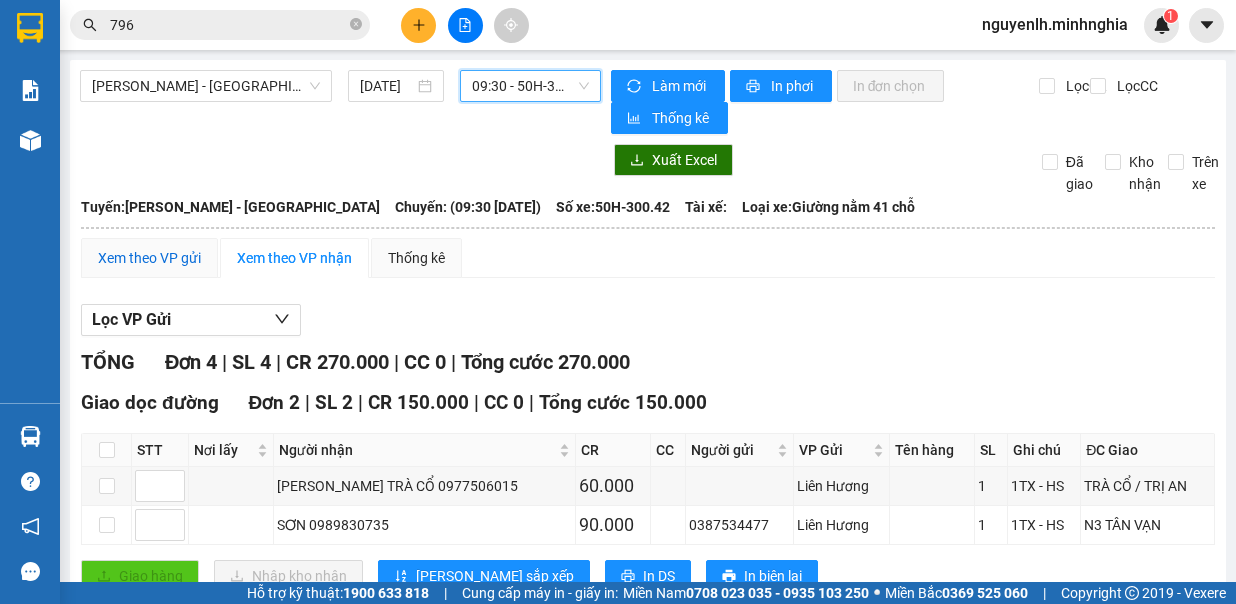 click on "Xem theo VP gửi" at bounding box center [149, 258] 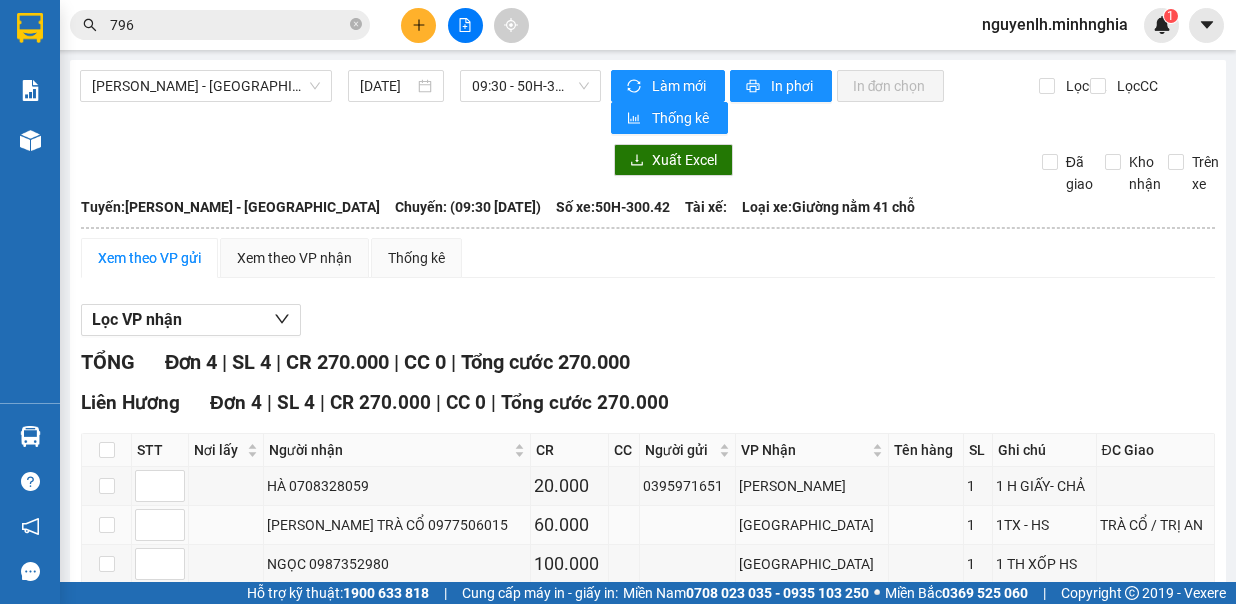 scroll, scrollTop: 133, scrollLeft: 0, axis: vertical 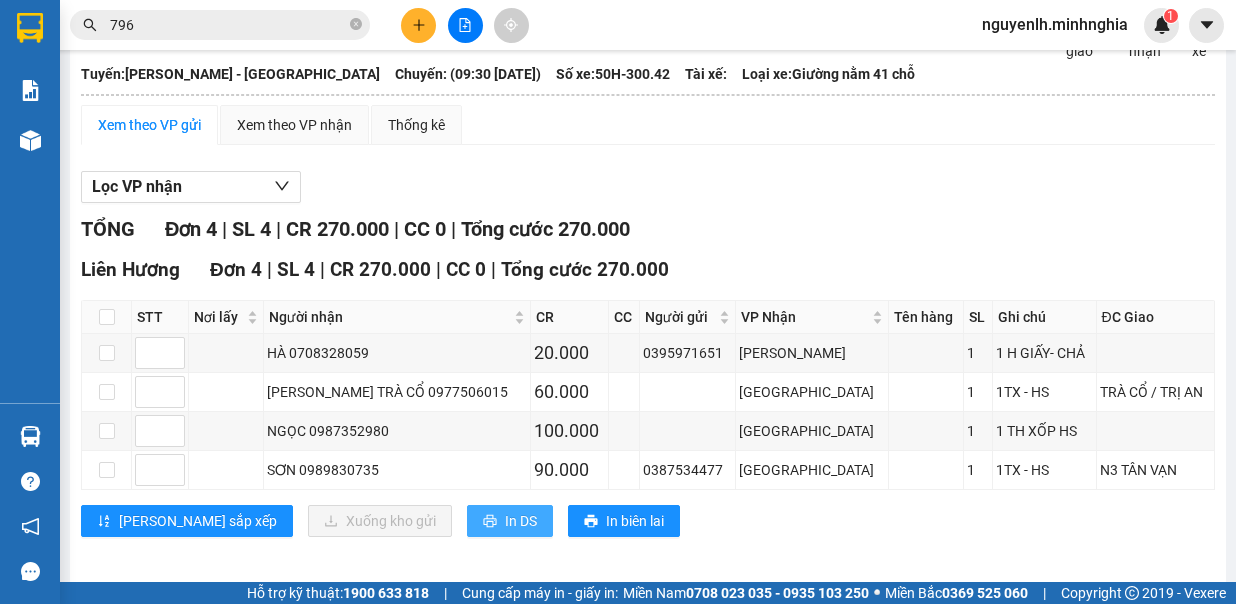 click on "In DS" at bounding box center [510, 521] 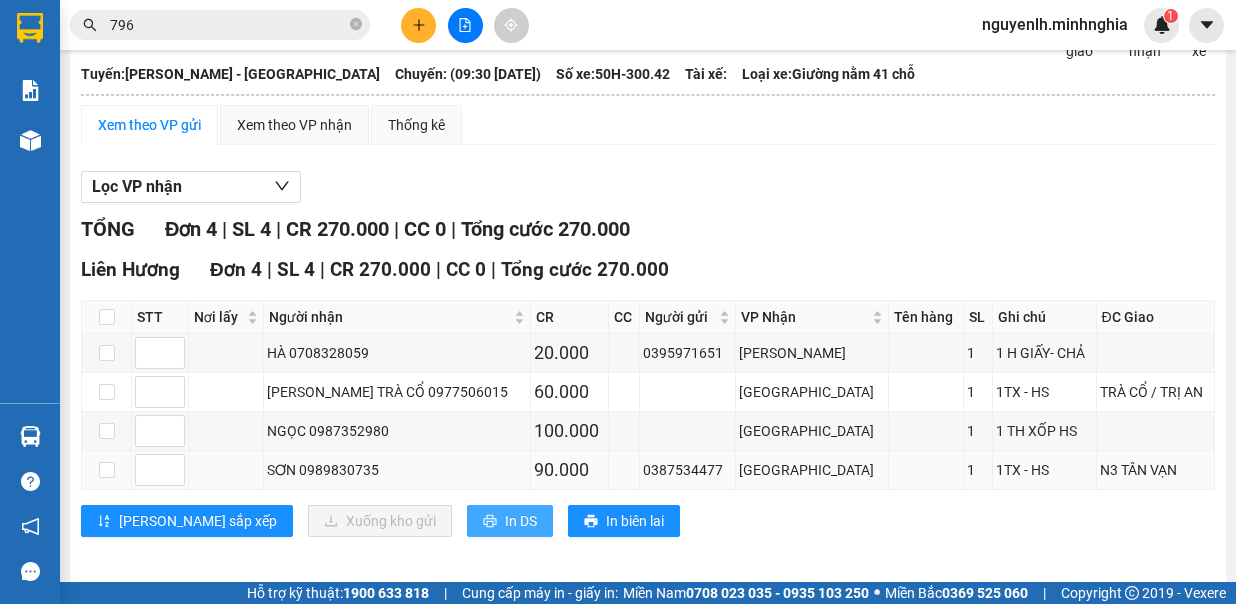 scroll, scrollTop: 0, scrollLeft: 0, axis: both 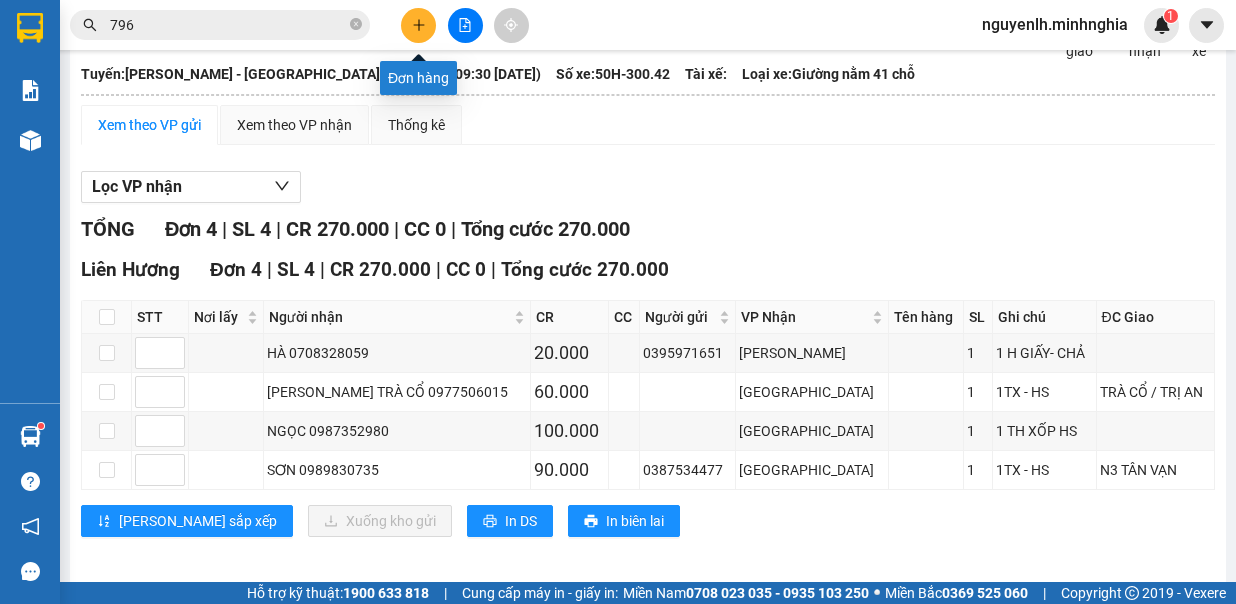 click 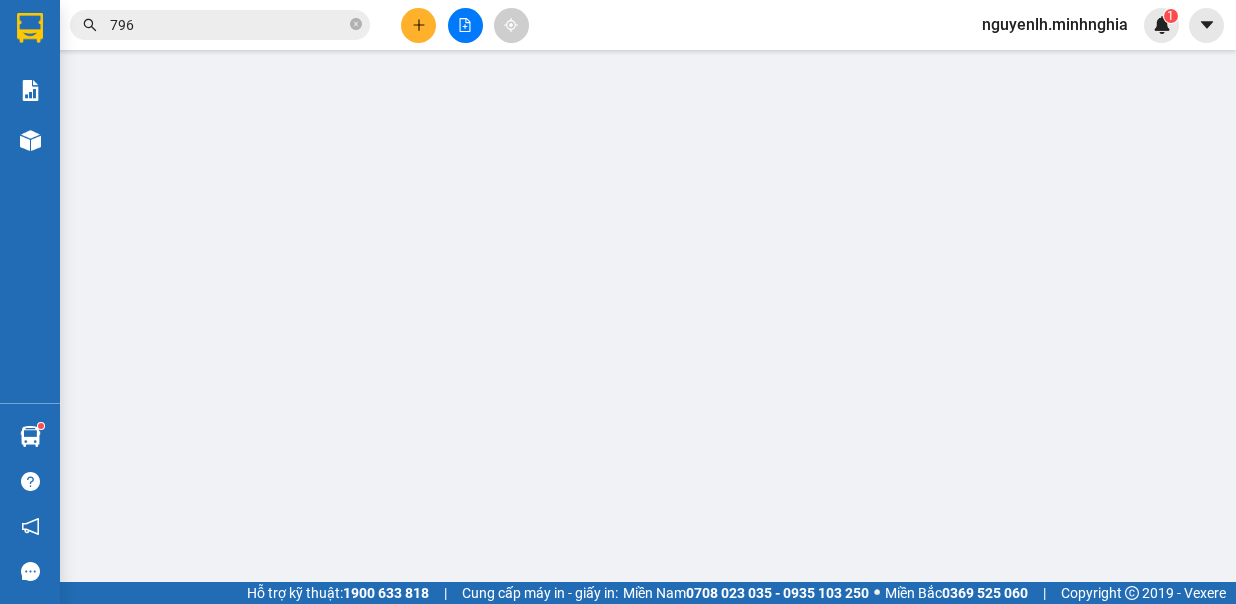 scroll, scrollTop: 0, scrollLeft: 0, axis: both 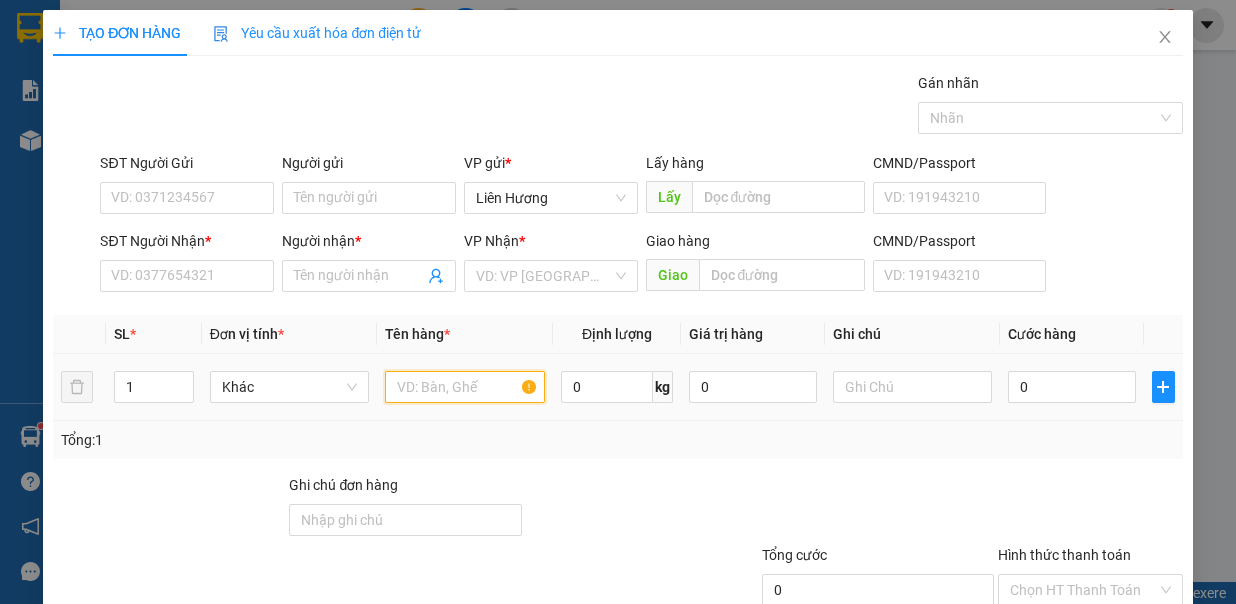 click at bounding box center (465, 387) 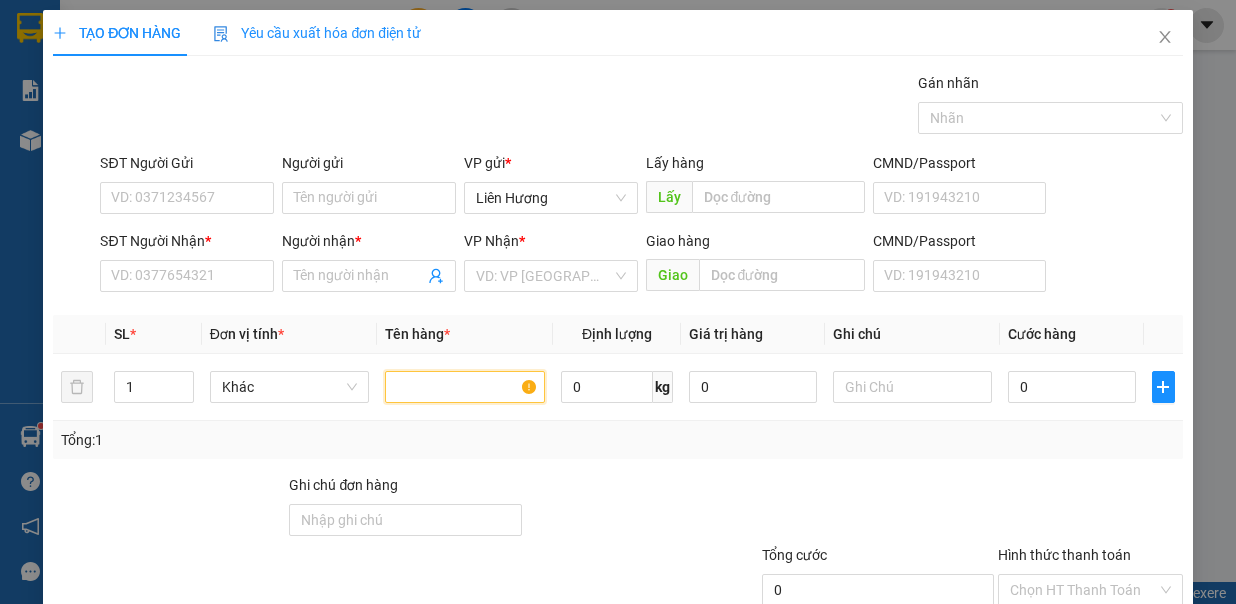 type on "B" 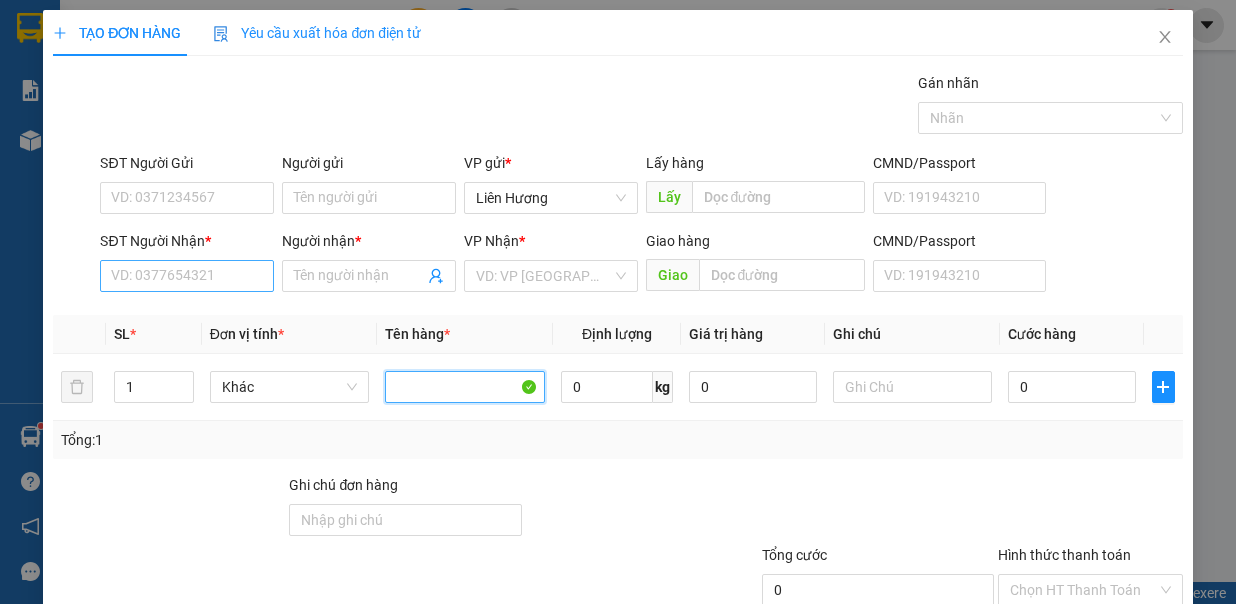 type 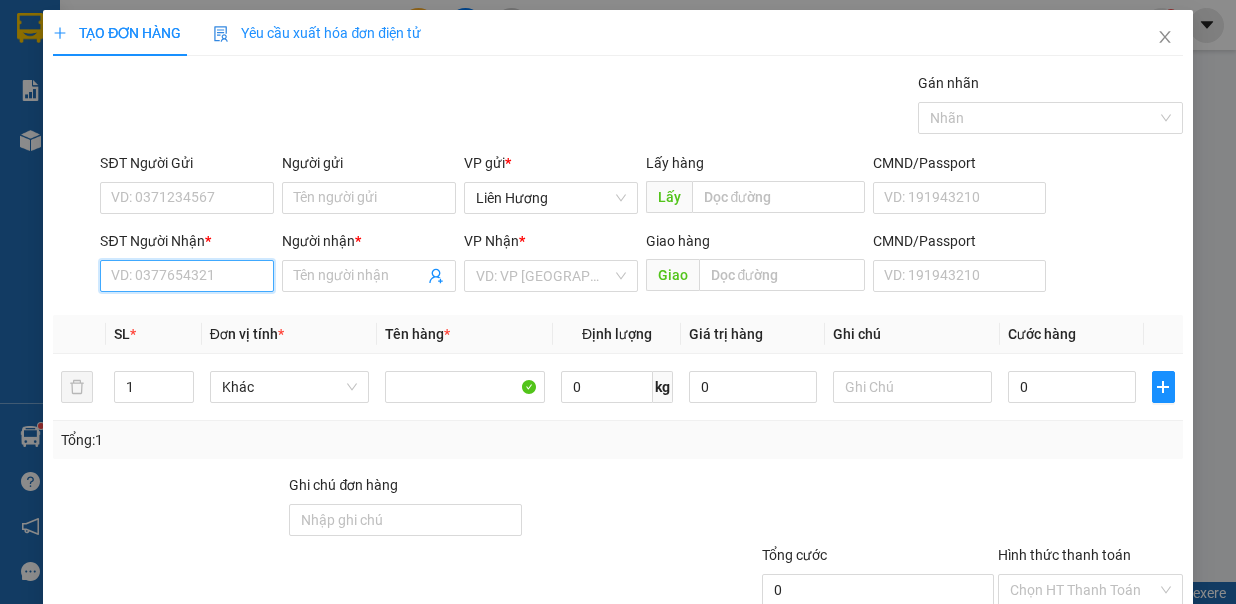 click on "SĐT Người Nhận  *" at bounding box center [187, 276] 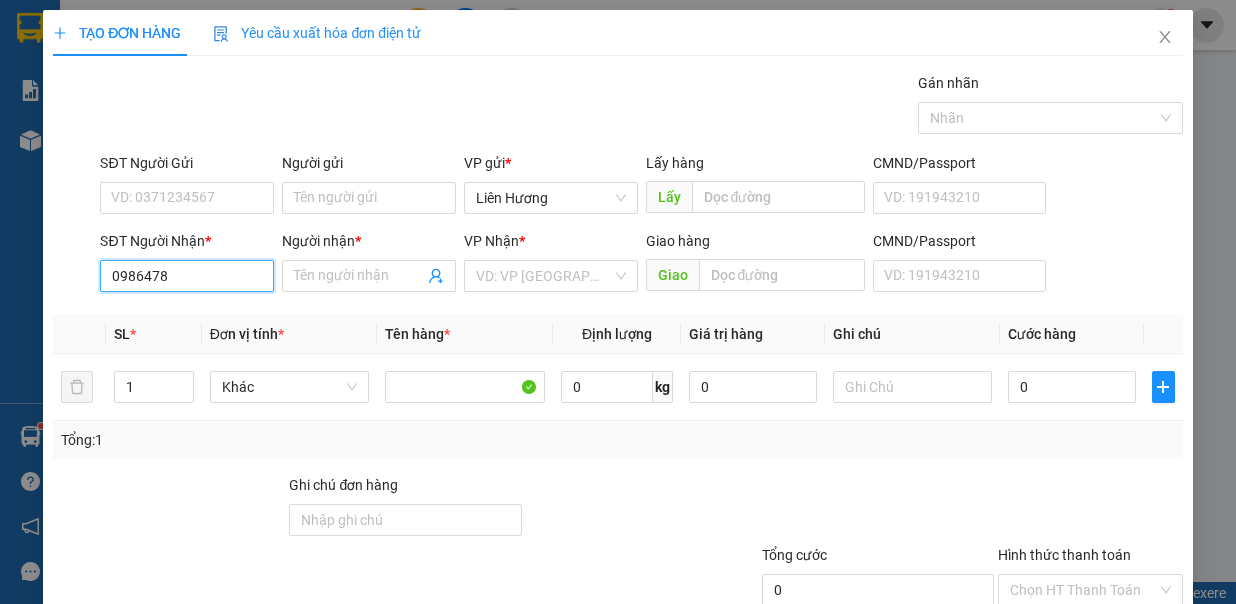 click on "0986478" at bounding box center (187, 276) 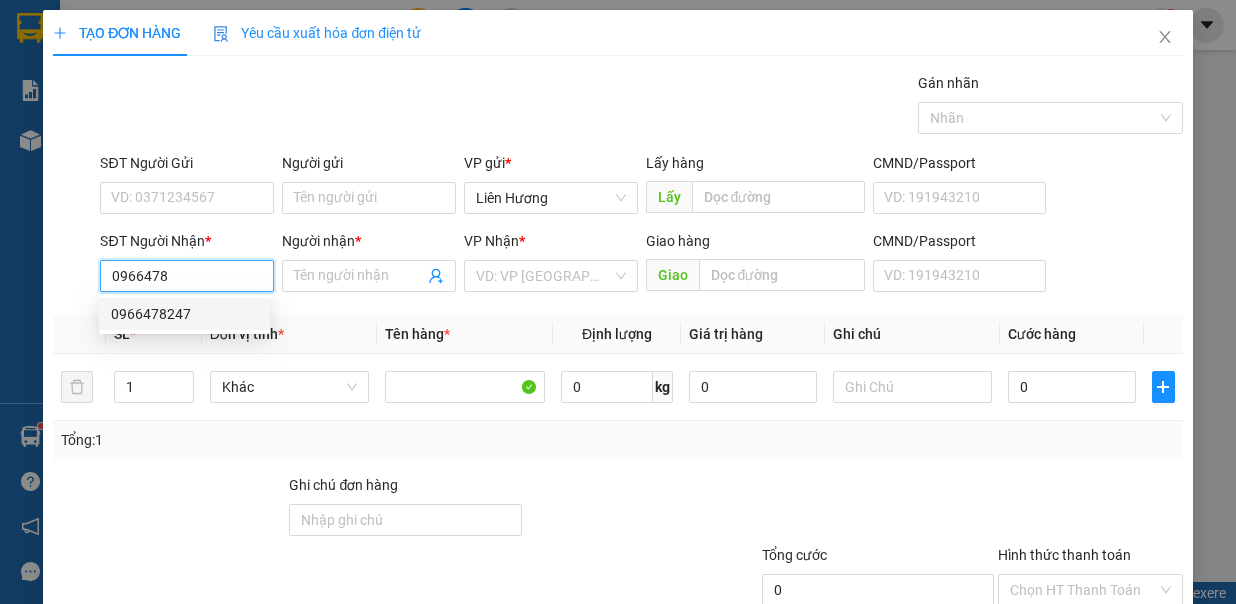 click on "0966478247" at bounding box center [184, 314] 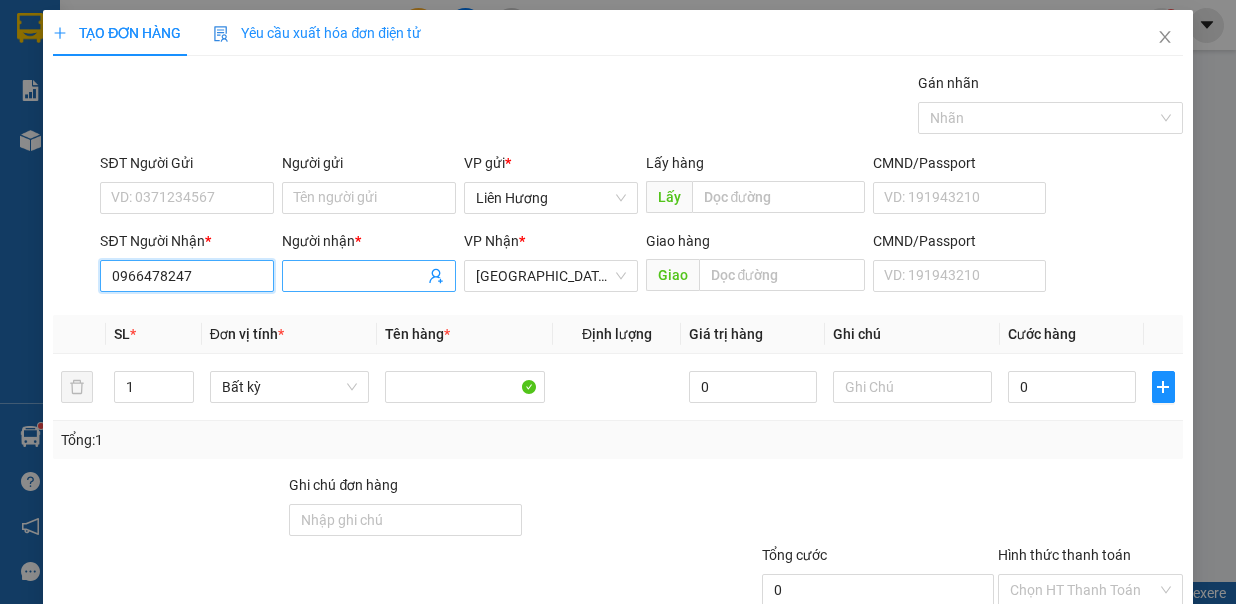 type on "0966478247" 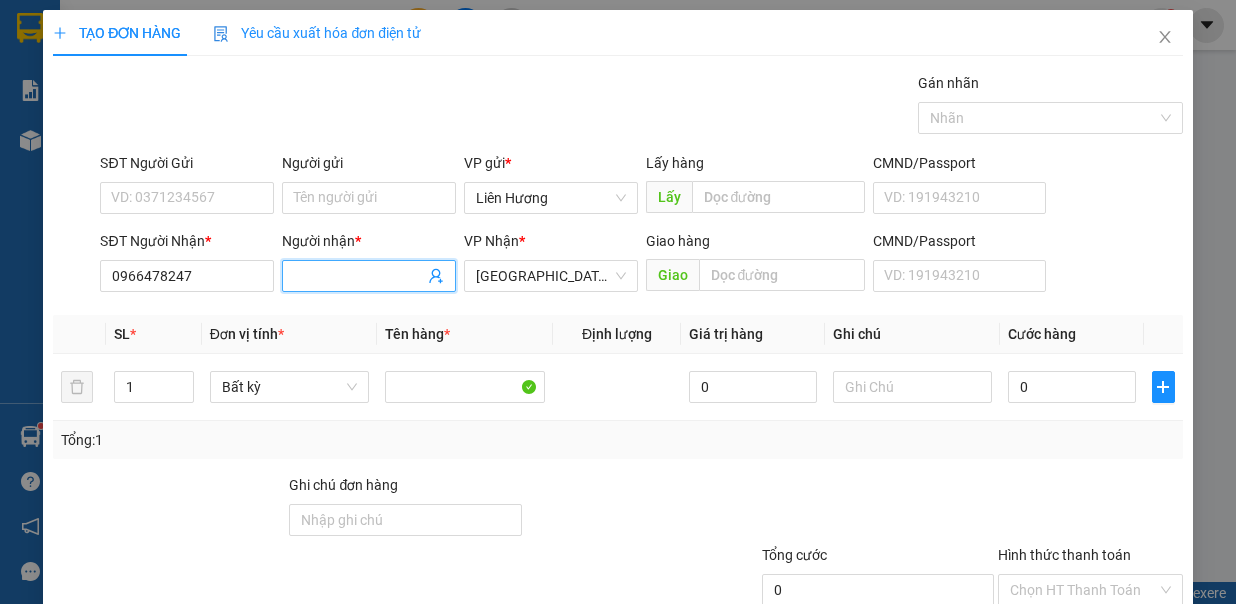 click on "Người nhận  *" at bounding box center (359, 276) 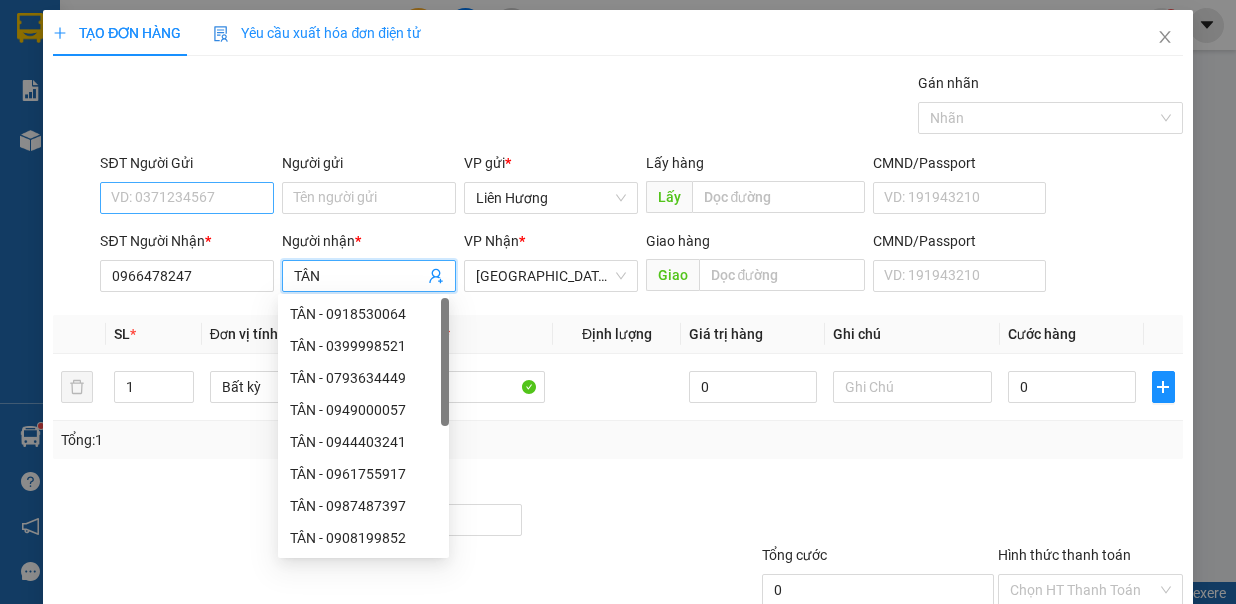 type on "TÂN" 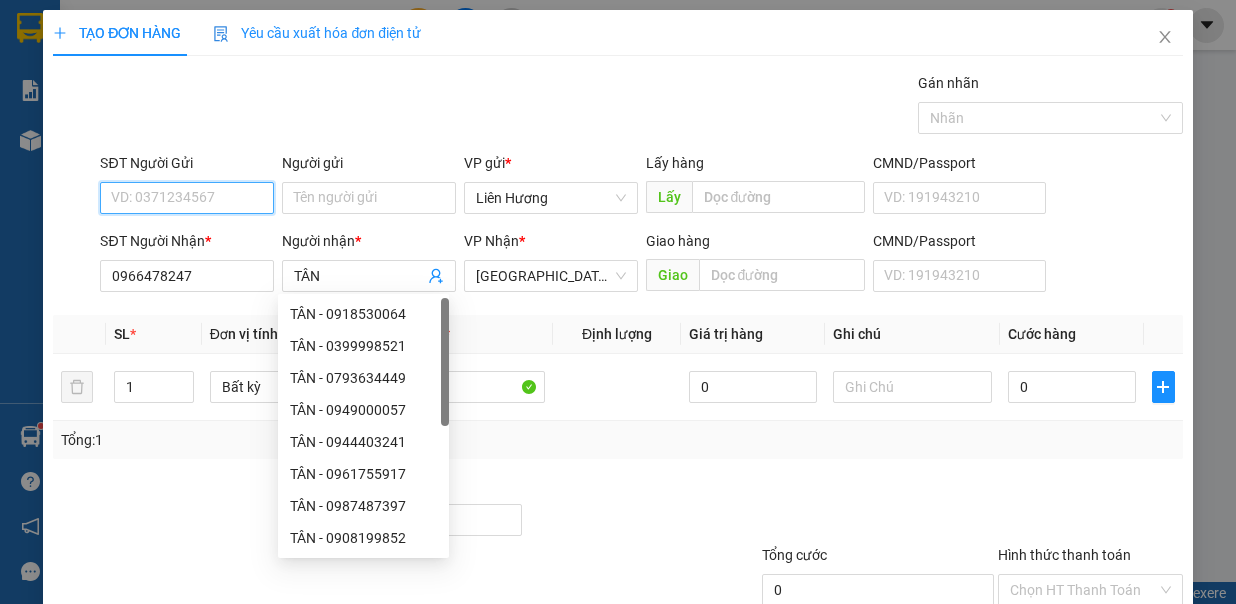 click on "SĐT Người Gửi" at bounding box center (187, 198) 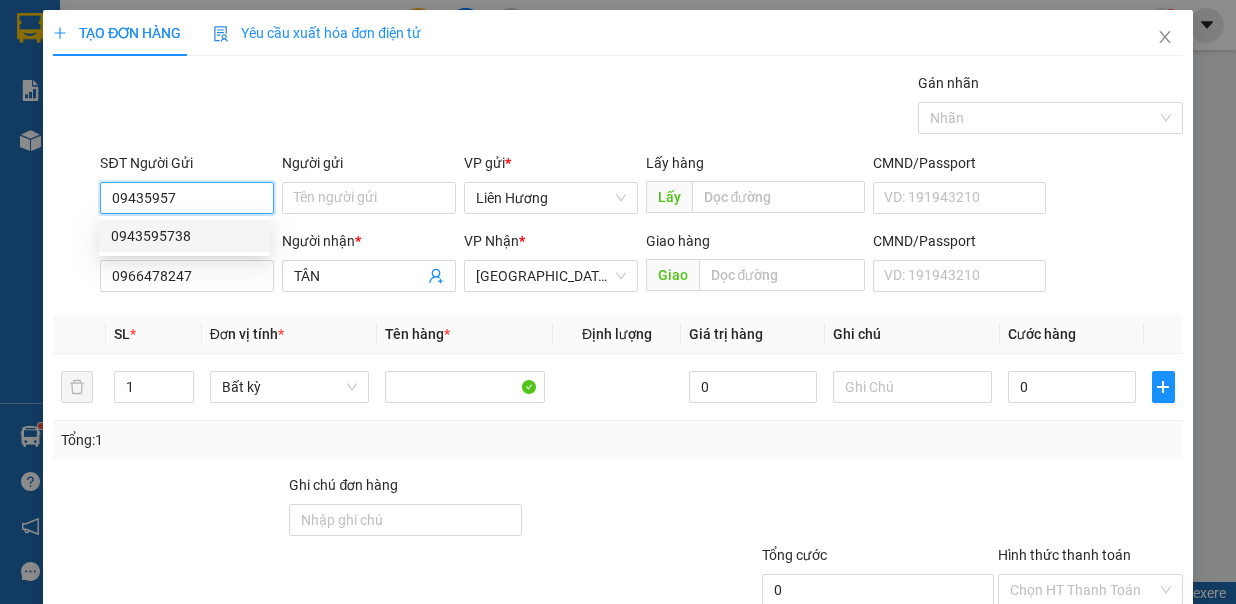 click on "0943595738" at bounding box center [184, 236] 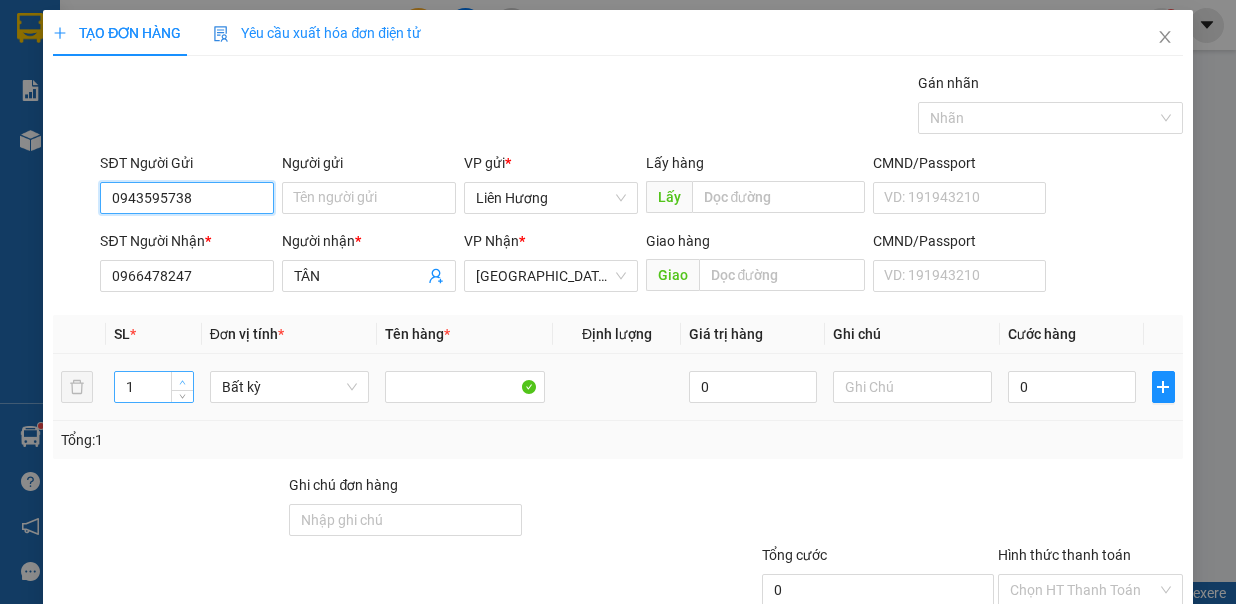 type on "0943595738" 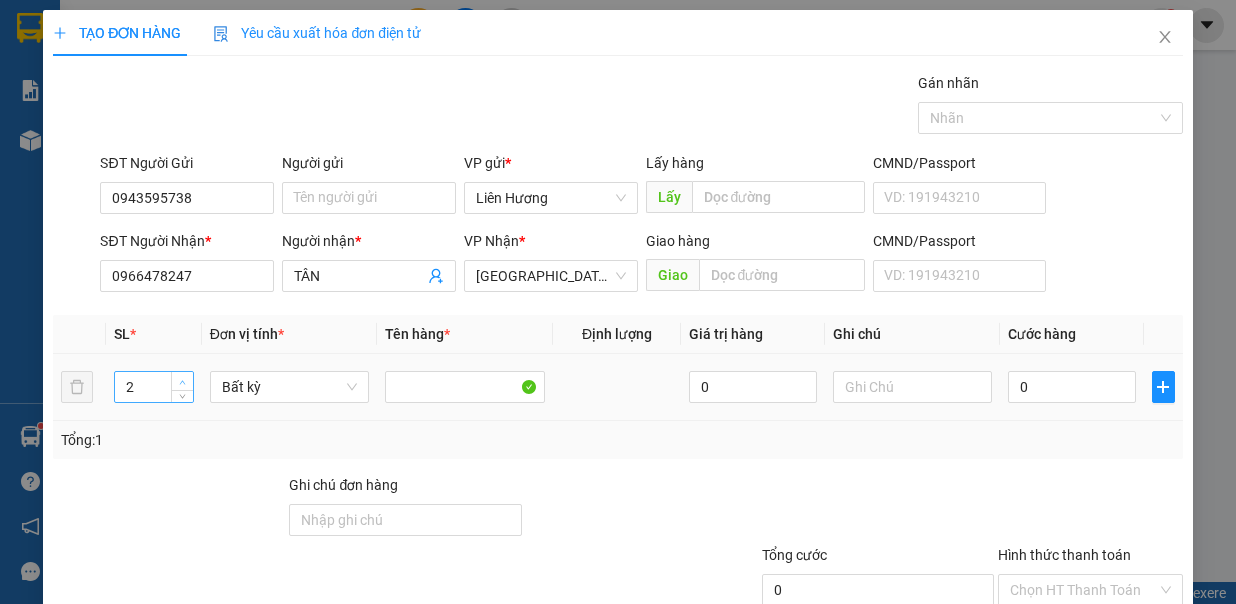 click at bounding box center (182, 381) 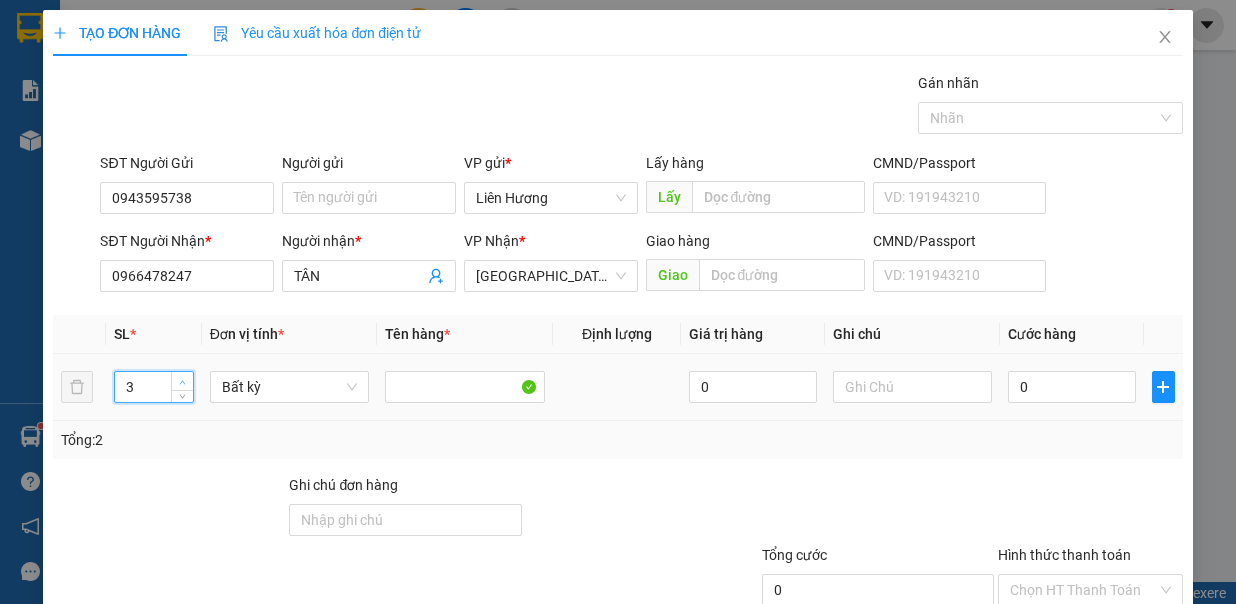 click at bounding box center (182, 381) 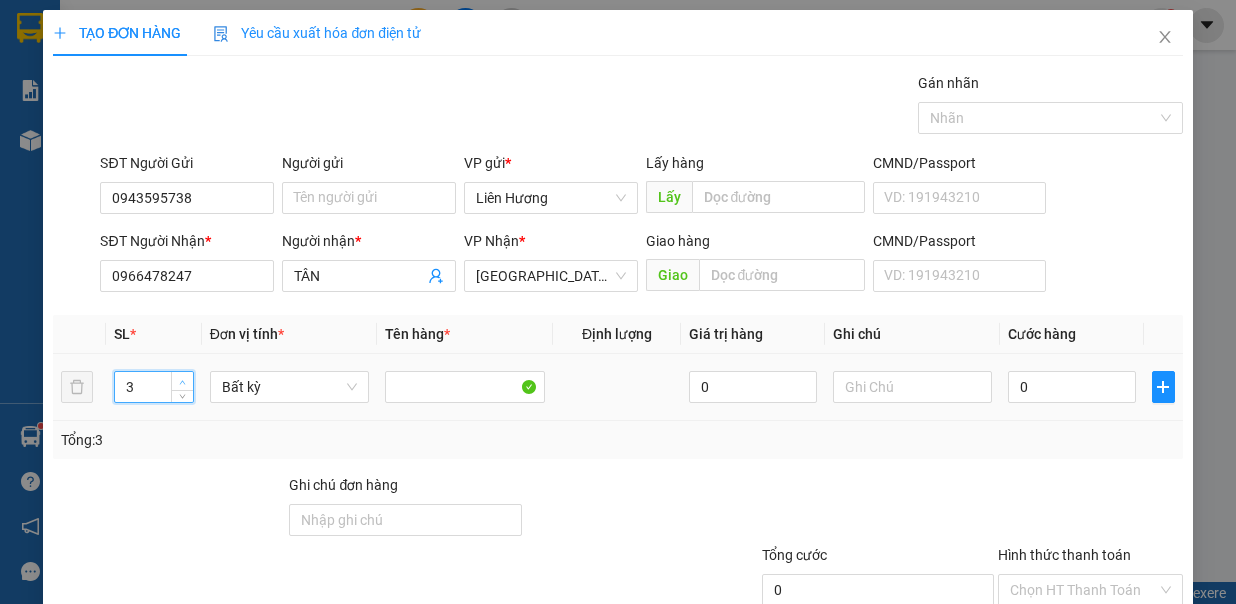 type on "4" 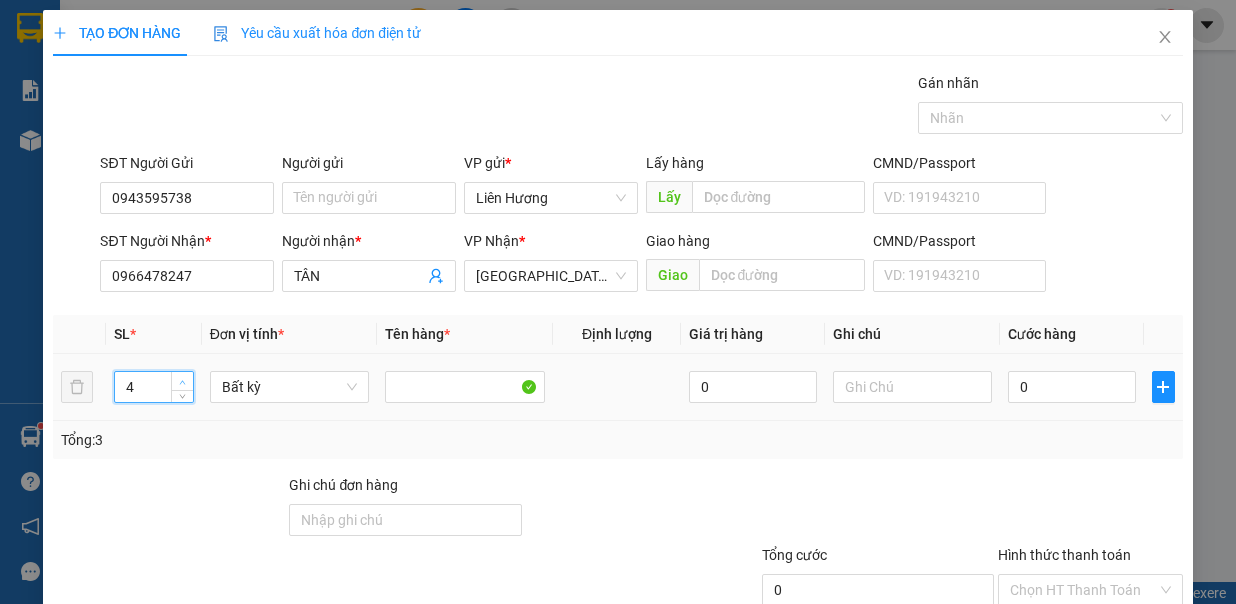 click at bounding box center [182, 381] 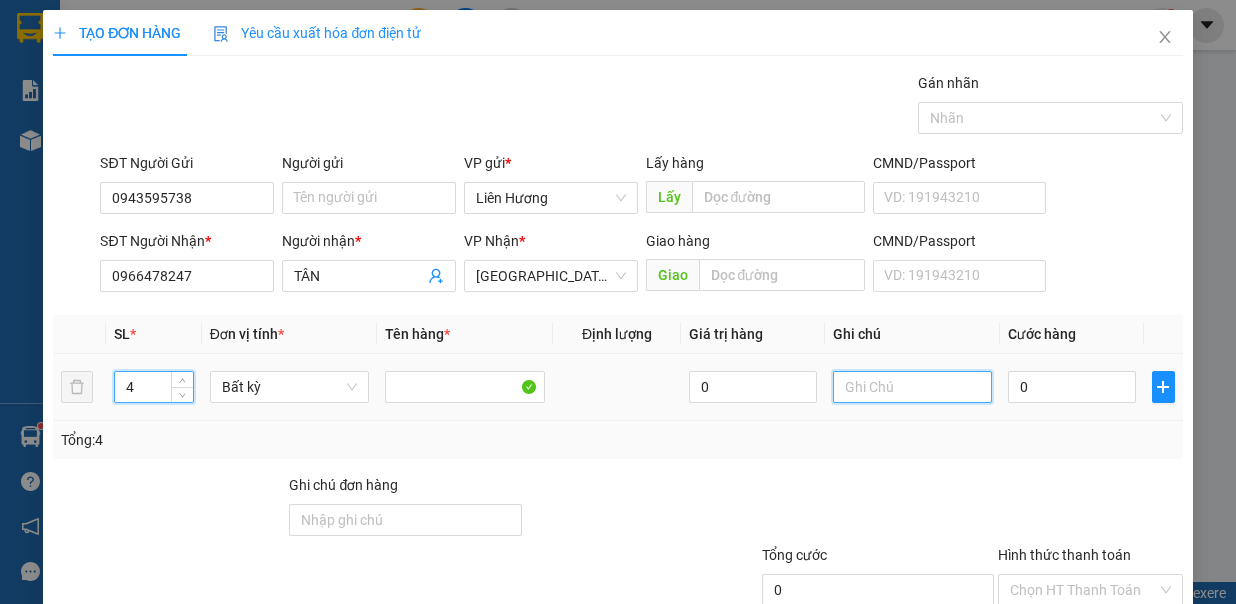 click at bounding box center (913, 387) 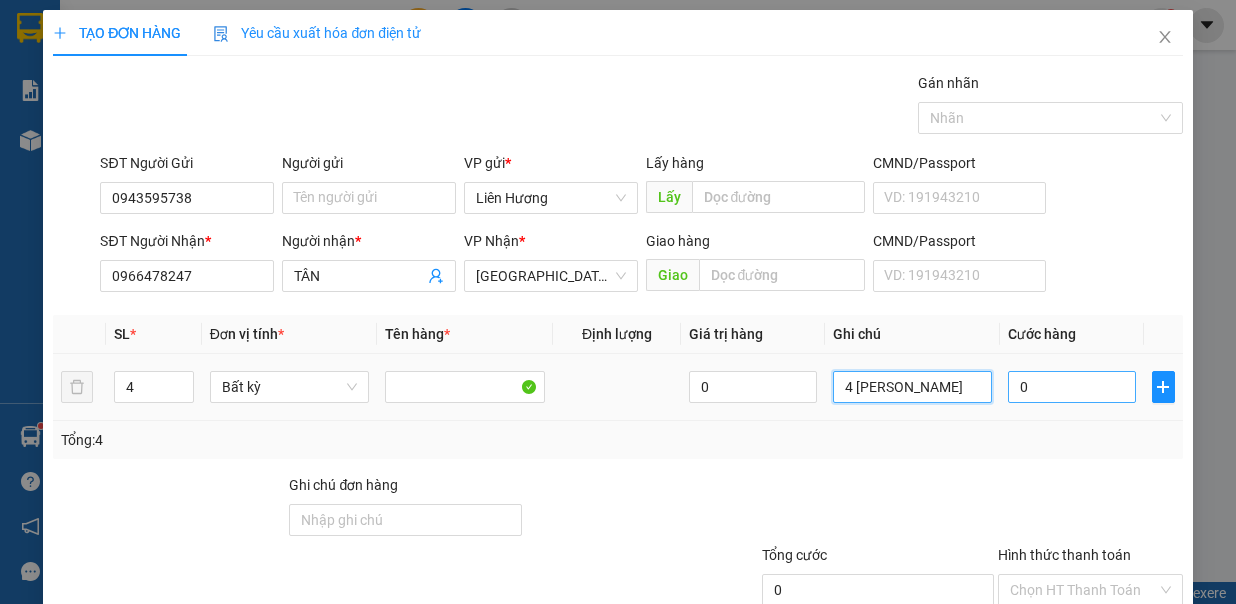 type on "4 BAO GẠO" 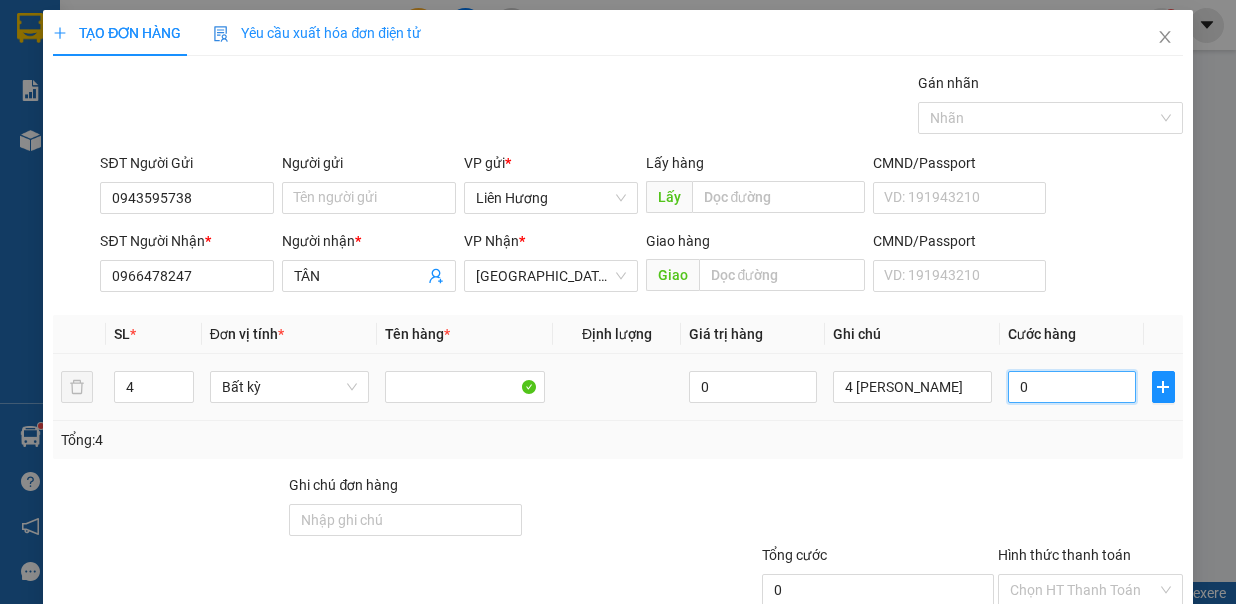 click on "0" at bounding box center (1072, 387) 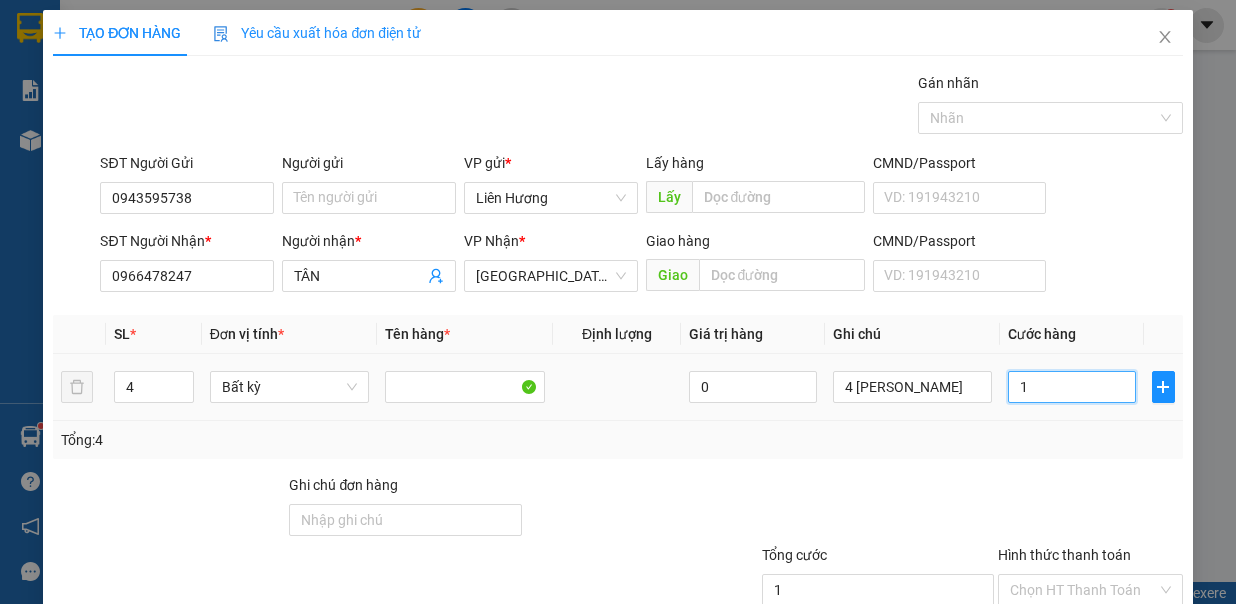 type on "16" 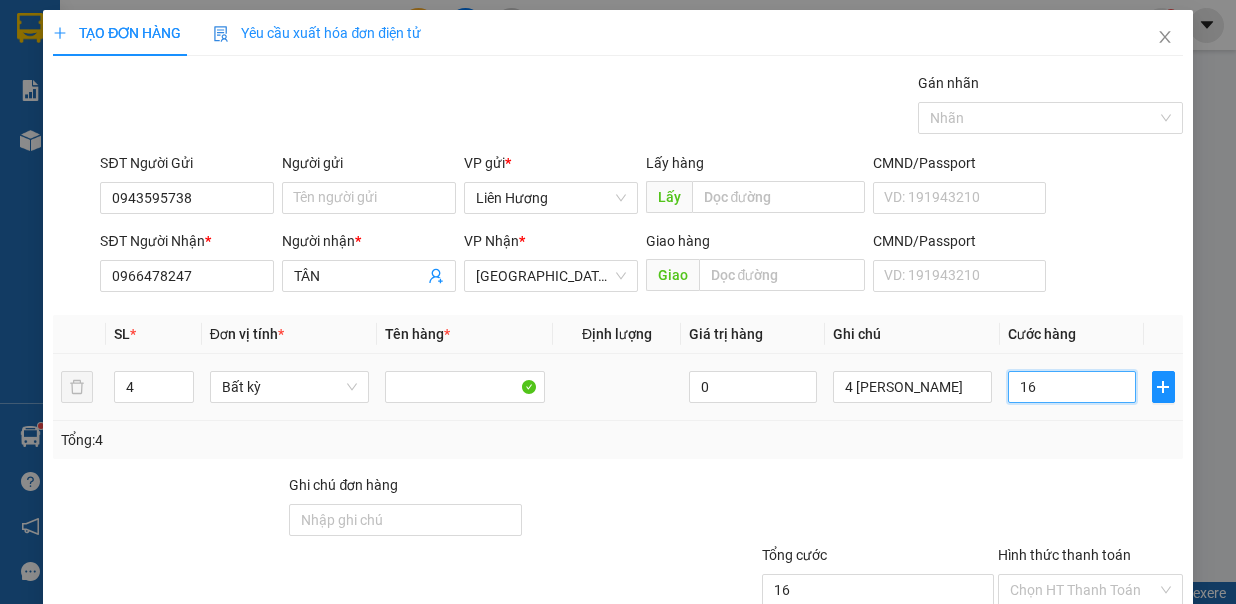 type on "160" 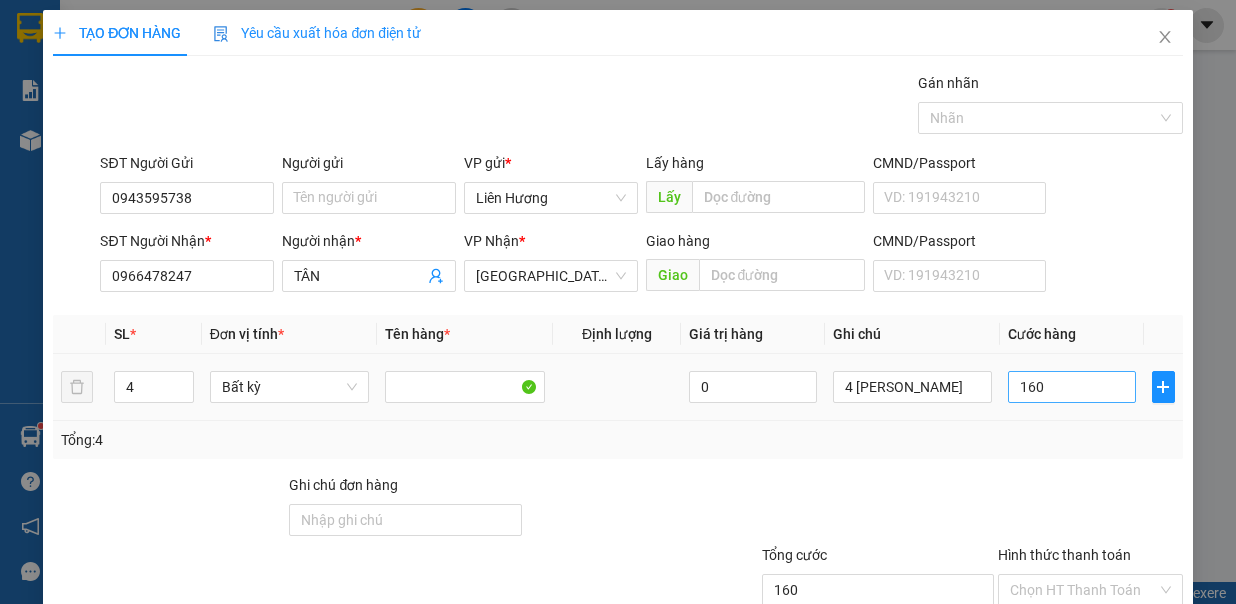 type on "160.000" 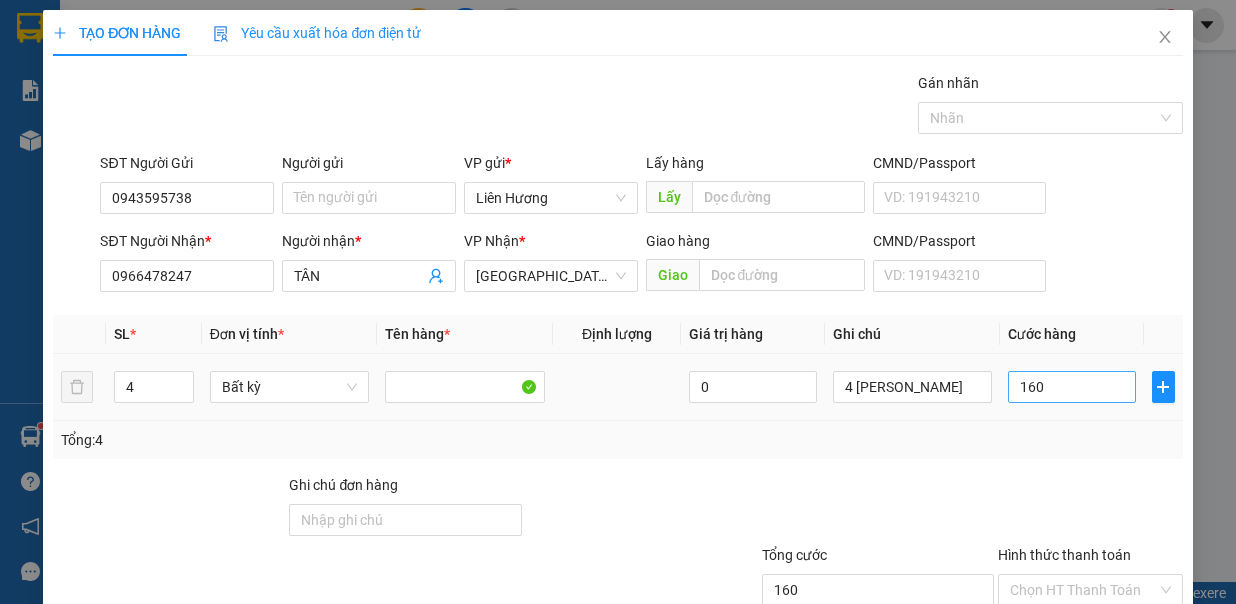 type on "160.000" 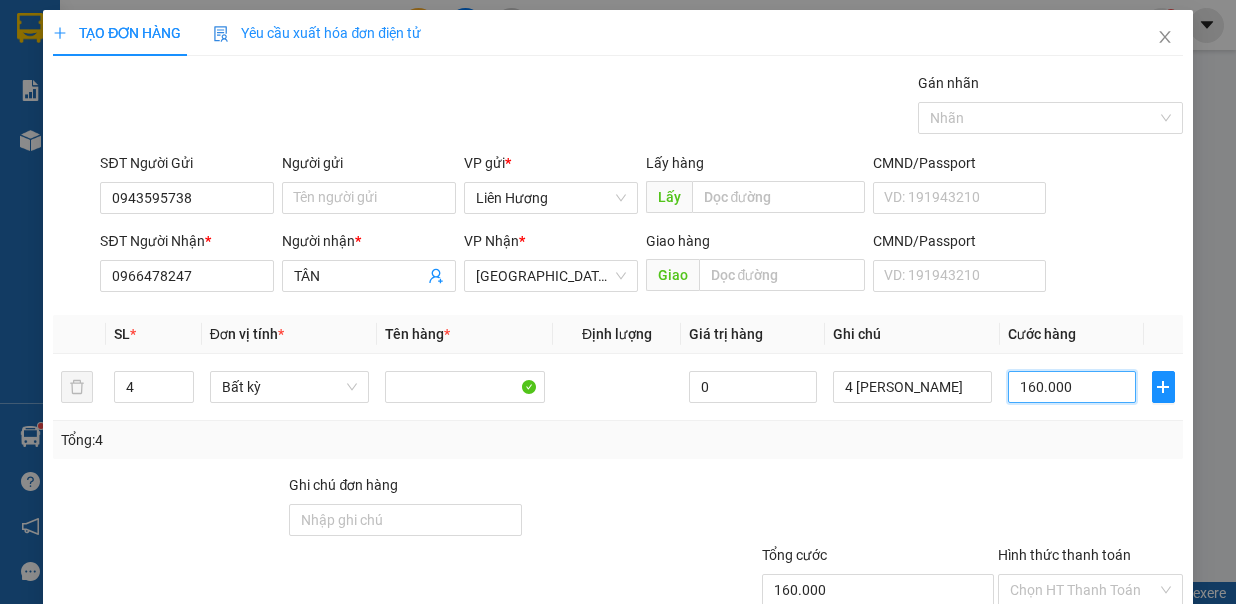 scroll, scrollTop: 133, scrollLeft: 0, axis: vertical 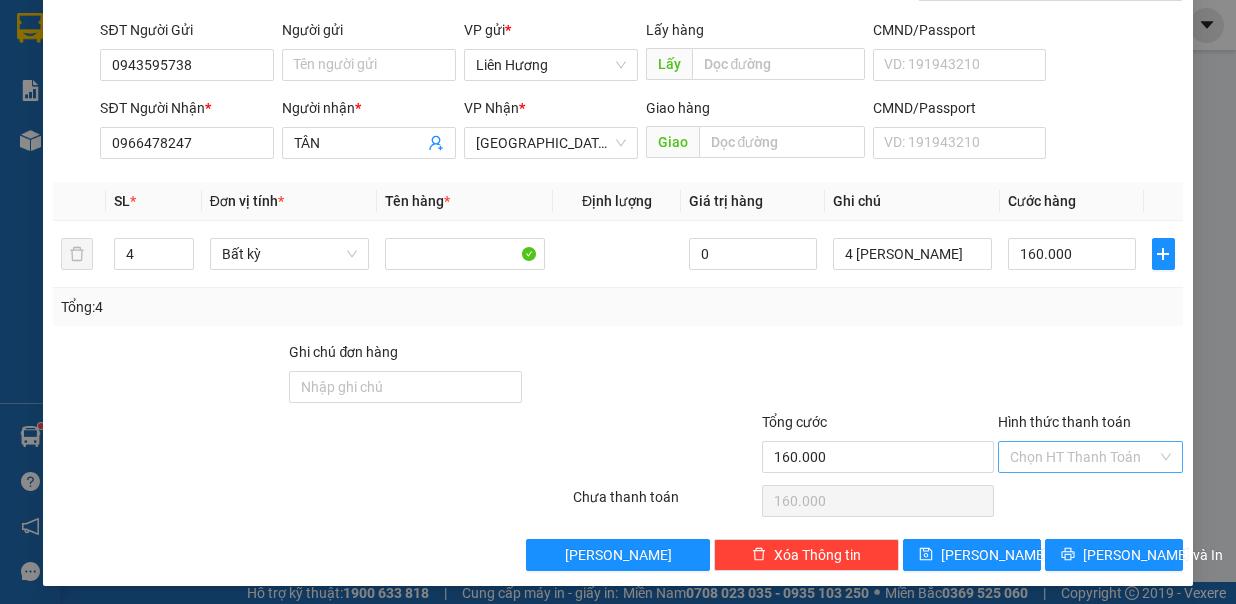 click on "Hình thức thanh toán" at bounding box center [1083, 457] 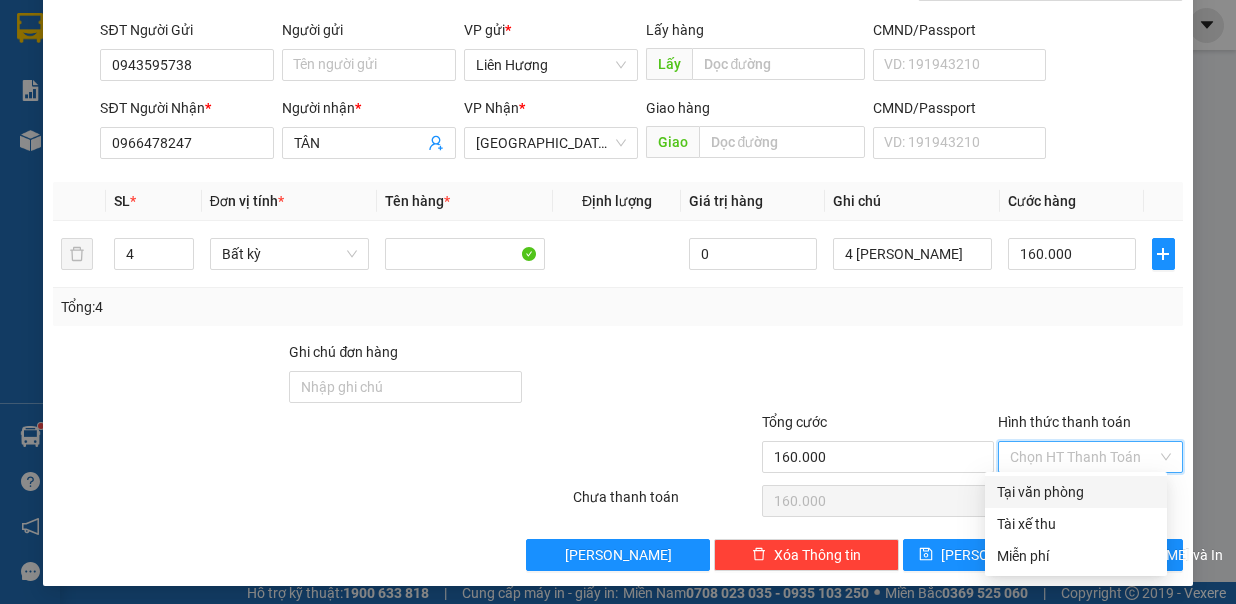 drag, startPoint x: 1082, startPoint y: 477, endPoint x: 1080, endPoint y: 498, distance: 21.095022 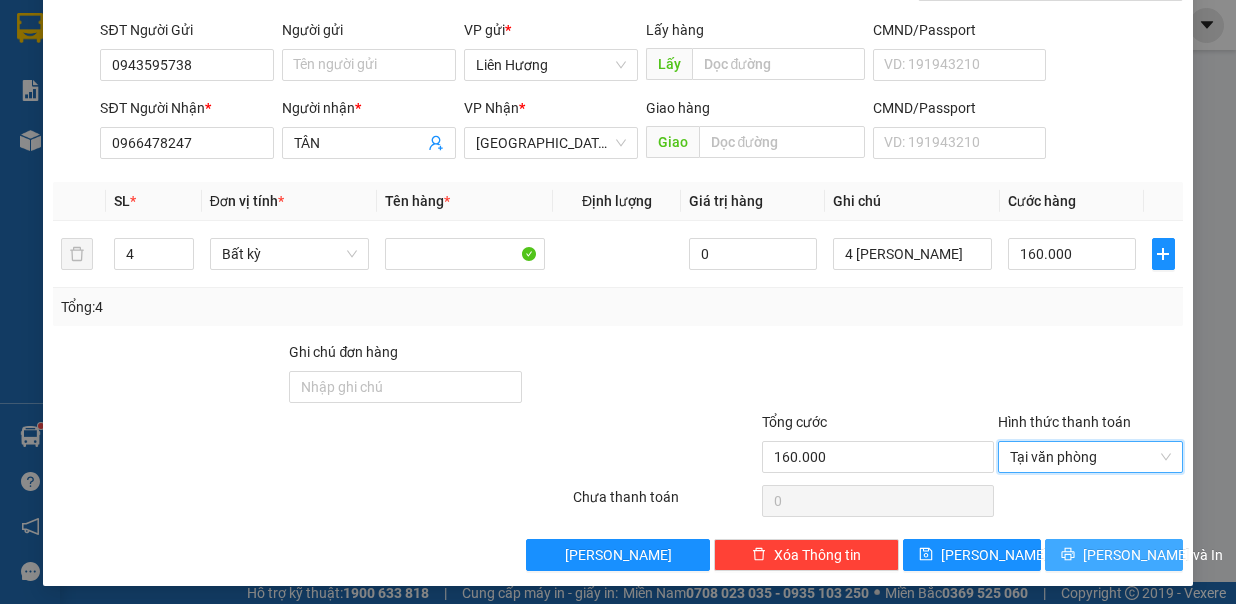 drag, startPoint x: 1084, startPoint y: 557, endPoint x: 1072, endPoint y: 542, distance: 19.209373 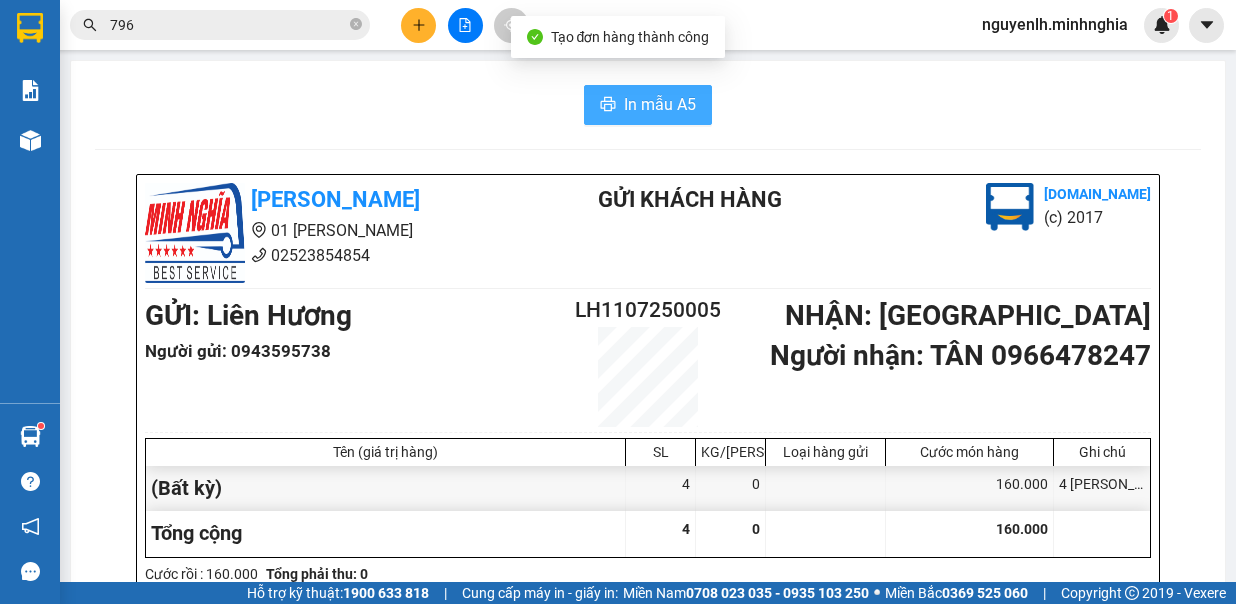 click on "In mẫu A5" at bounding box center (648, 105) 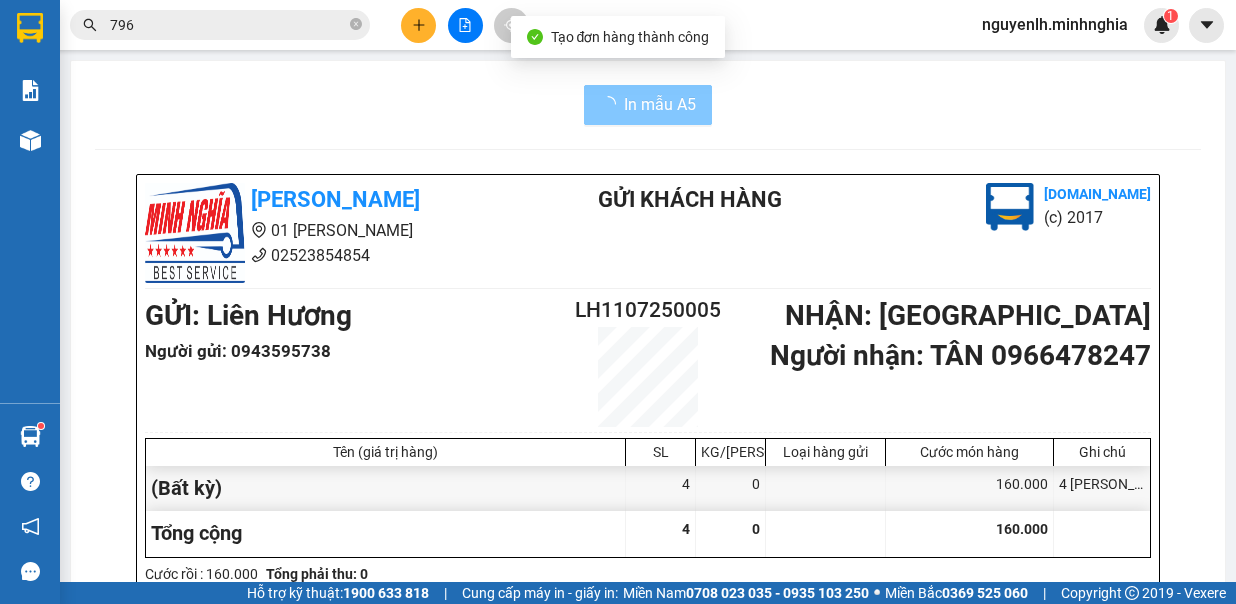 scroll, scrollTop: 0, scrollLeft: 0, axis: both 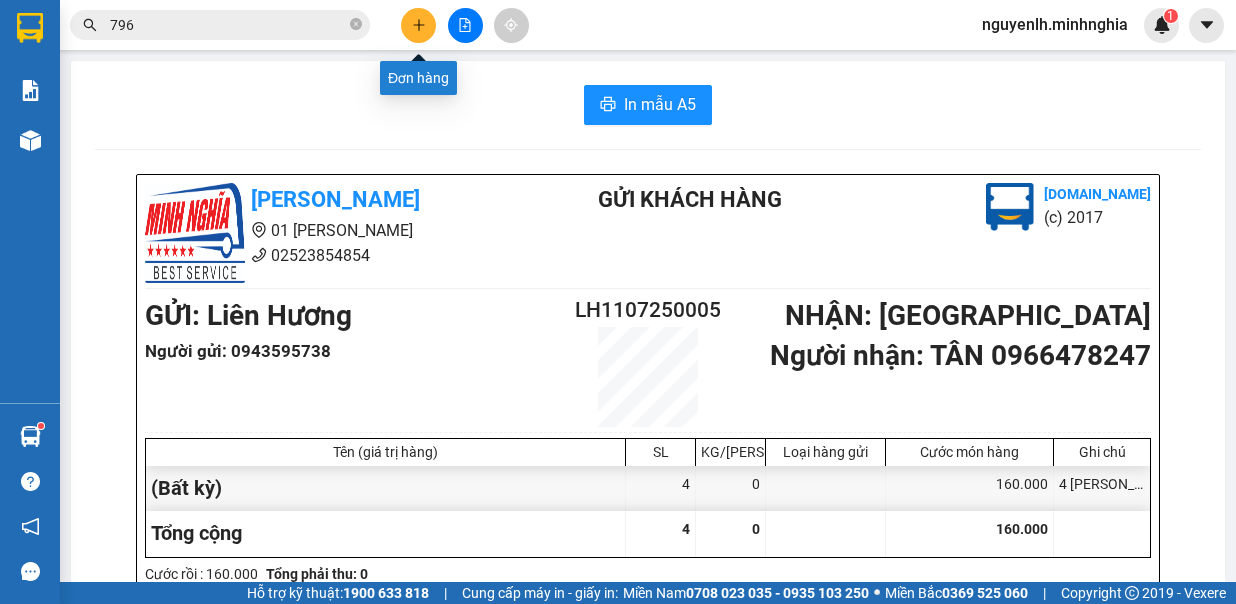click 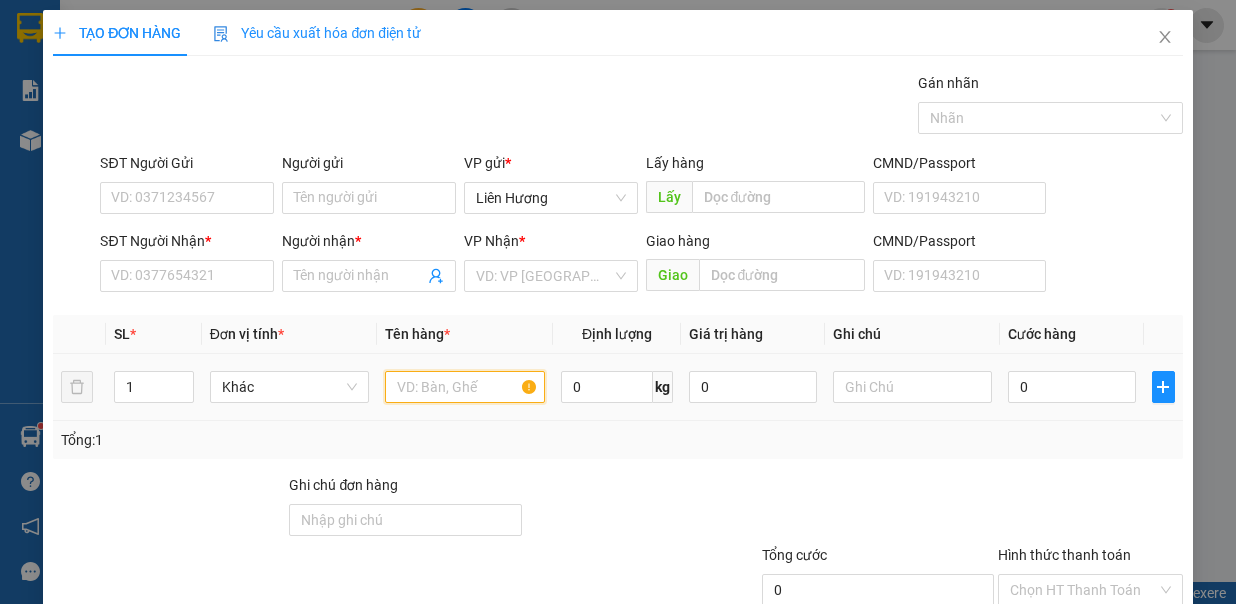 click at bounding box center (465, 387) 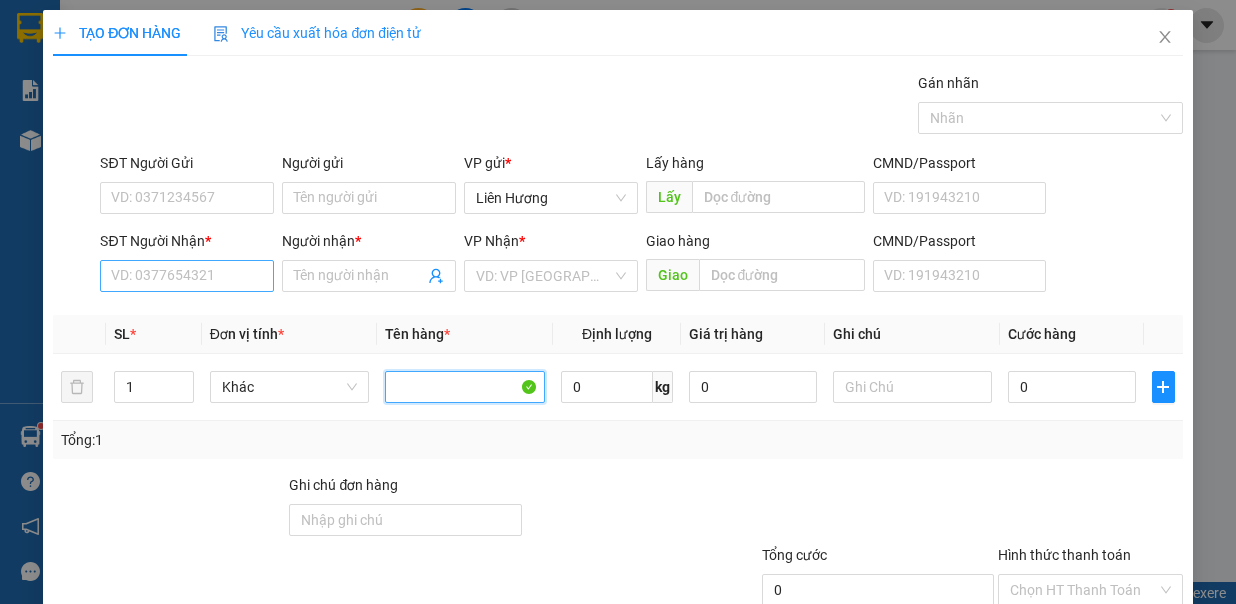 type 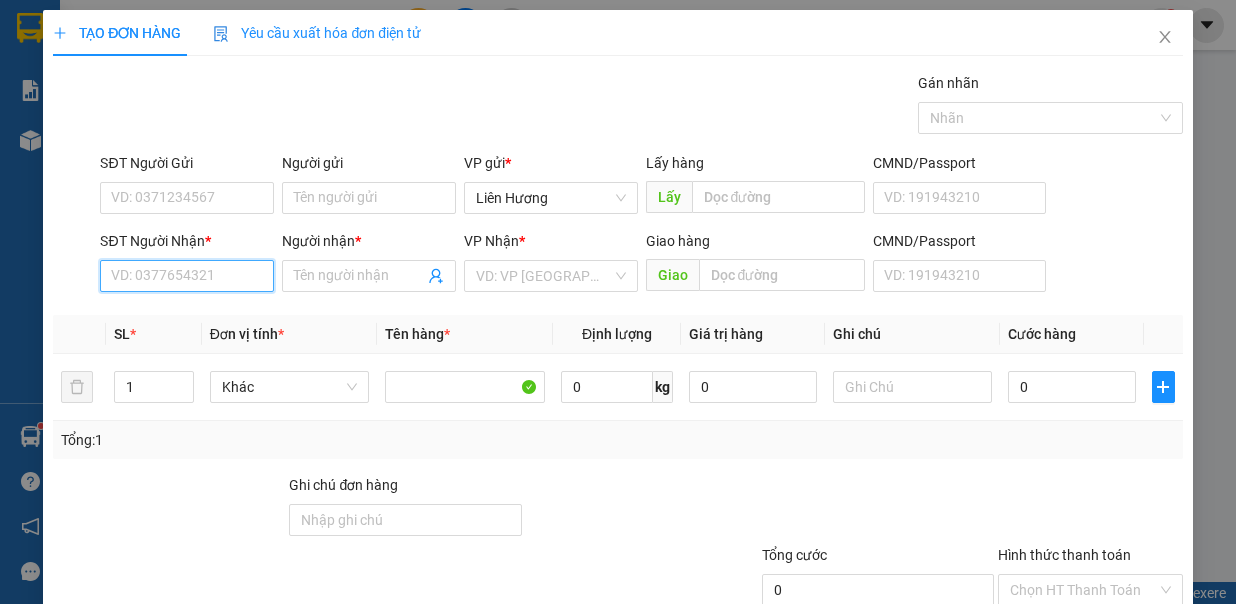 click on "SĐT Người Nhận  *" at bounding box center [187, 276] 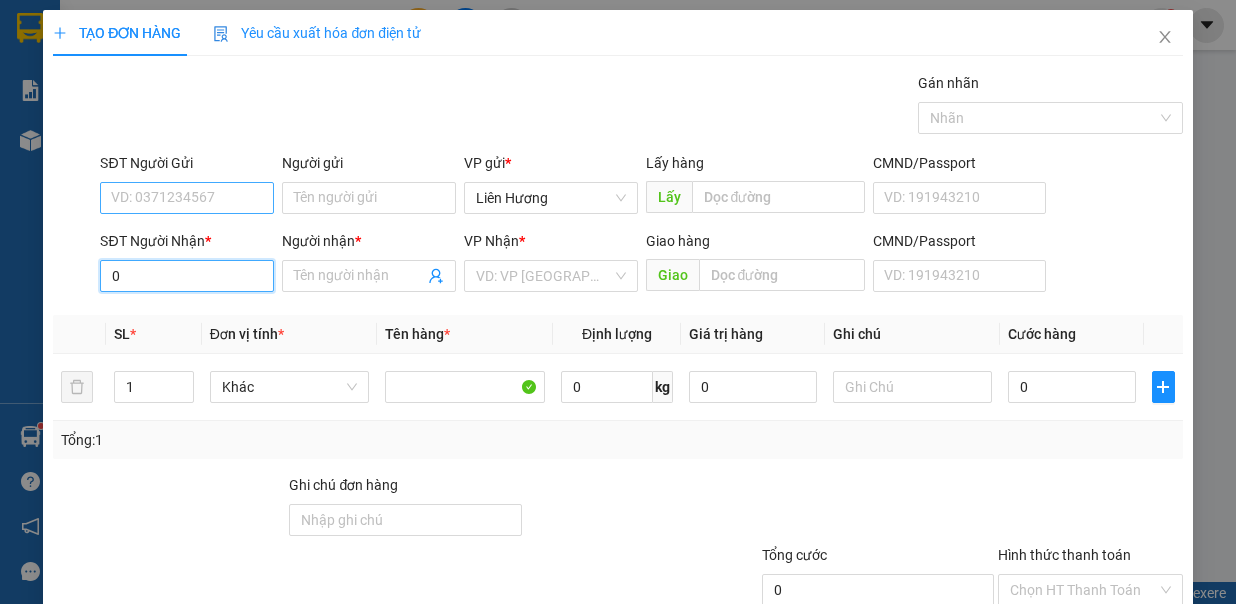 type on "0" 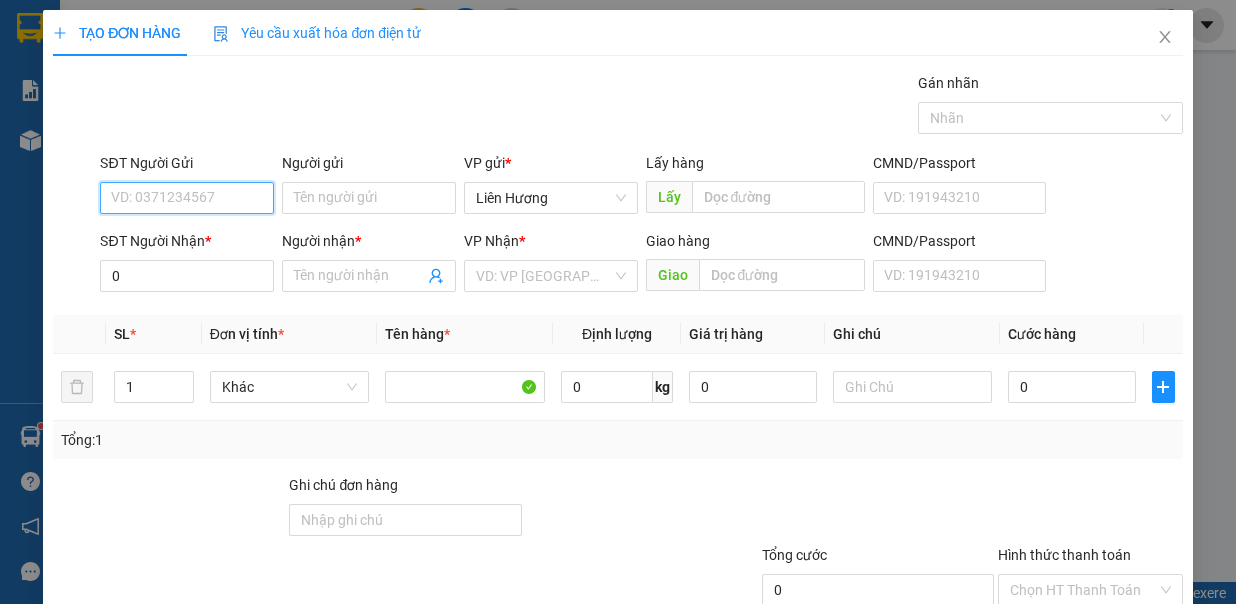 click on "SĐT Người Gửi" at bounding box center [187, 198] 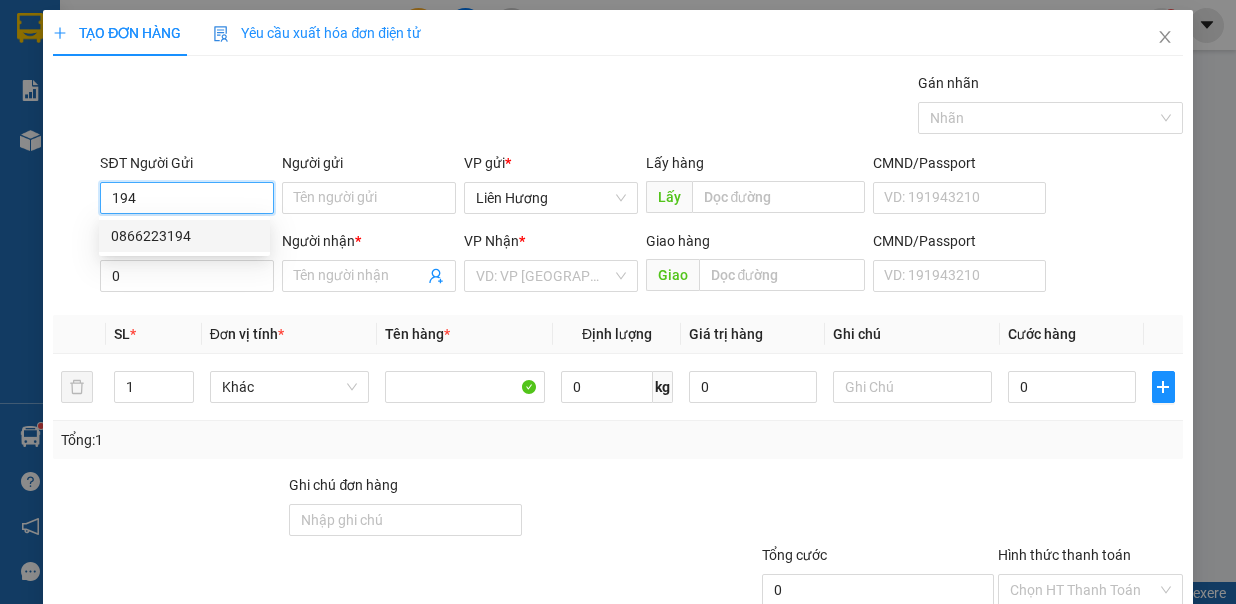 click on "0866223194" at bounding box center [184, 236] 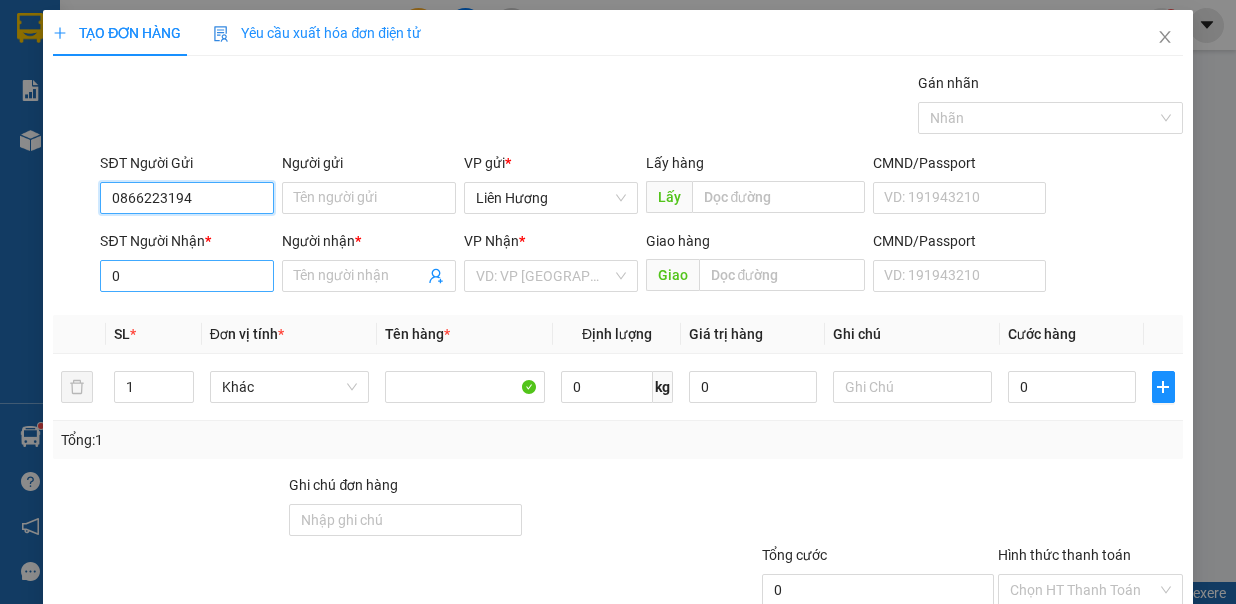 type on "0866223194" 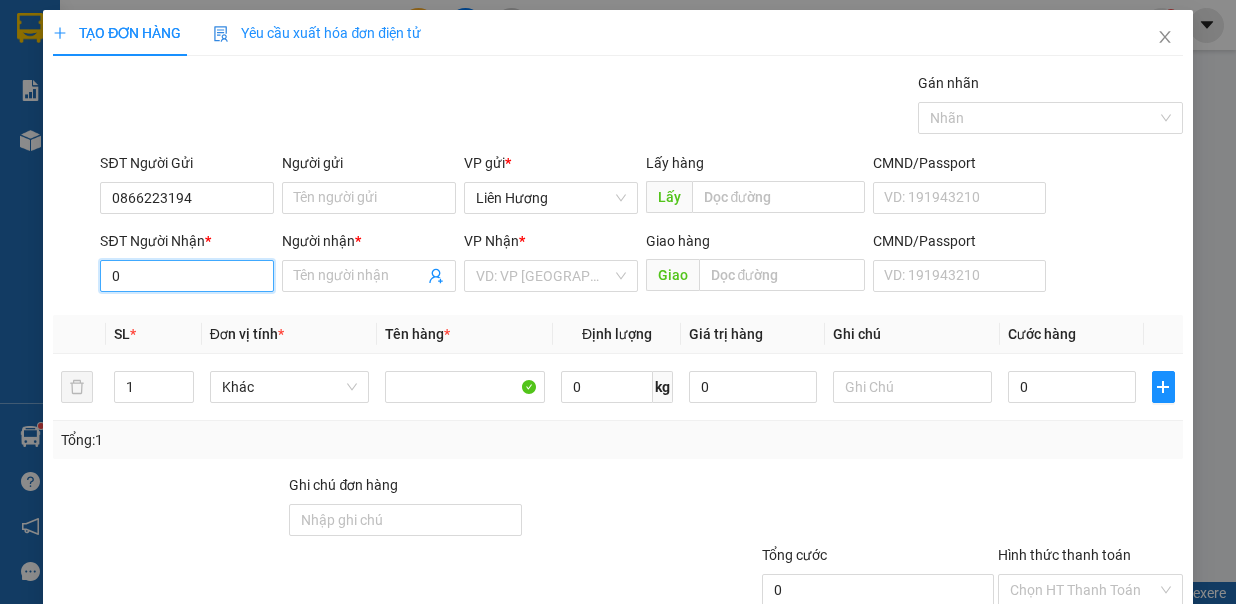 click on "0" at bounding box center (187, 276) 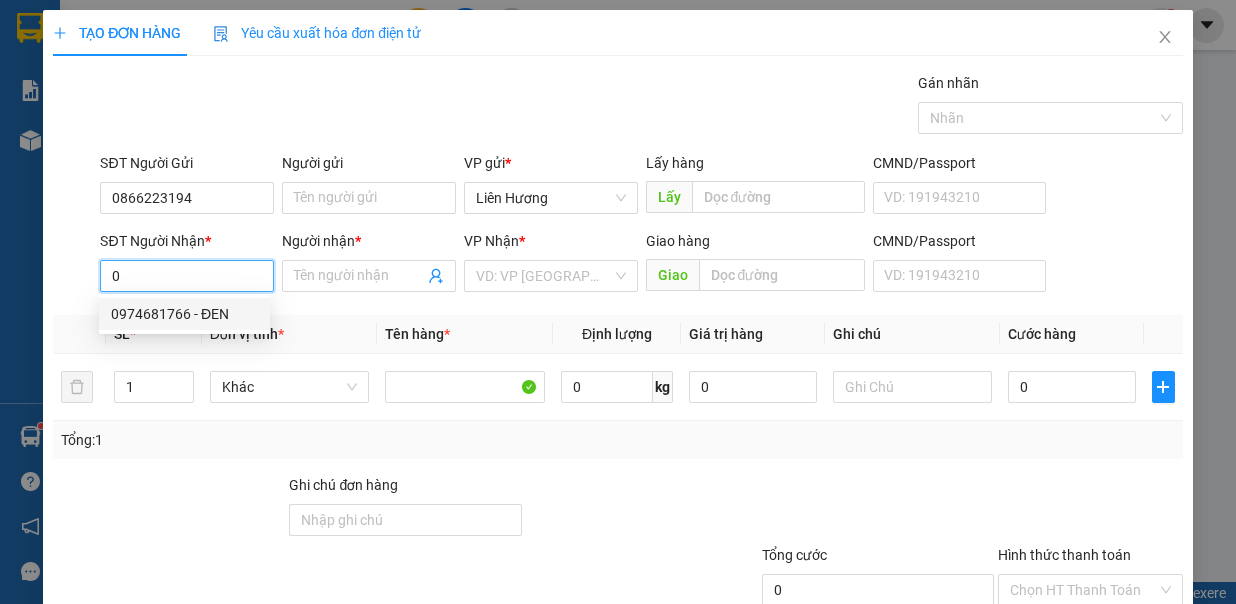click on "0974681766 - ĐEN" at bounding box center [184, 314] 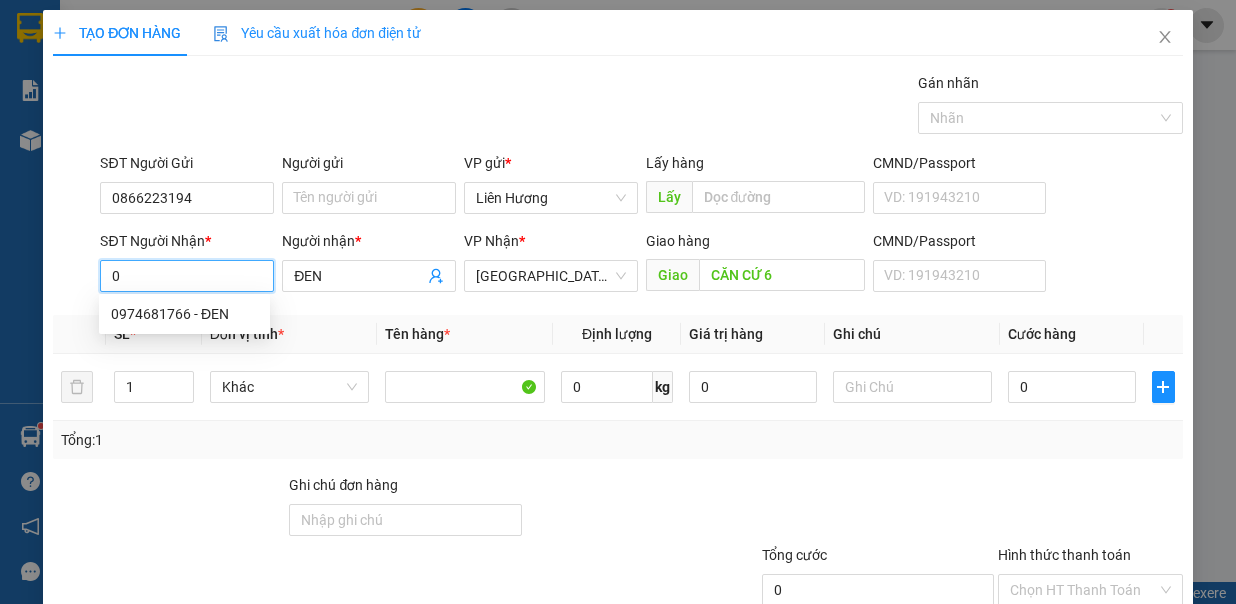 type on "0974681766" 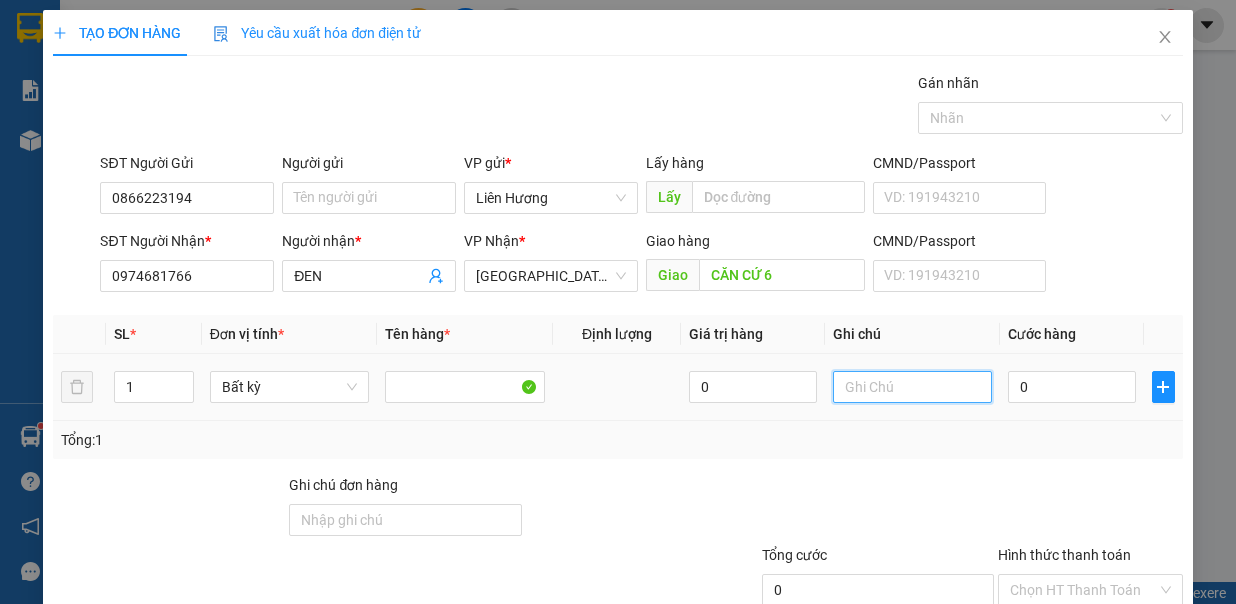 click at bounding box center (913, 387) 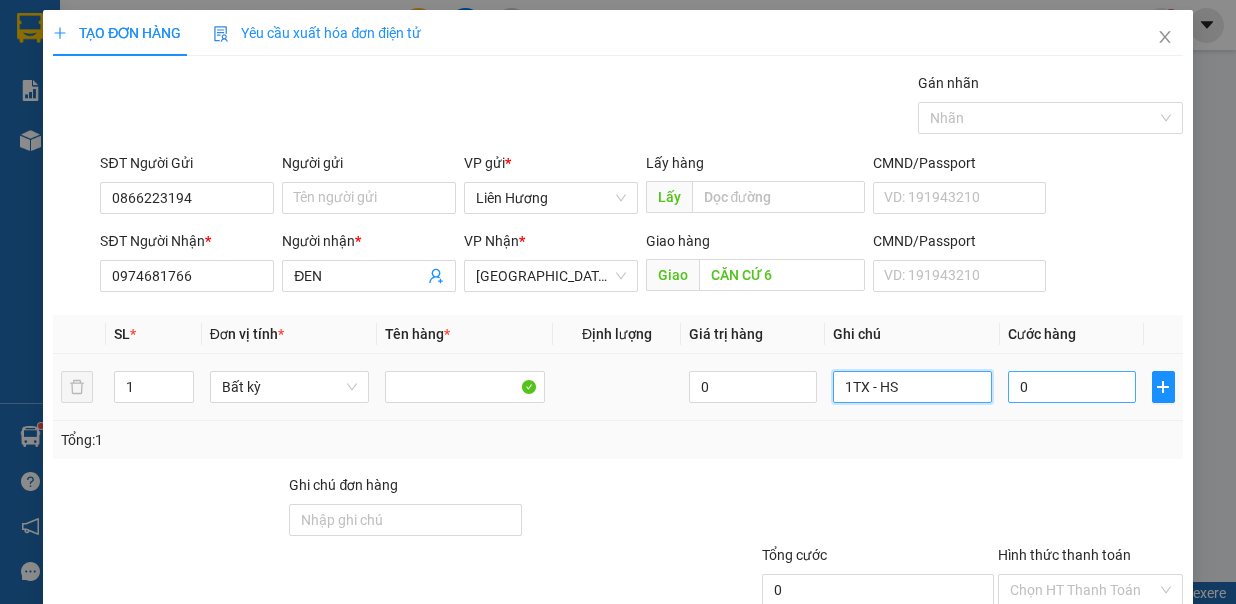 type on "1TX - HS" 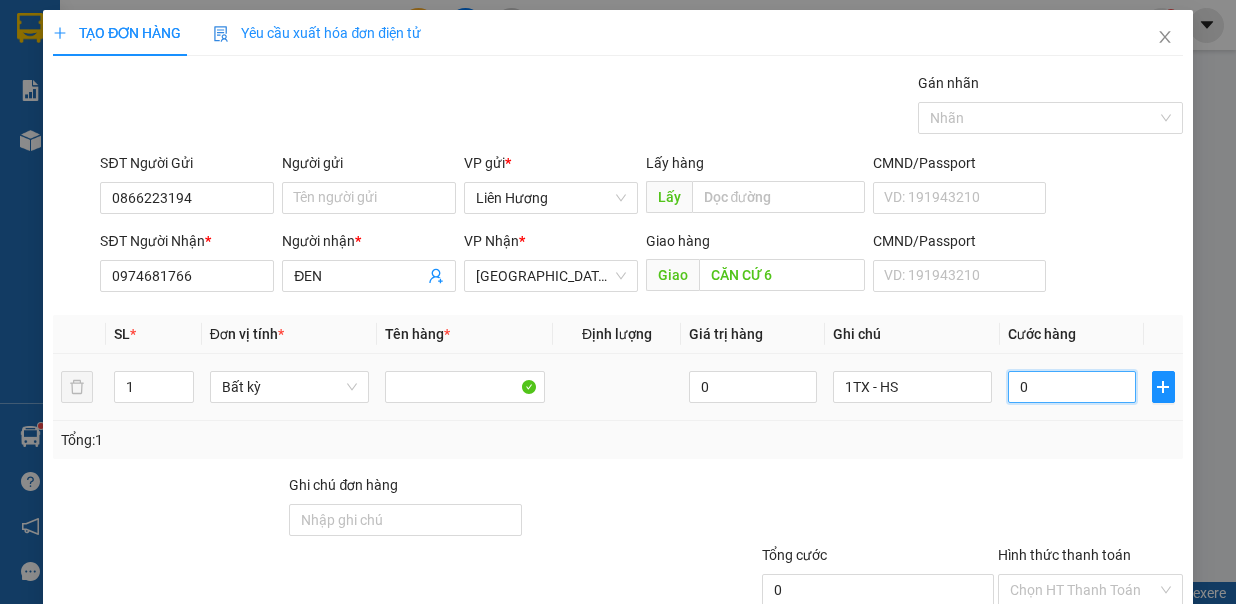 click on "0" at bounding box center (1072, 387) 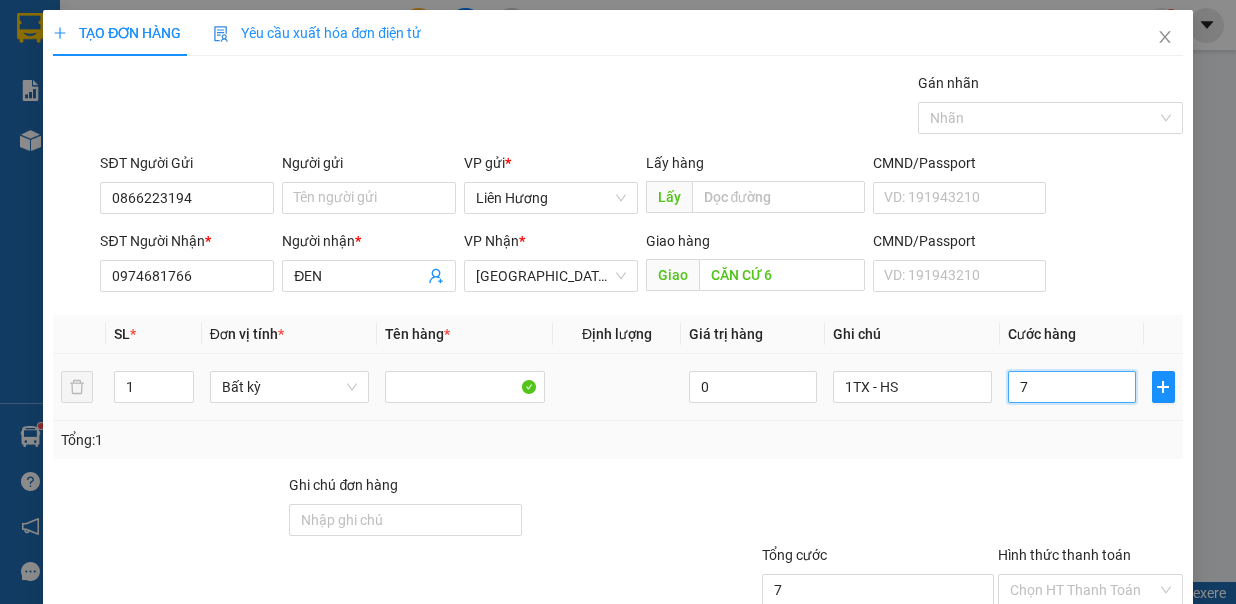 type on "70" 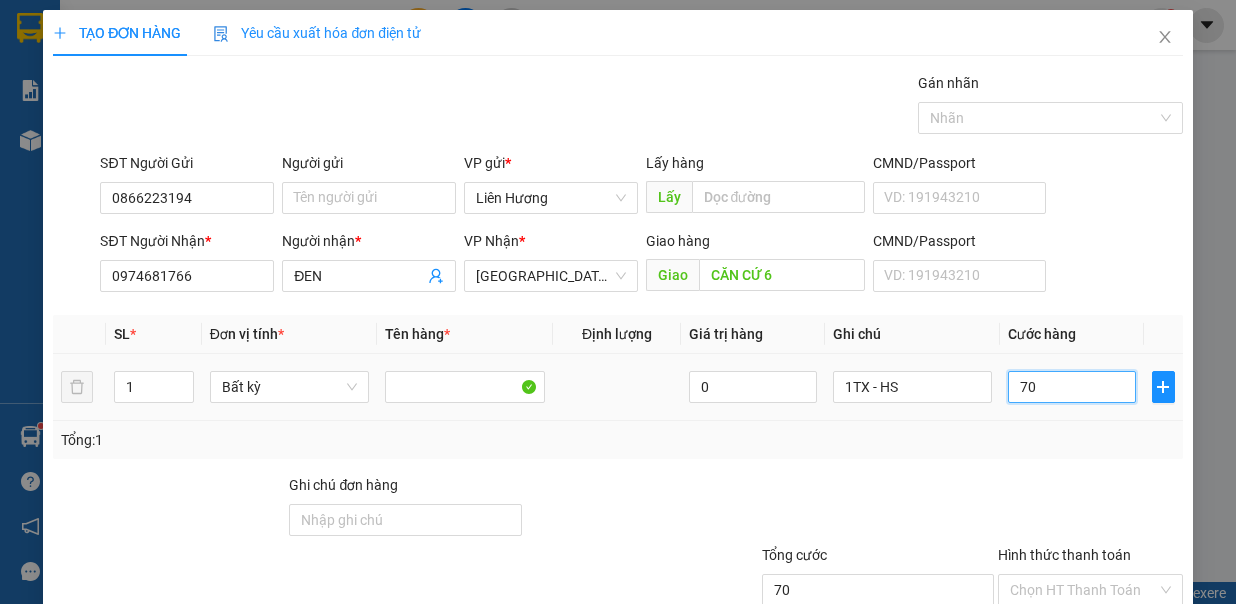type on "70.000" 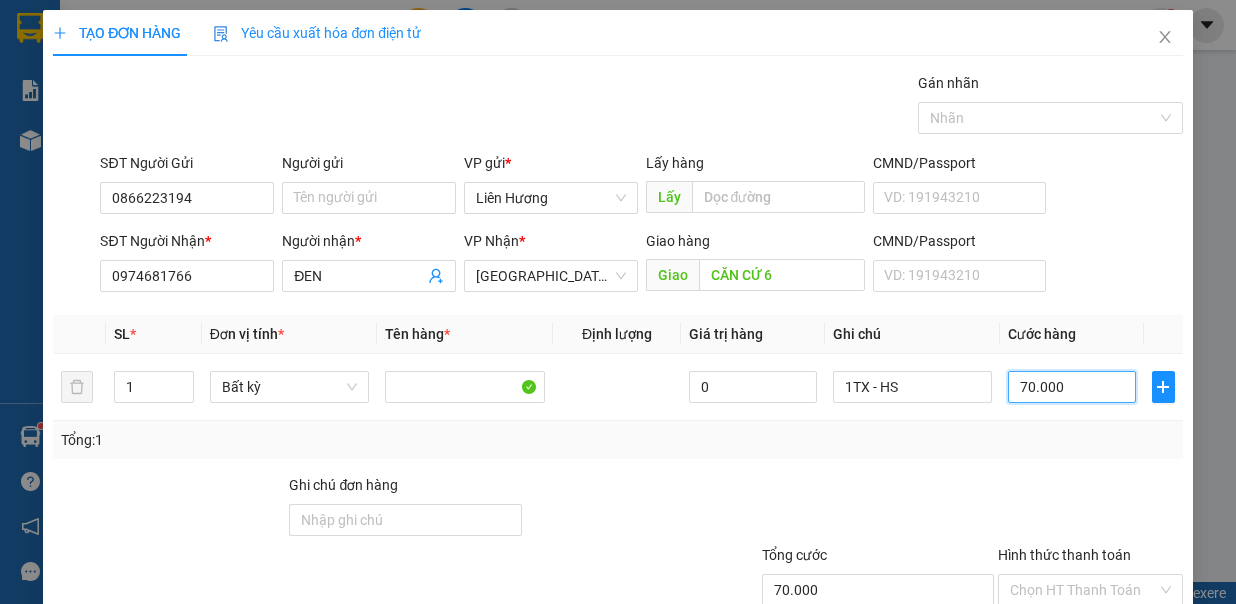 scroll, scrollTop: 133, scrollLeft: 0, axis: vertical 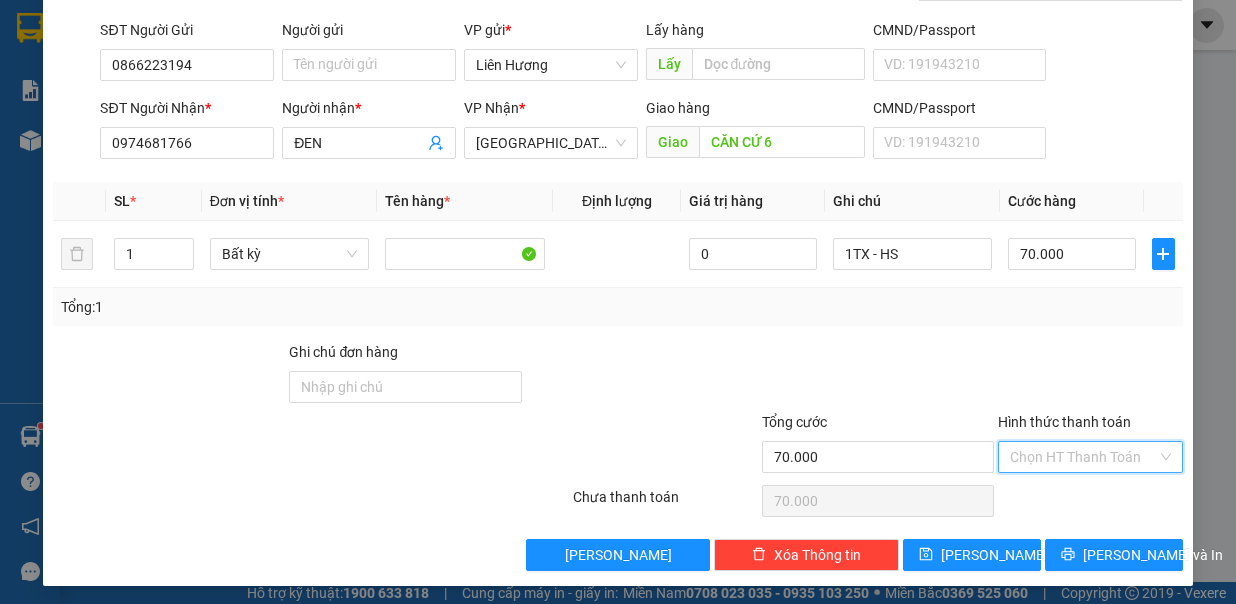 click on "Hình thức thanh toán" at bounding box center [1083, 457] 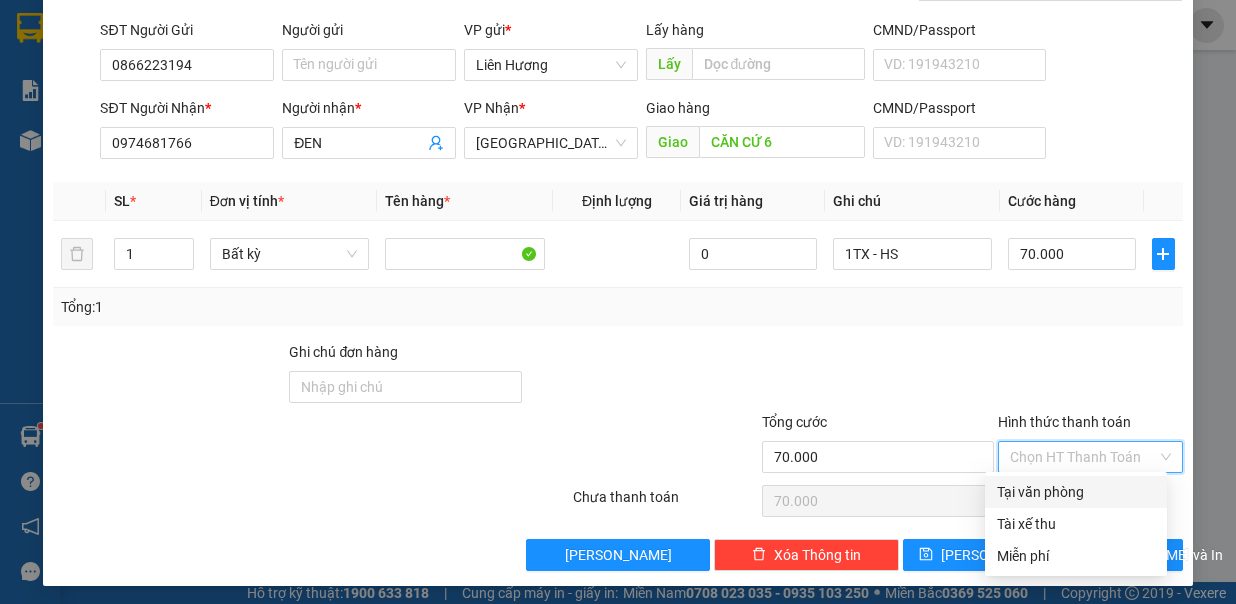 click on "Tại văn phòng" at bounding box center [1076, 492] 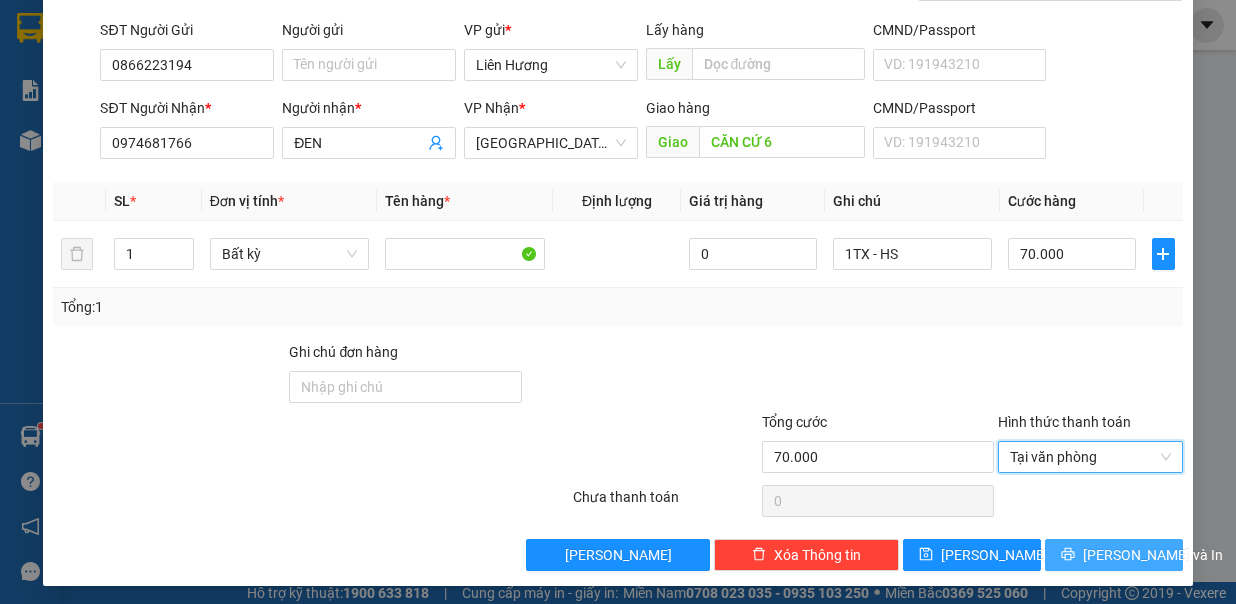 click on "Lưu và In" at bounding box center [1153, 555] 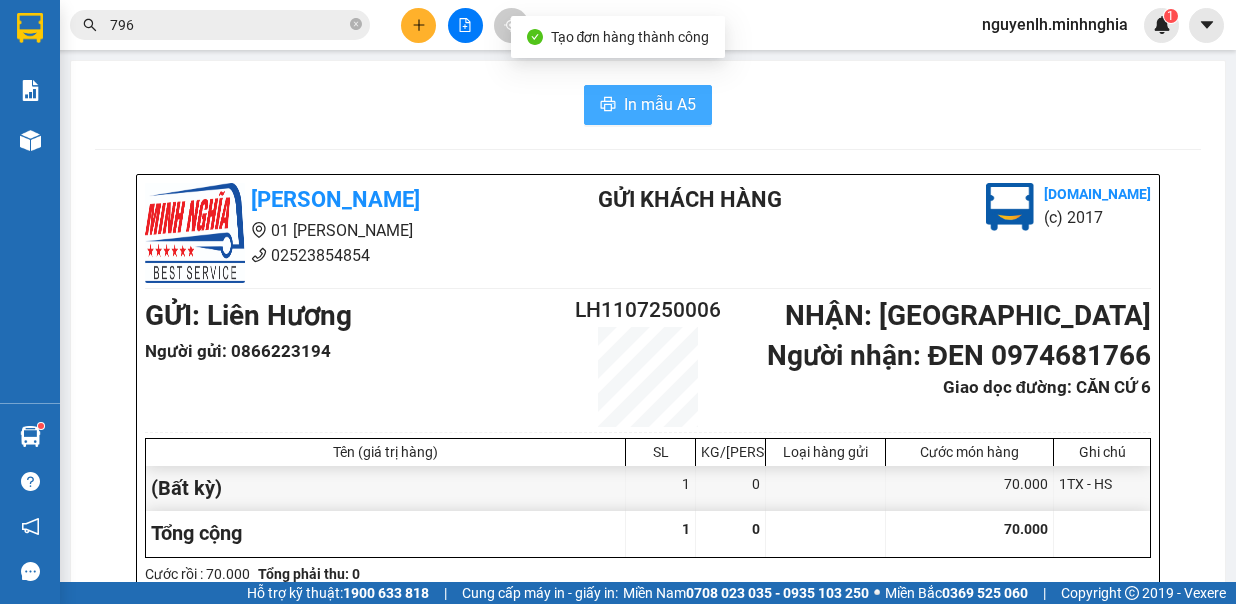 click on "In mẫu A5" at bounding box center (660, 104) 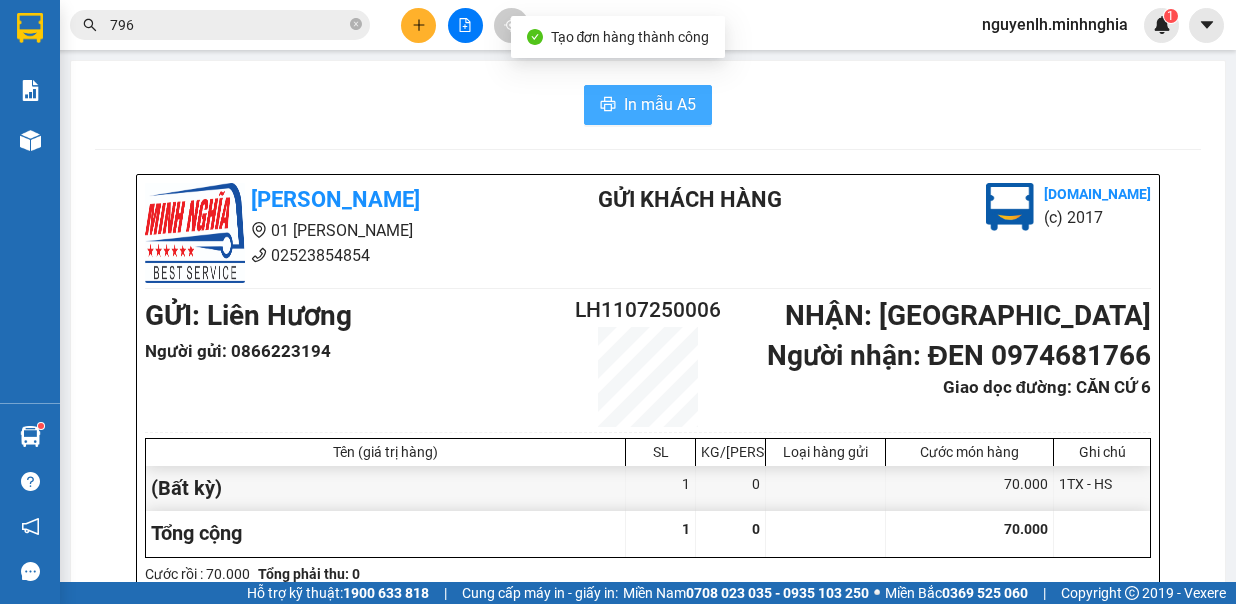 scroll, scrollTop: 0, scrollLeft: 0, axis: both 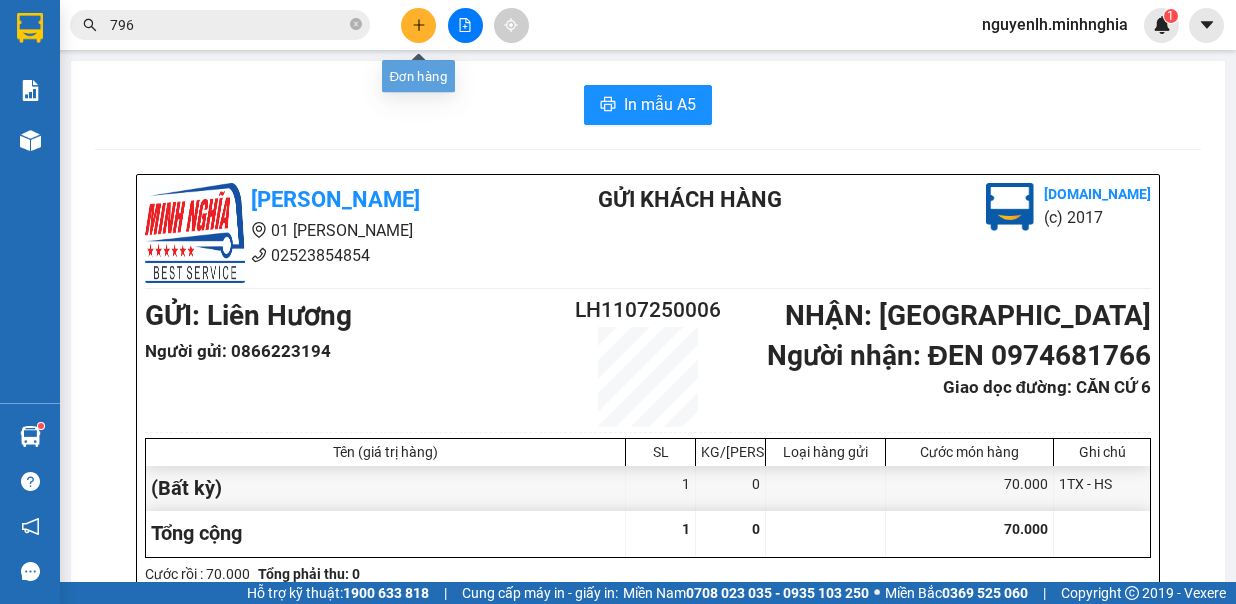 click 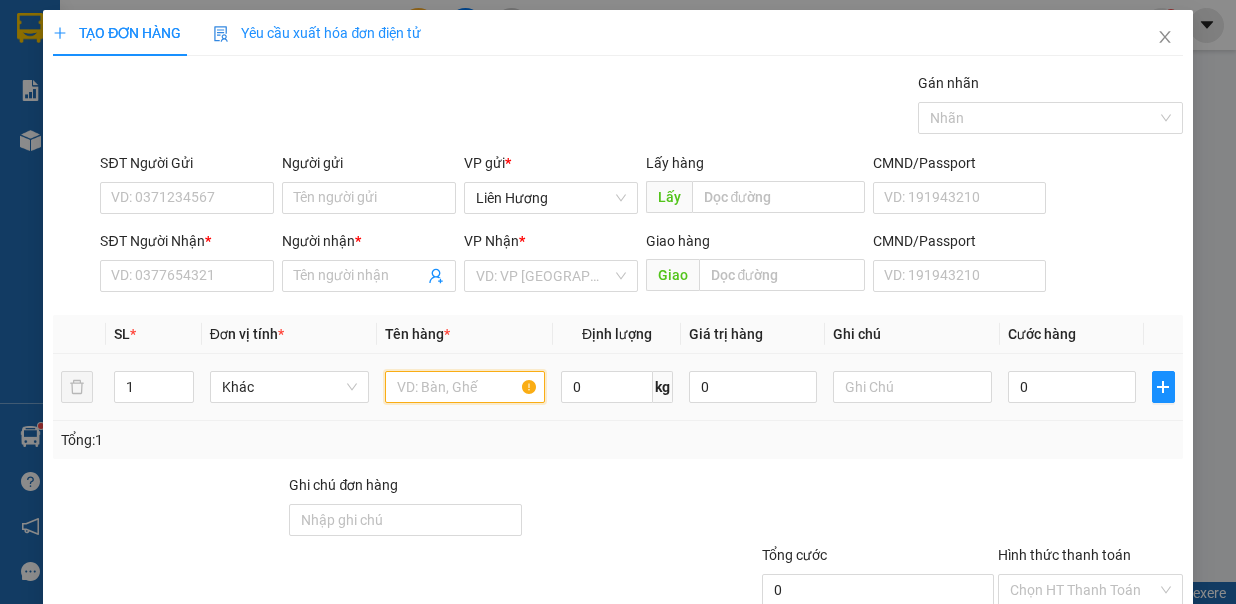 click at bounding box center [465, 387] 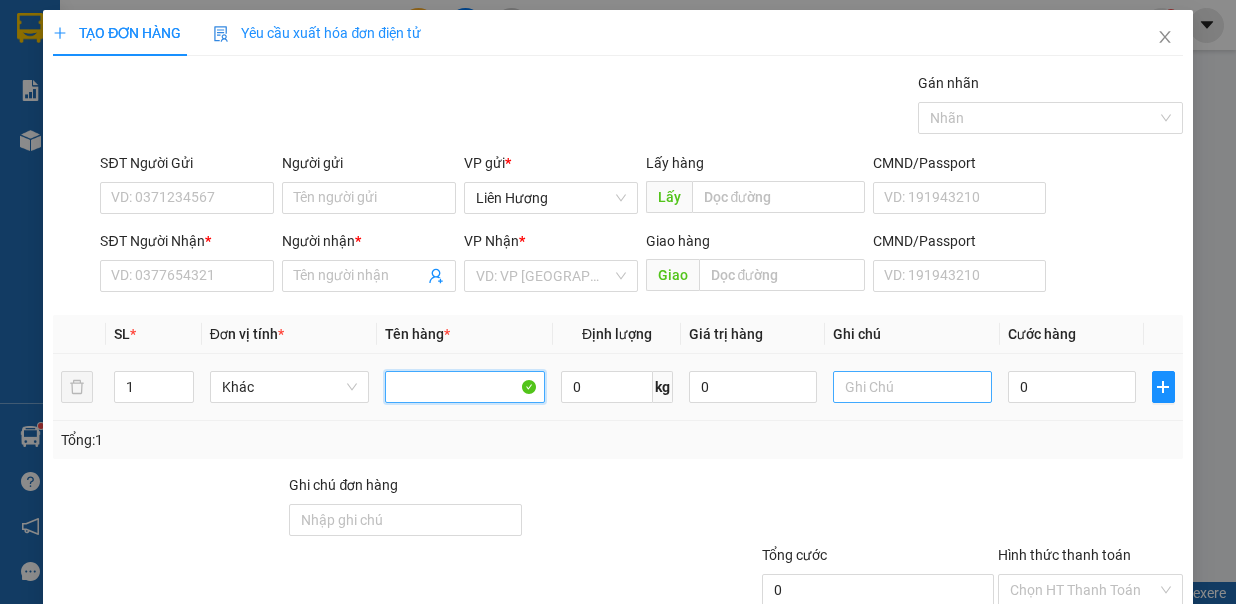 type 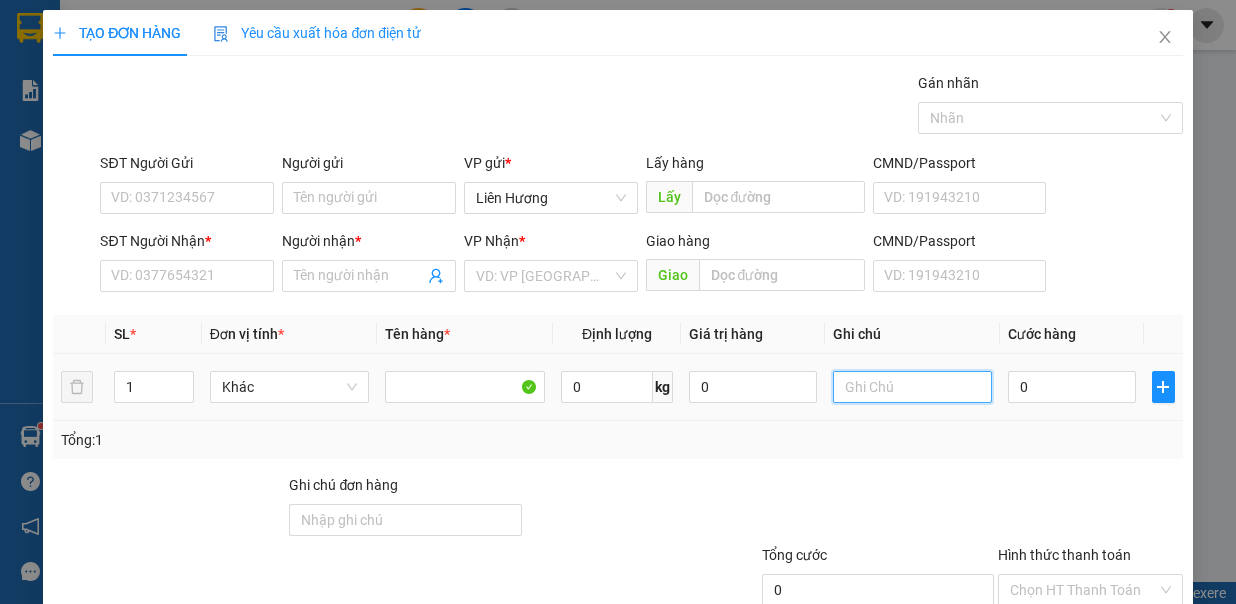 click at bounding box center [913, 387] 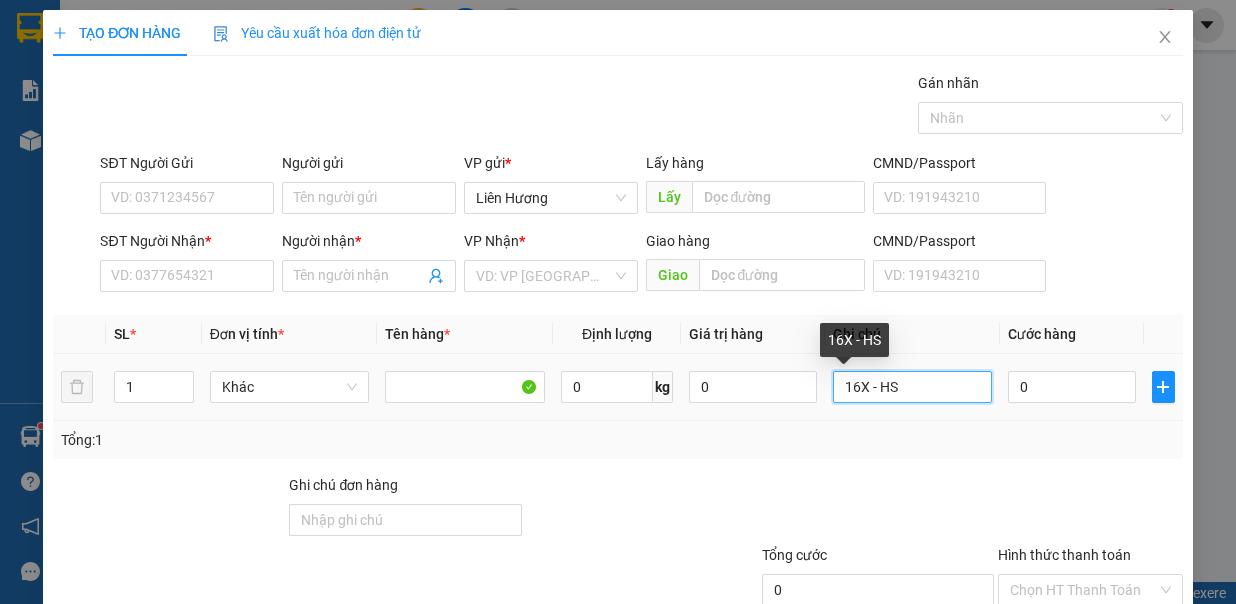 click on "16X - HS" at bounding box center (913, 387) 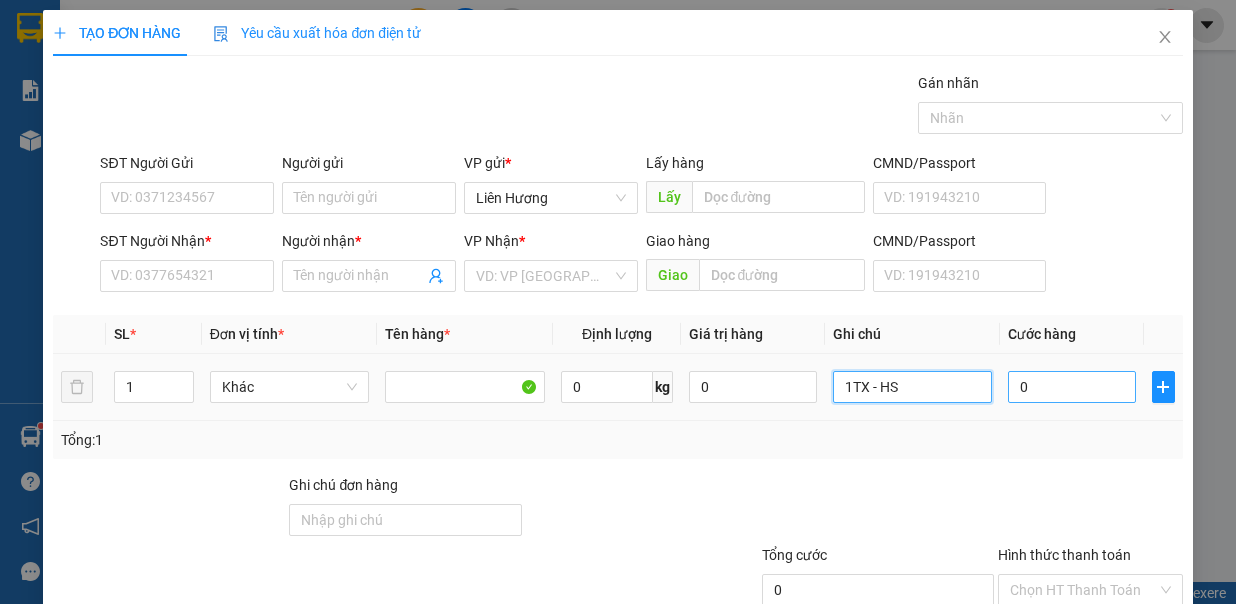 type on "1TX - HS" 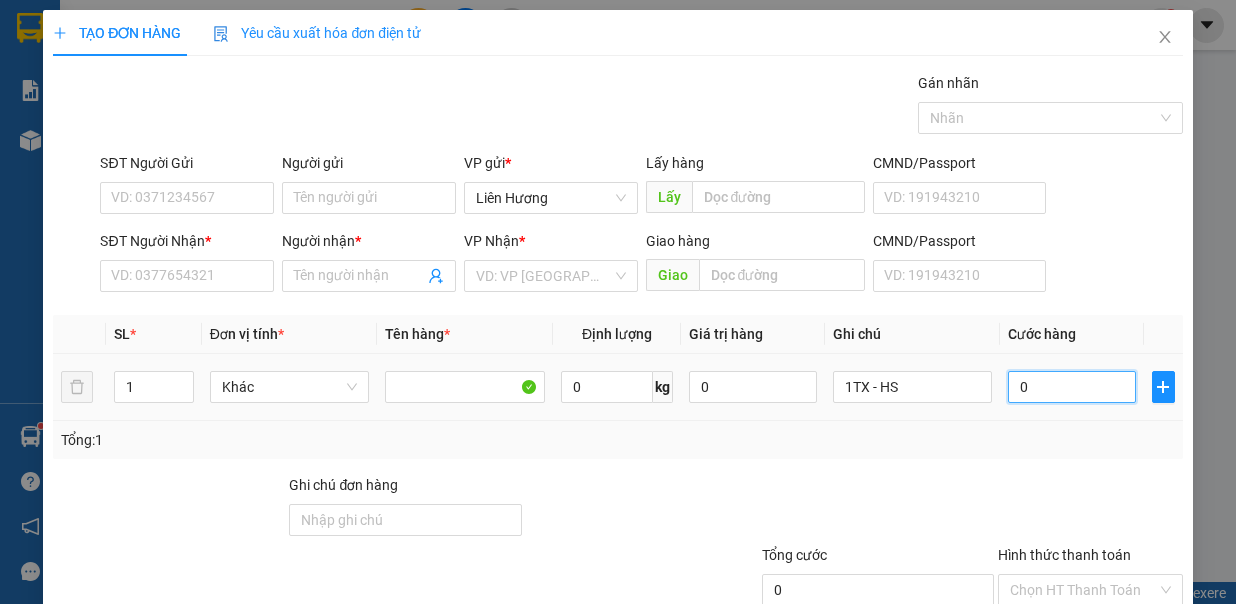 click on "0" at bounding box center [1072, 387] 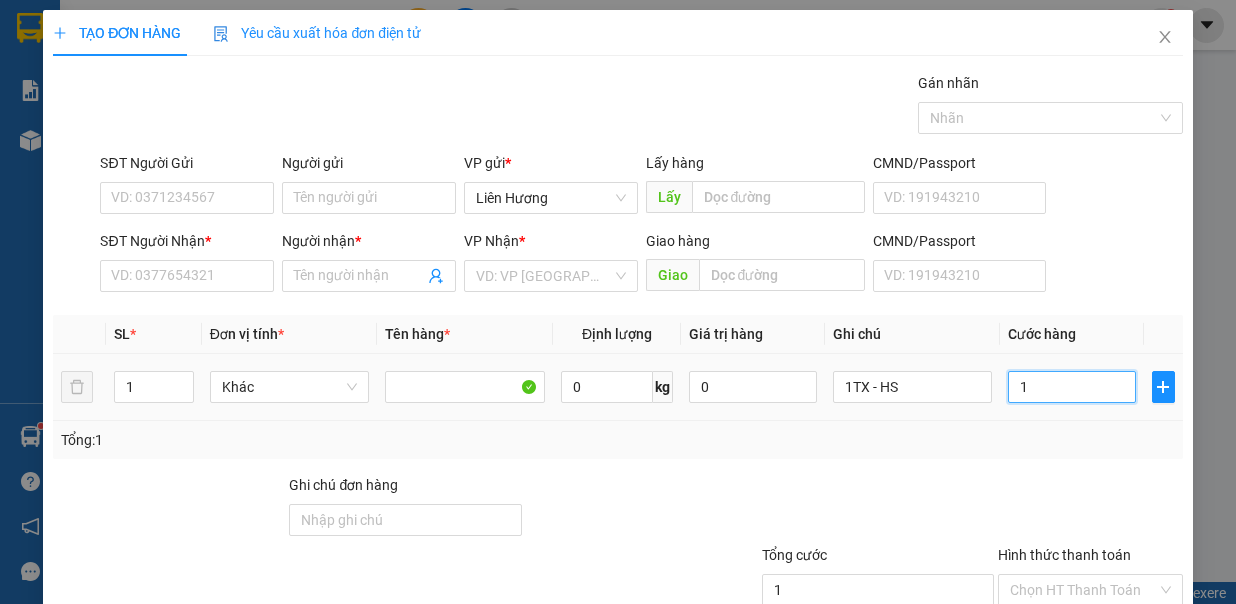 type on "10" 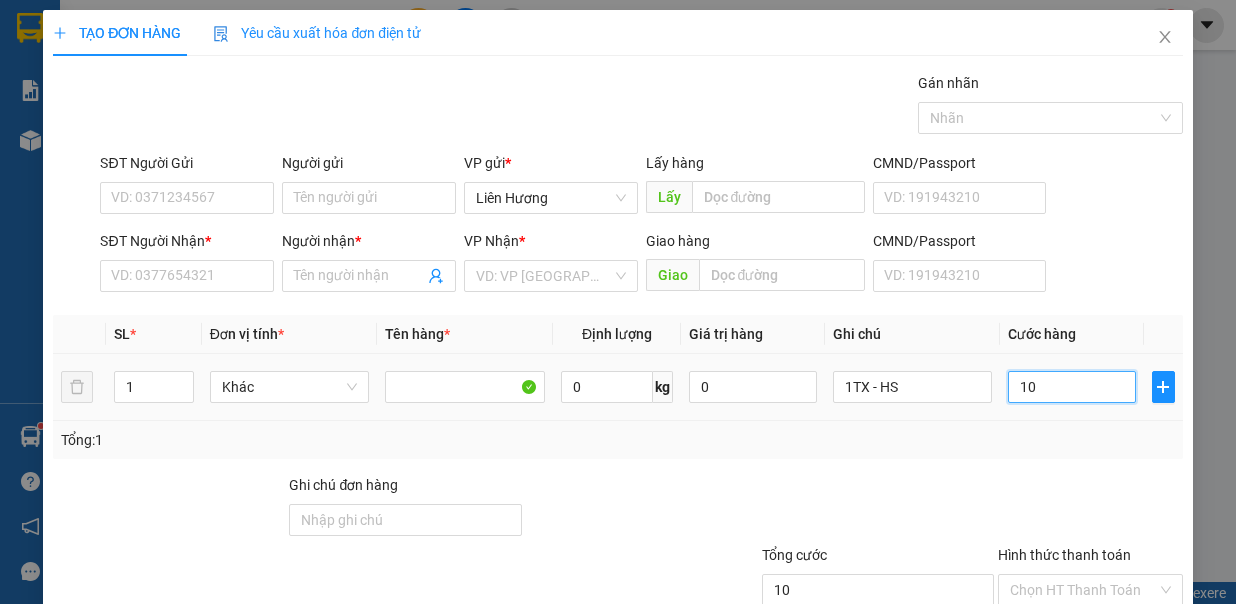 type on "100" 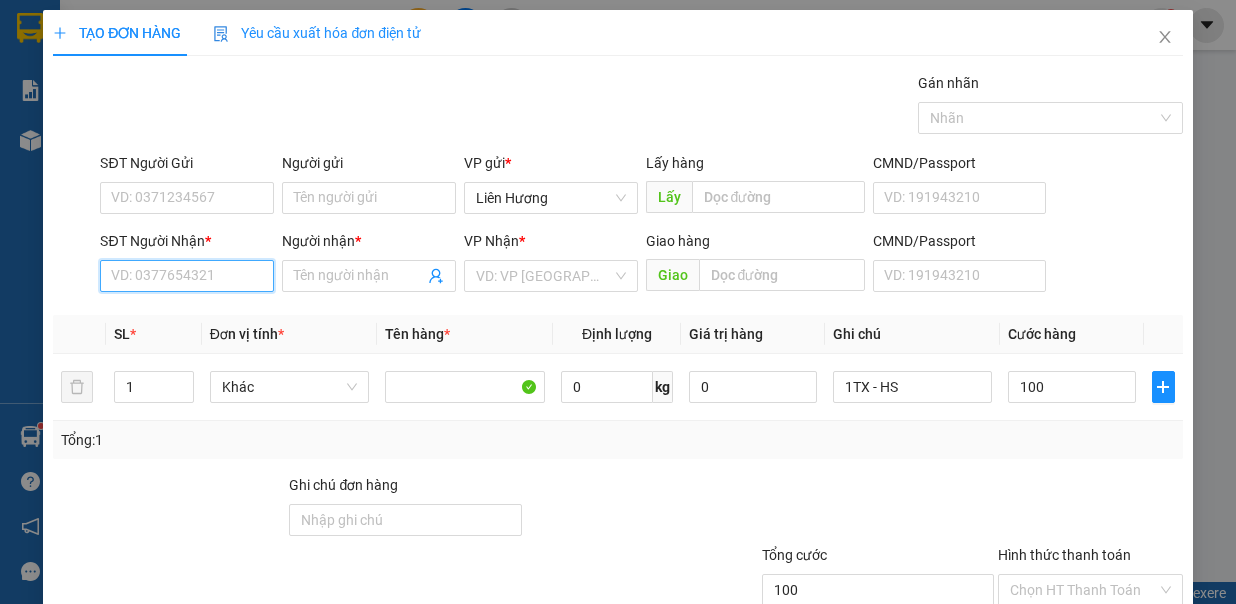 type on "100.000" 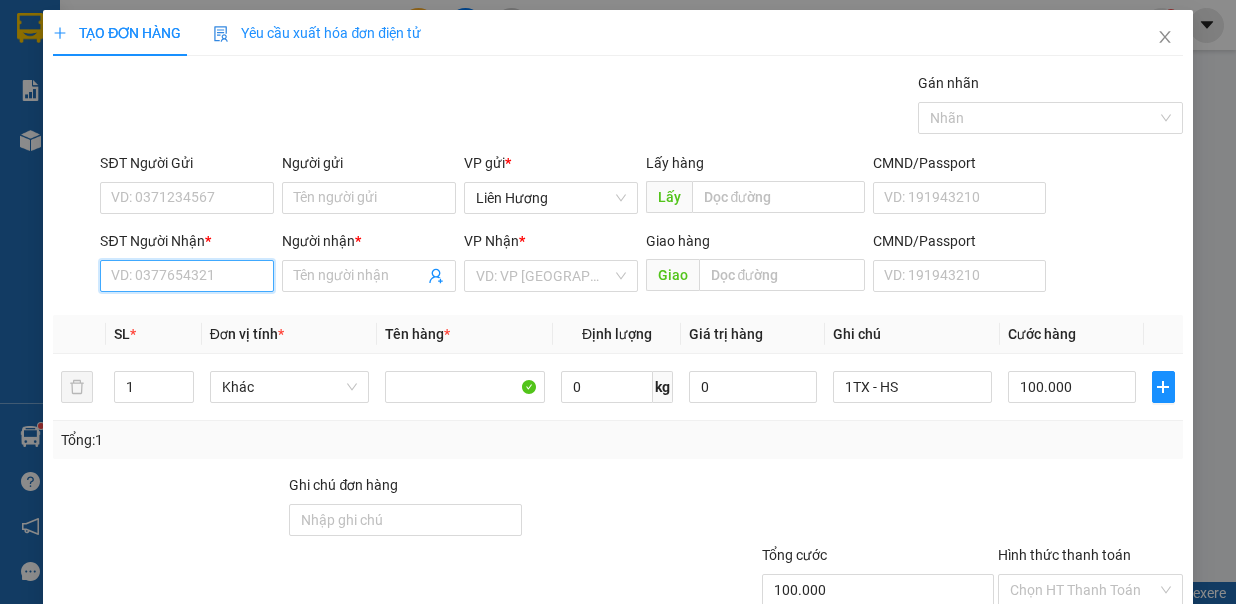 click on "SĐT Người Nhận  *" at bounding box center [187, 276] 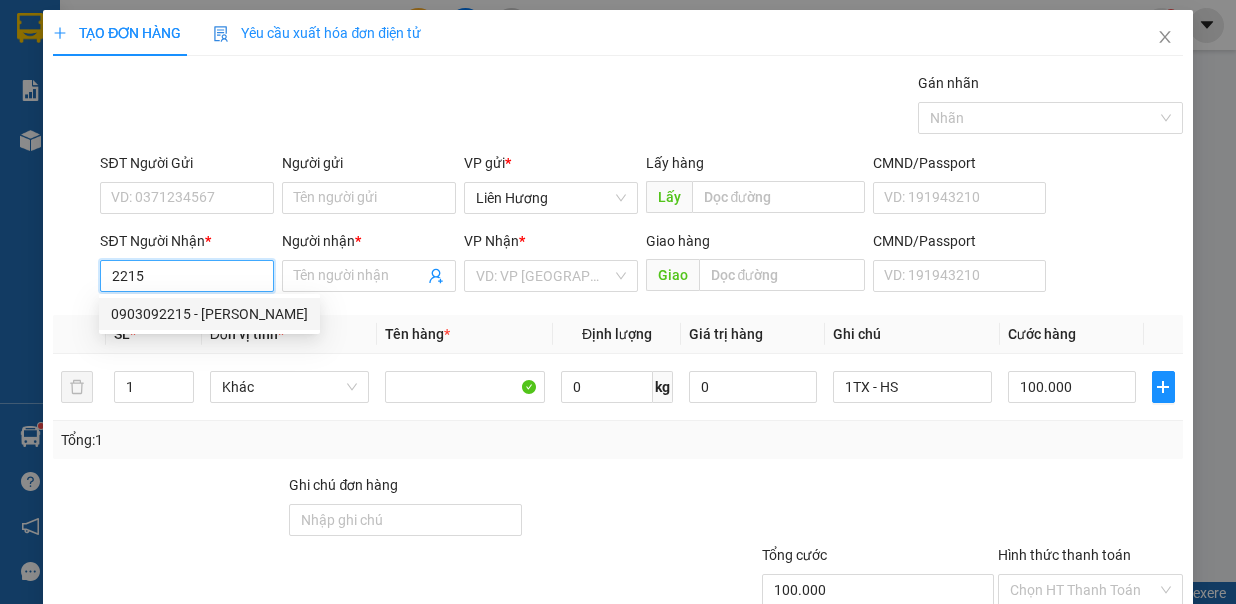 click on "0903092215 - OANH" at bounding box center [209, 314] 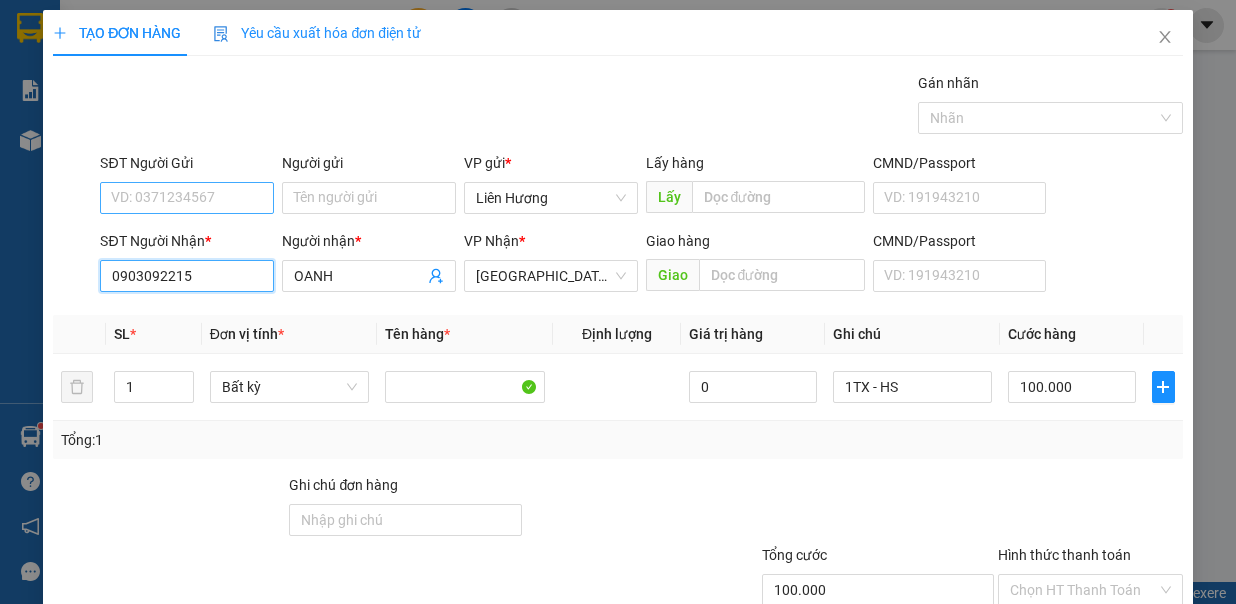 type on "0903092215" 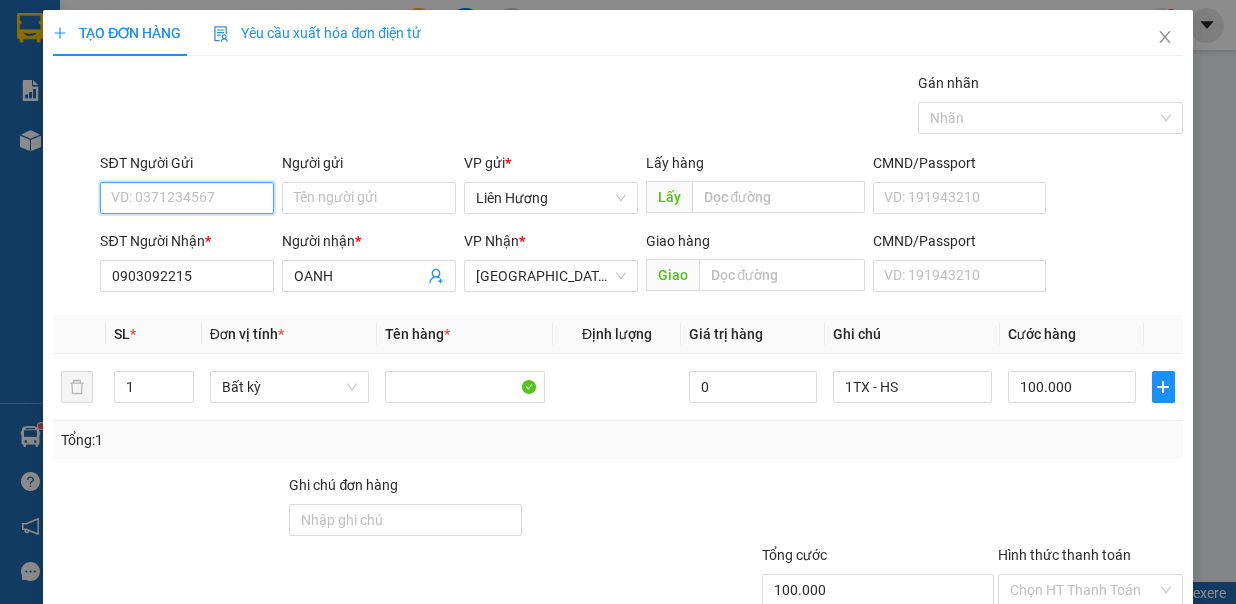 click on "SĐT Người Gửi" at bounding box center (187, 198) 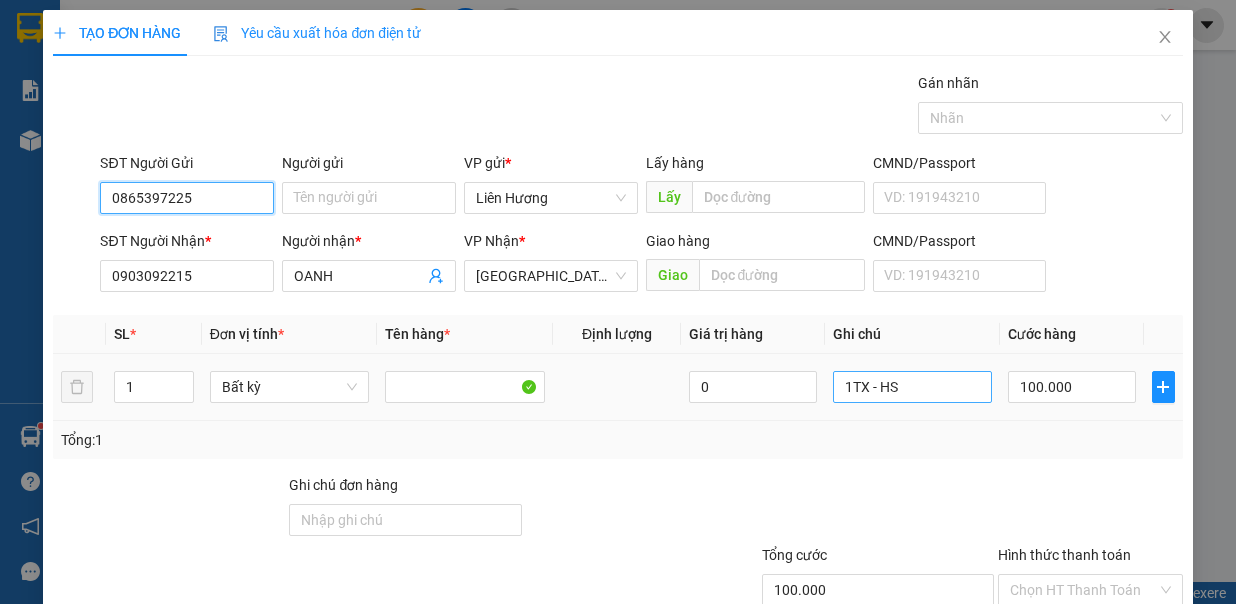 type on "0865397225" 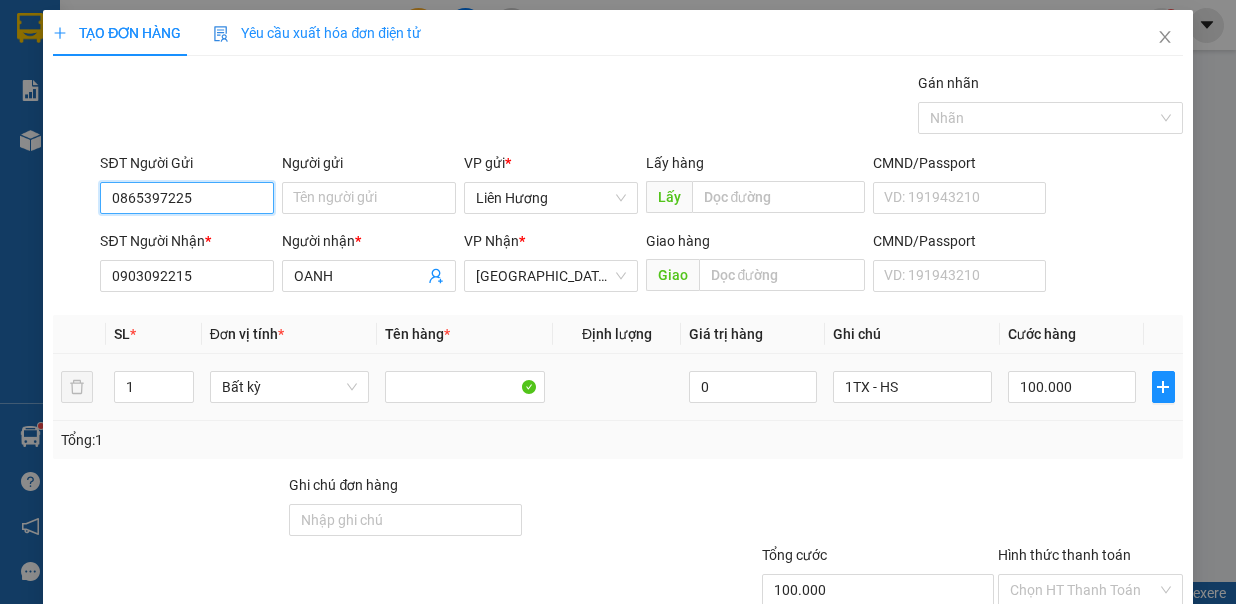 scroll, scrollTop: 133, scrollLeft: 0, axis: vertical 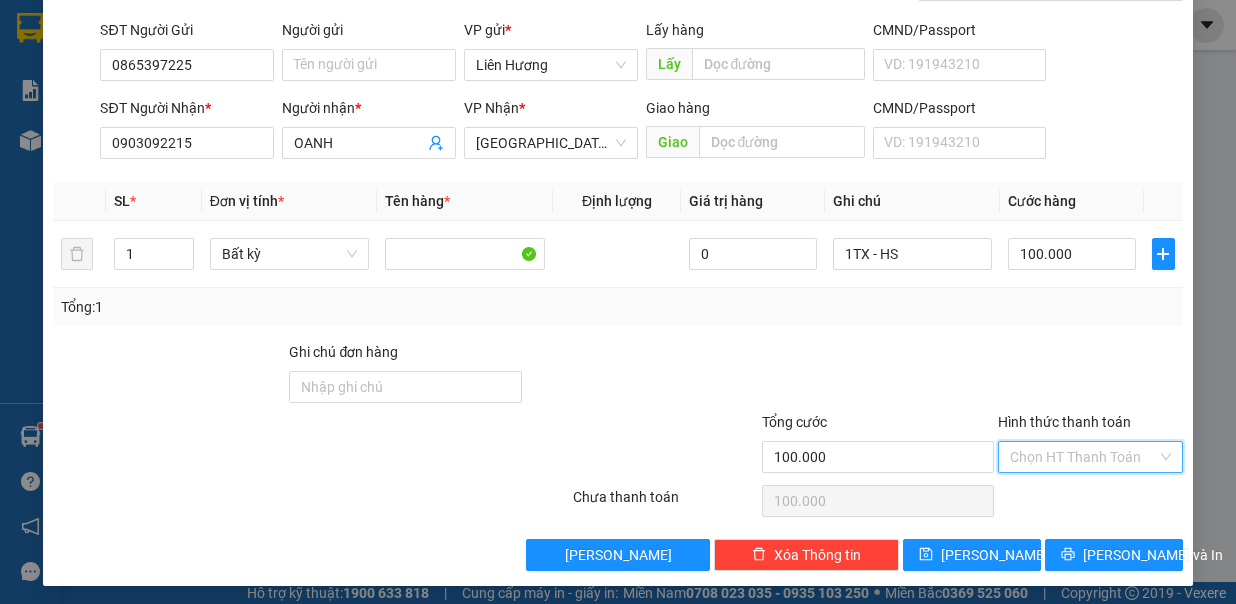 click on "Hình thức thanh toán" at bounding box center [1083, 457] 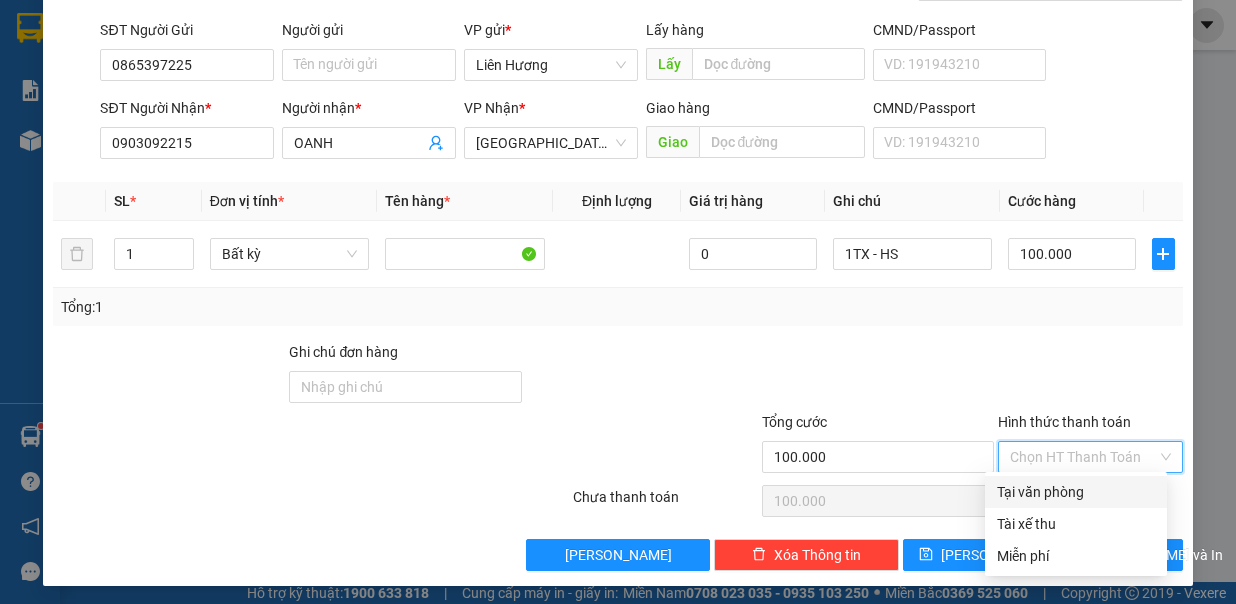 click on "Tại văn phòng" at bounding box center (1076, 492) 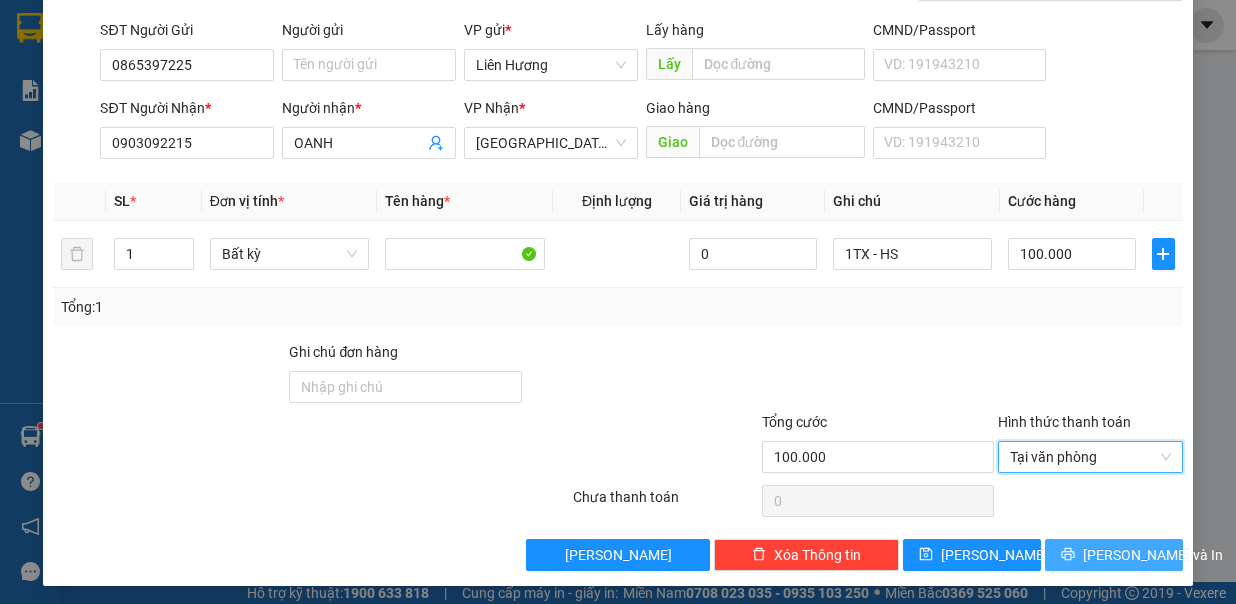 click on "Lưu và In" at bounding box center [1153, 555] 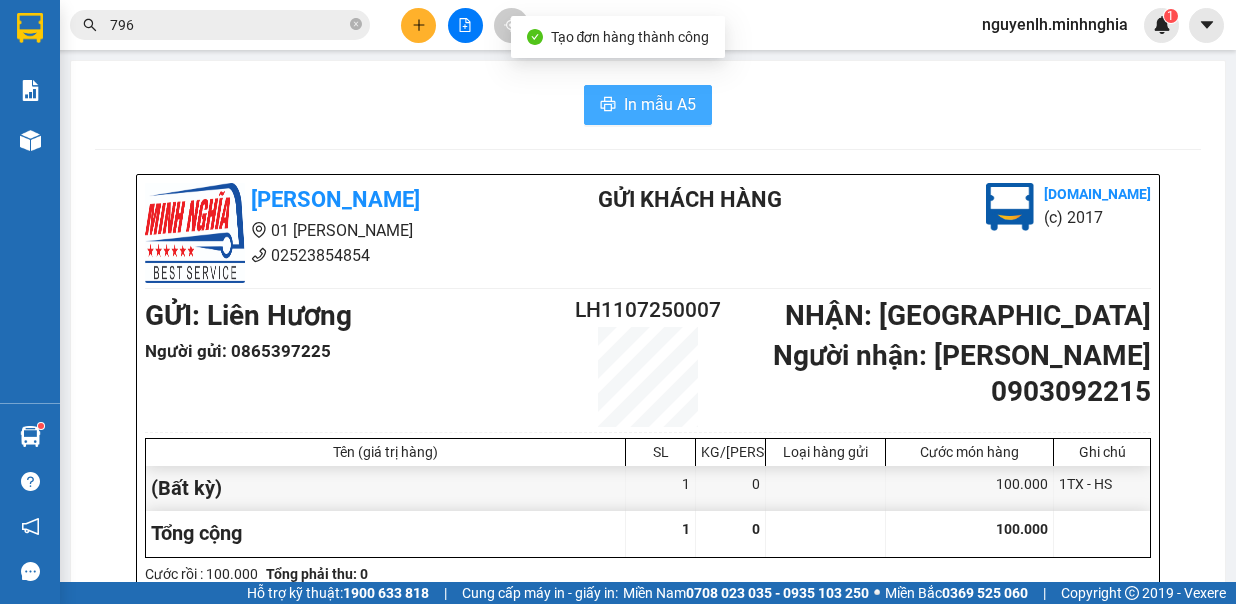 click on "In mẫu A5" at bounding box center [660, 104] 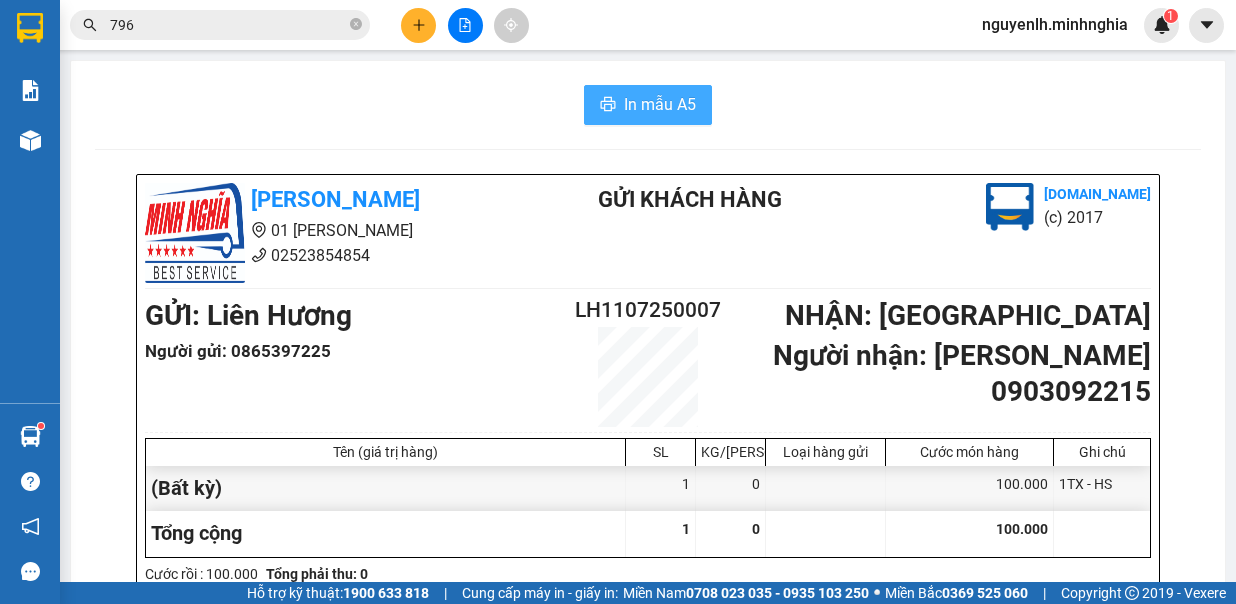 scroll, scrollTop: 0, scrollLeft: 0, axis: both 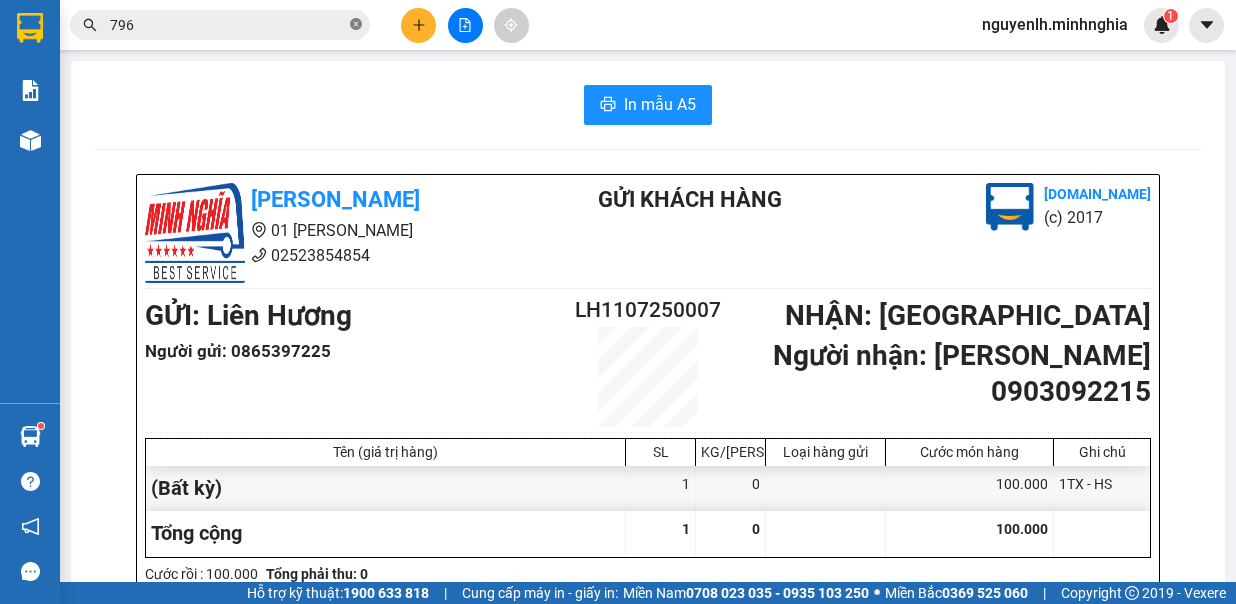 click 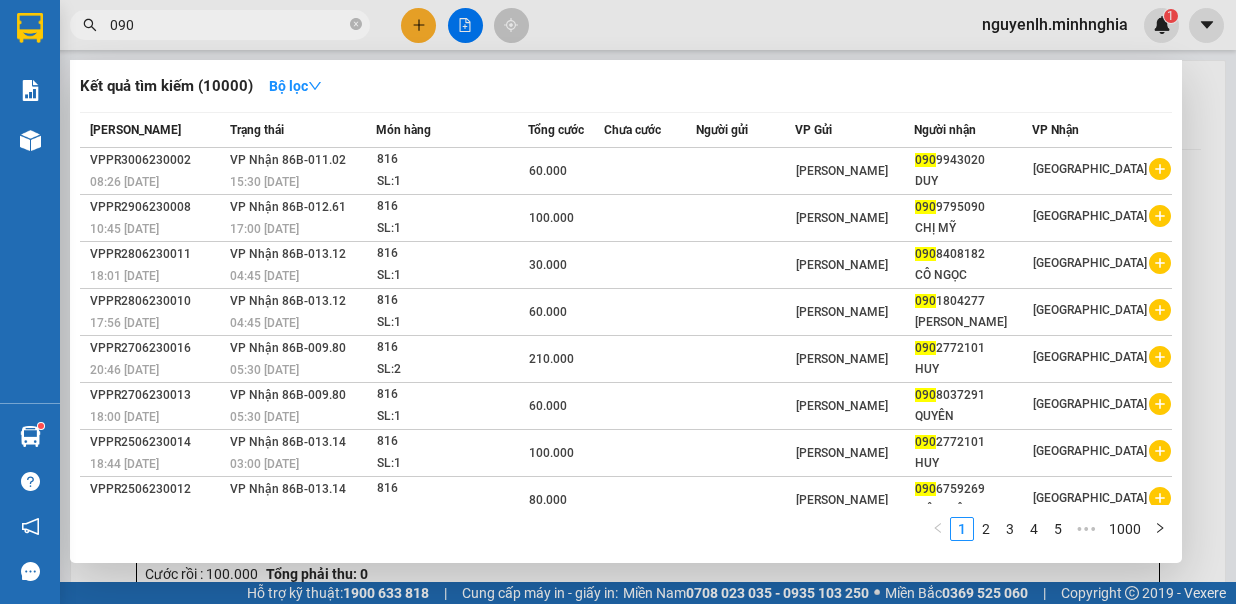 scroll, scrollTop: 99, scrollLeft: 0, axis: vertical 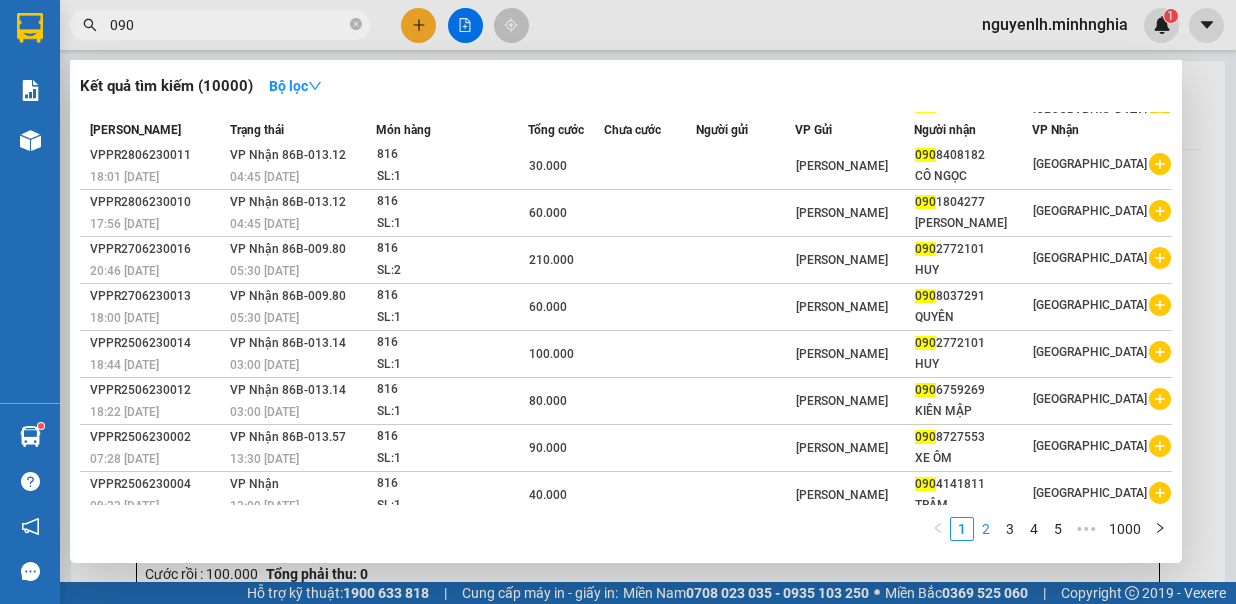 click on "2" at bounding box center (986, 529) 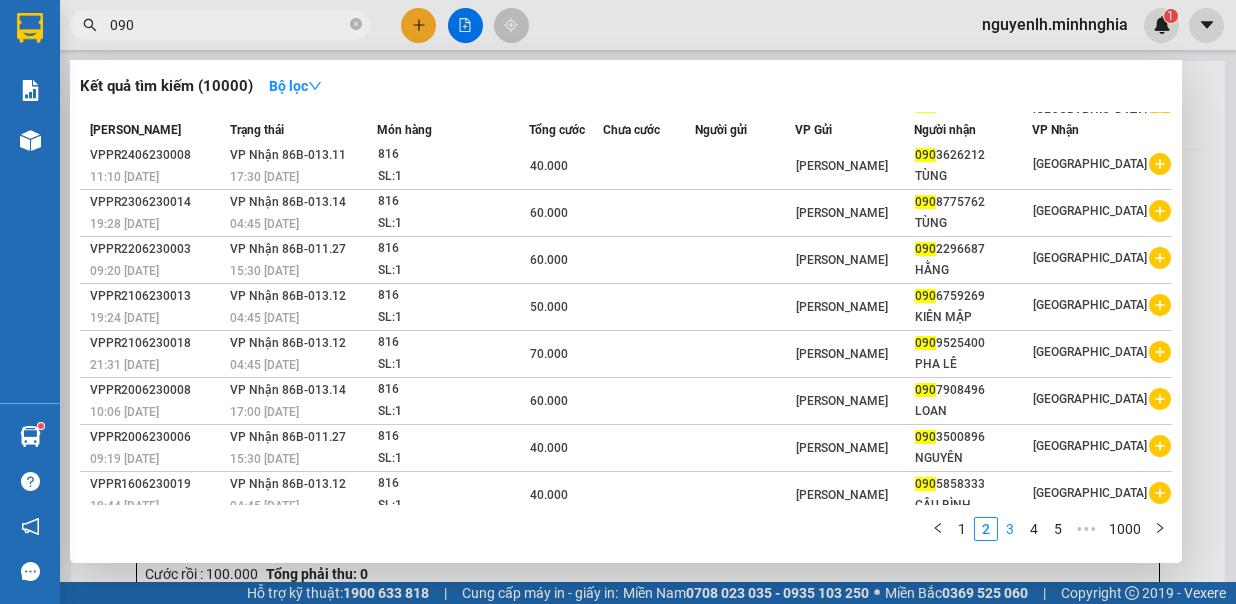 click on "3" at bounding box center [1010, 529] 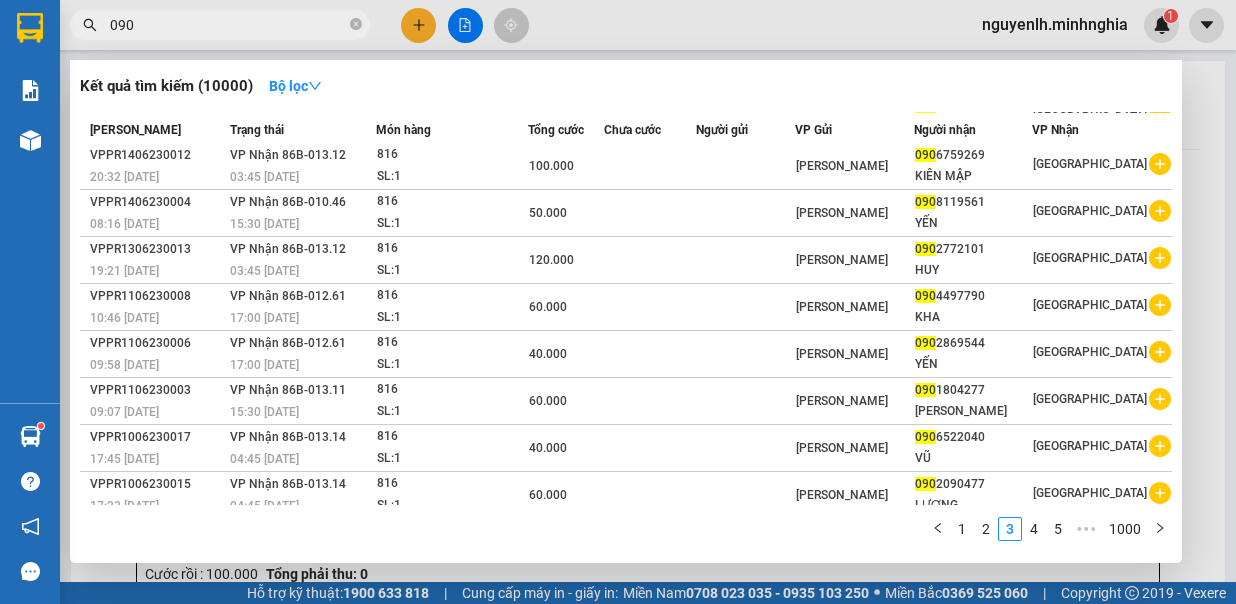 drag, startPoint x: 358, startPoint y: 21, endPoint x: 348, endPoint y: 22, distance: 10.049875 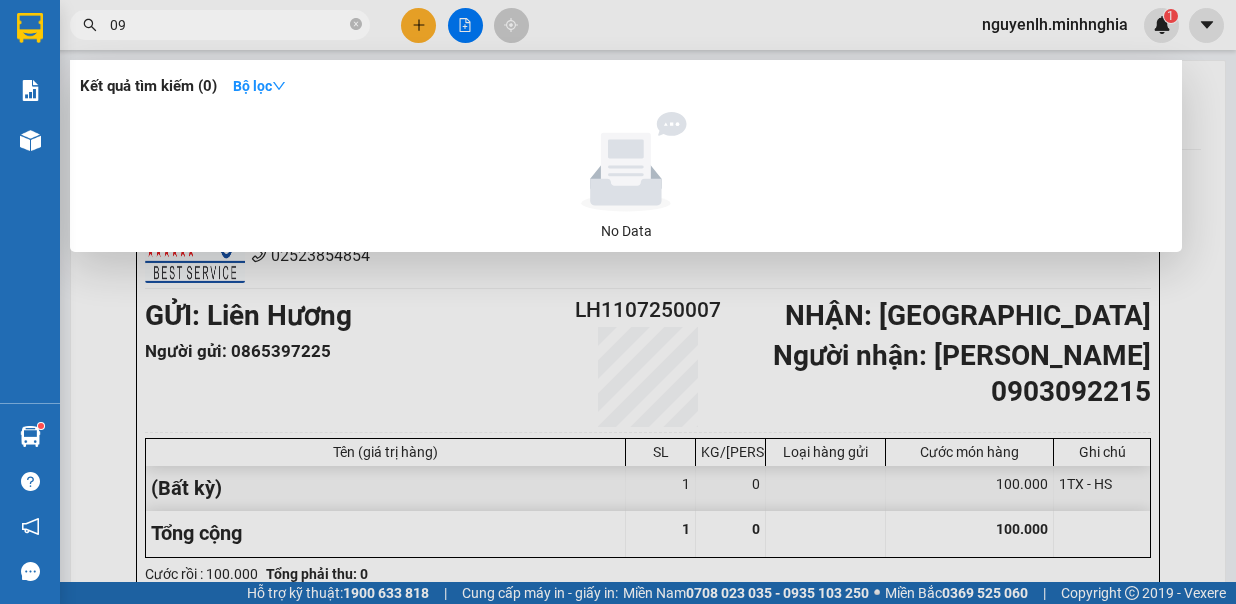 type on "0" 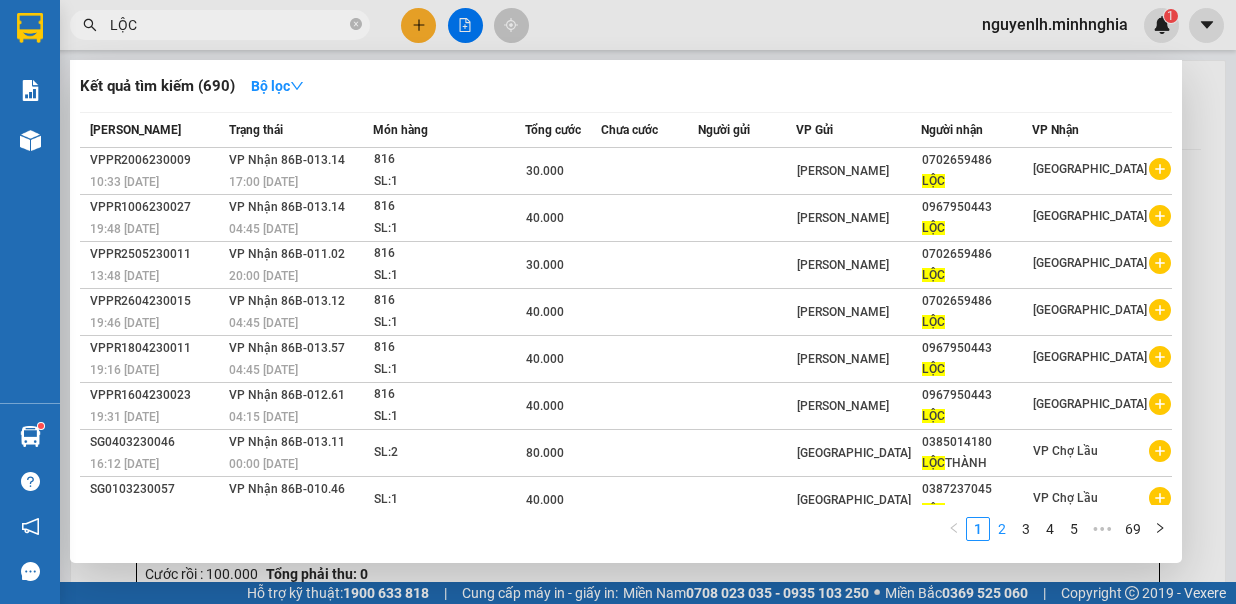 type on "LỘC" 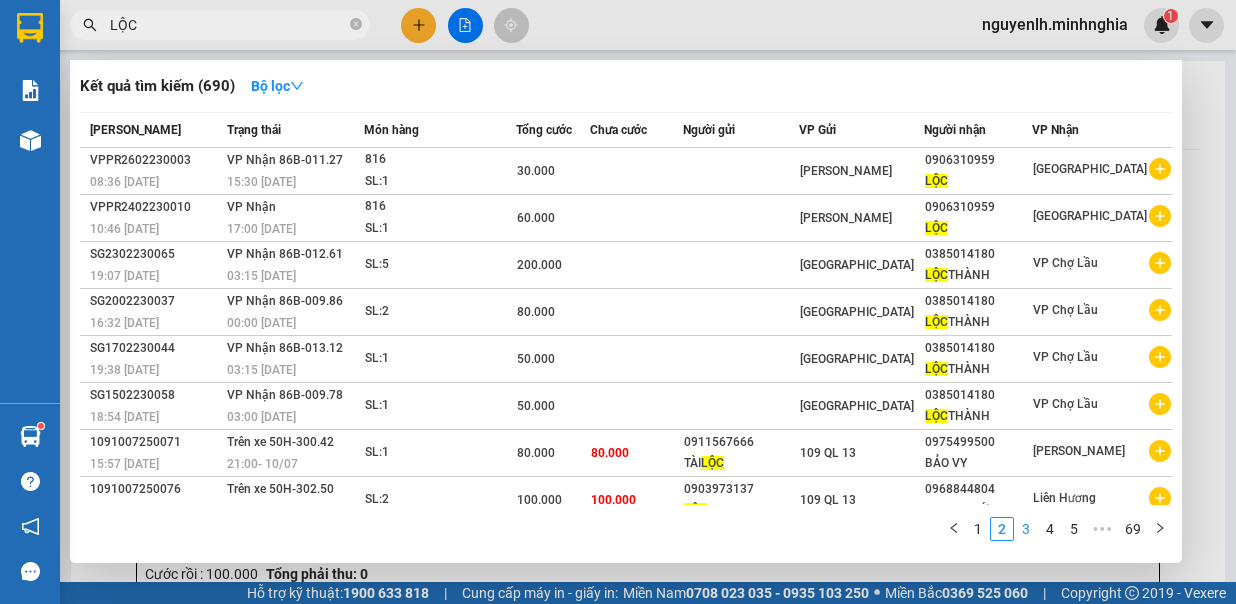click on "3" at bounding box center (1026, 529) 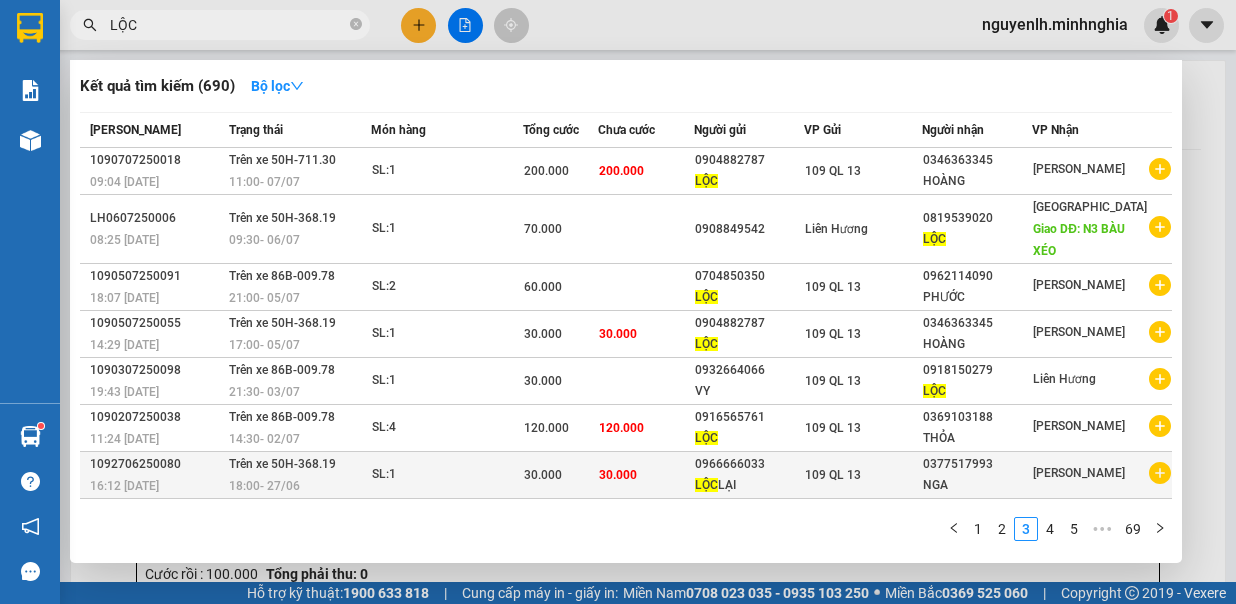 scroll, scrollTop: 120, scrollLeft: 0, axis: vertical 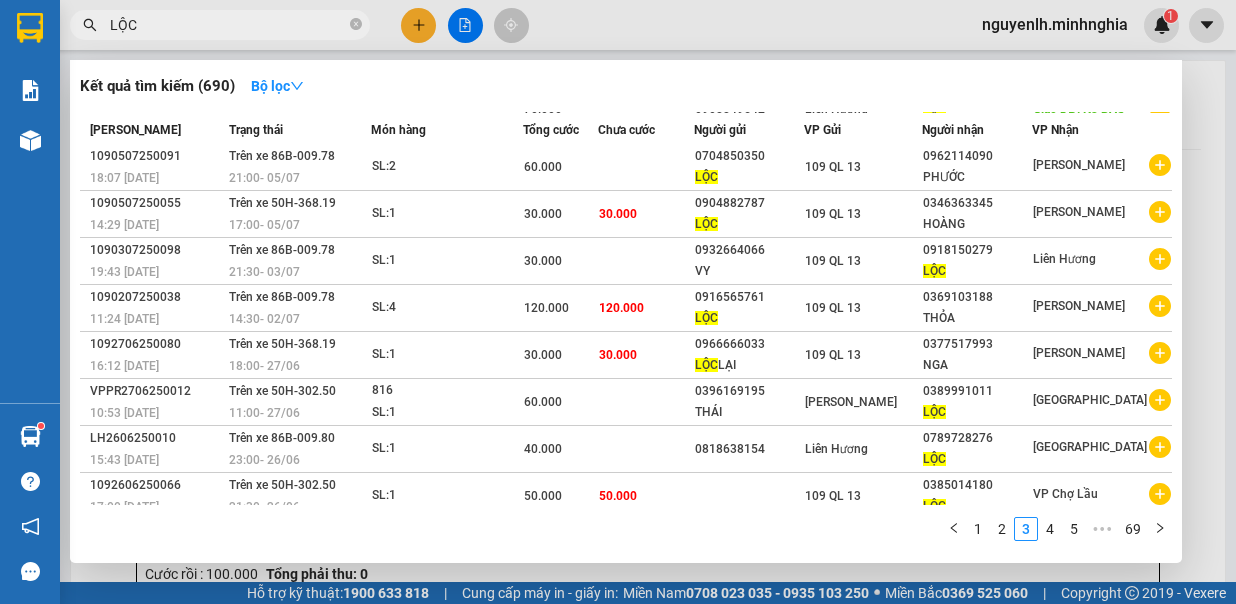 drag, startPoint x: 748, startPoint y: 10, endPoint x: 340, endPoint y: 68, distance: 412.10193 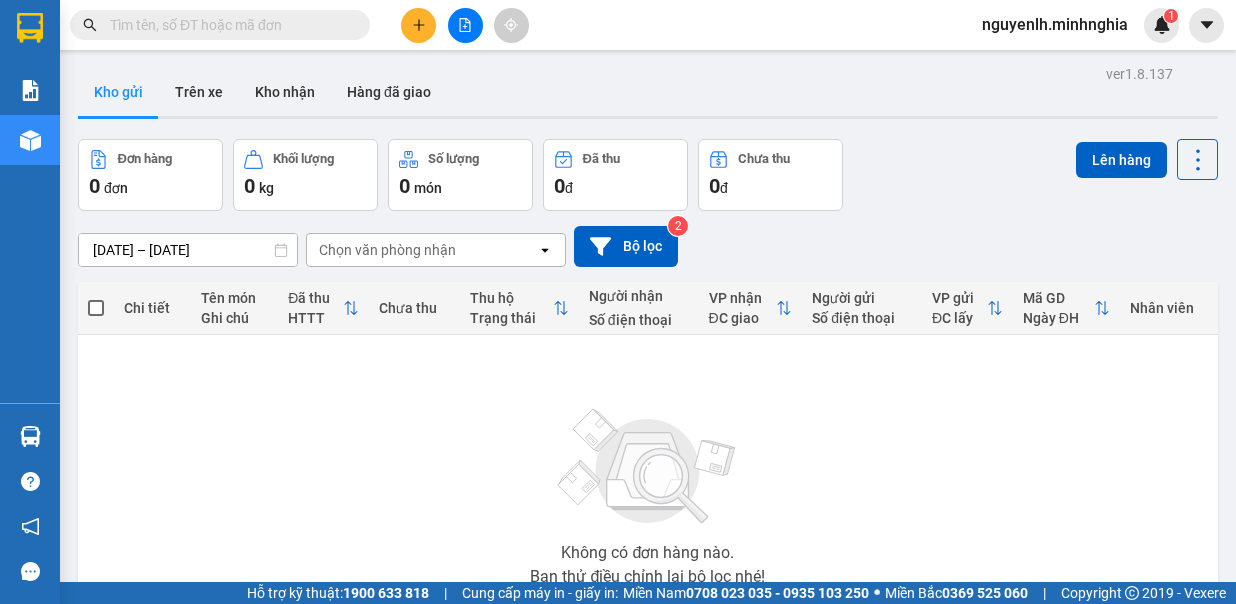 scroll, scrollTop: 0, scrollLeft: 0, axis: both 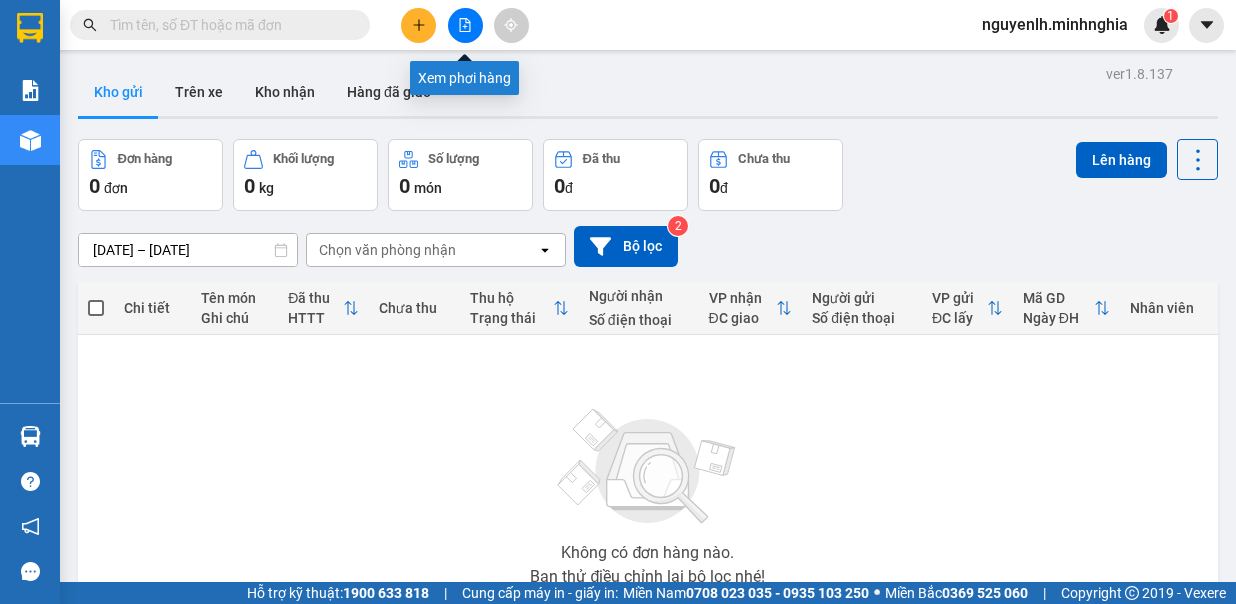 click 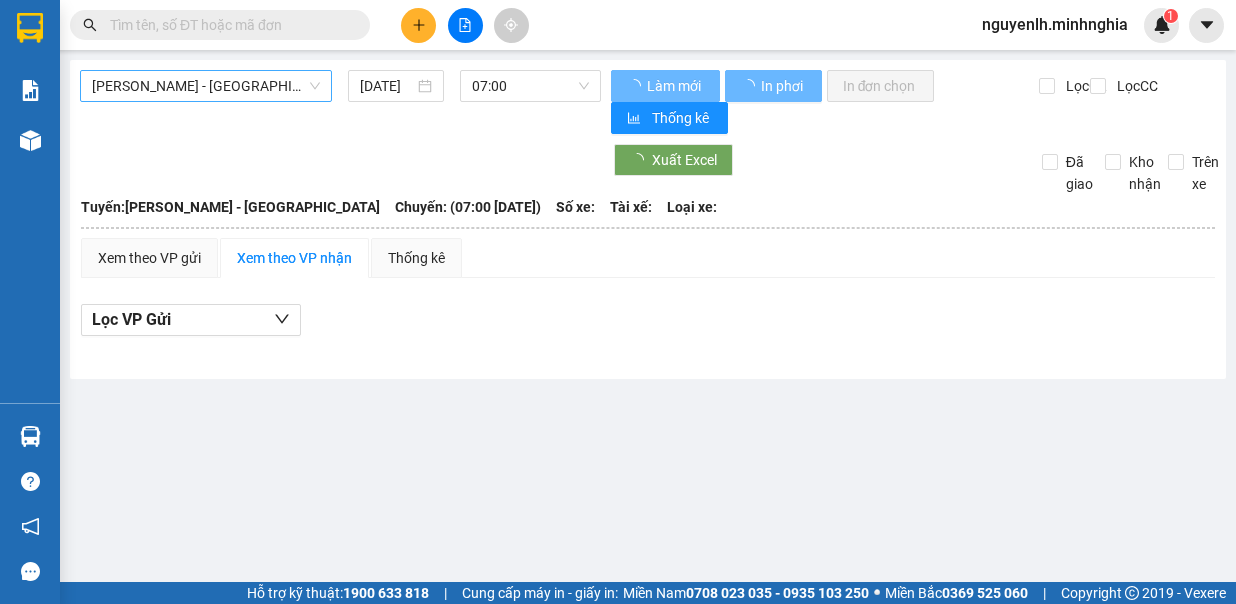 click on "Phan Rí - Sài Gòn" at bounding box center [206, 86] 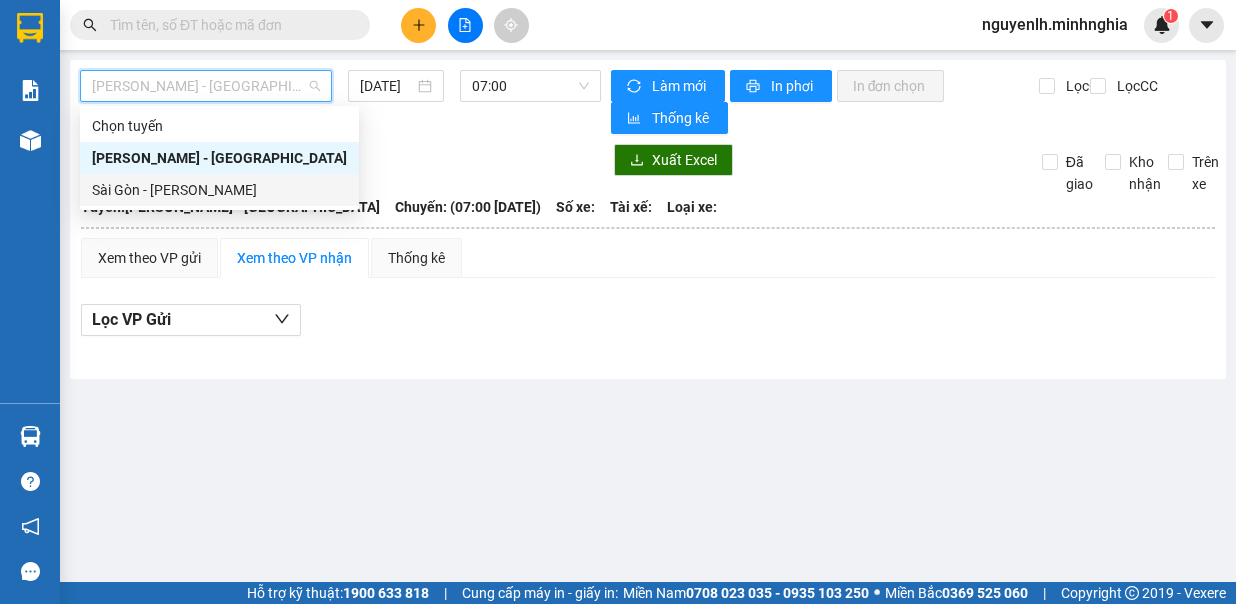 click on "Sài Gòn - Phan Rí" at bounding box center (219, 190) 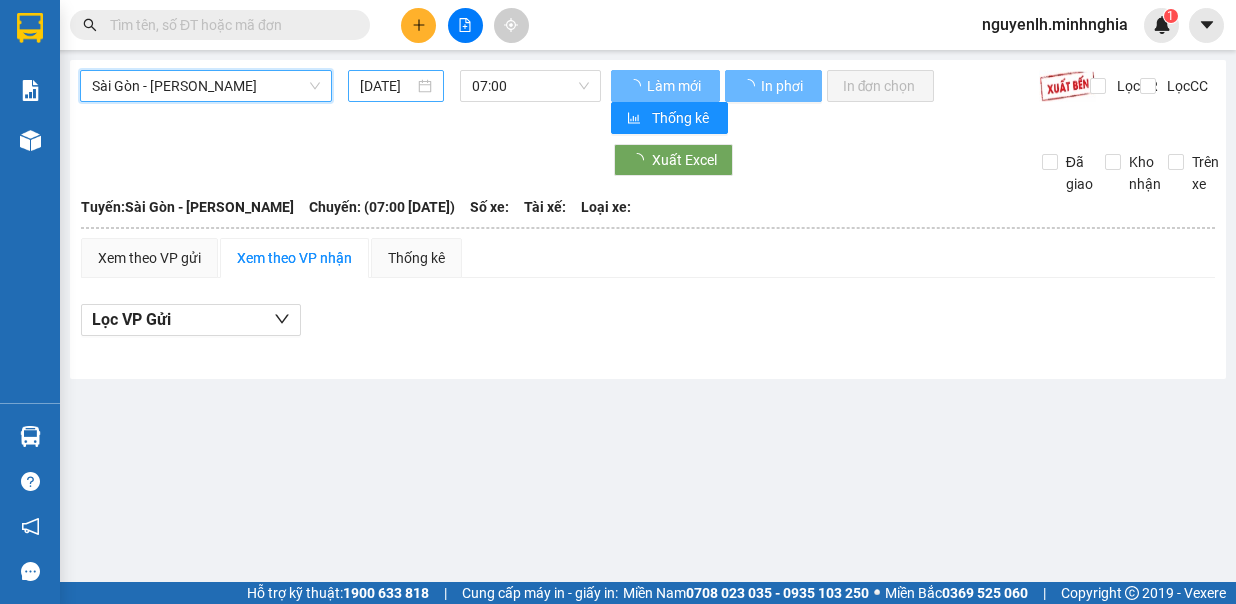 click on "11/07/2025" at bounding box center [387, 86] 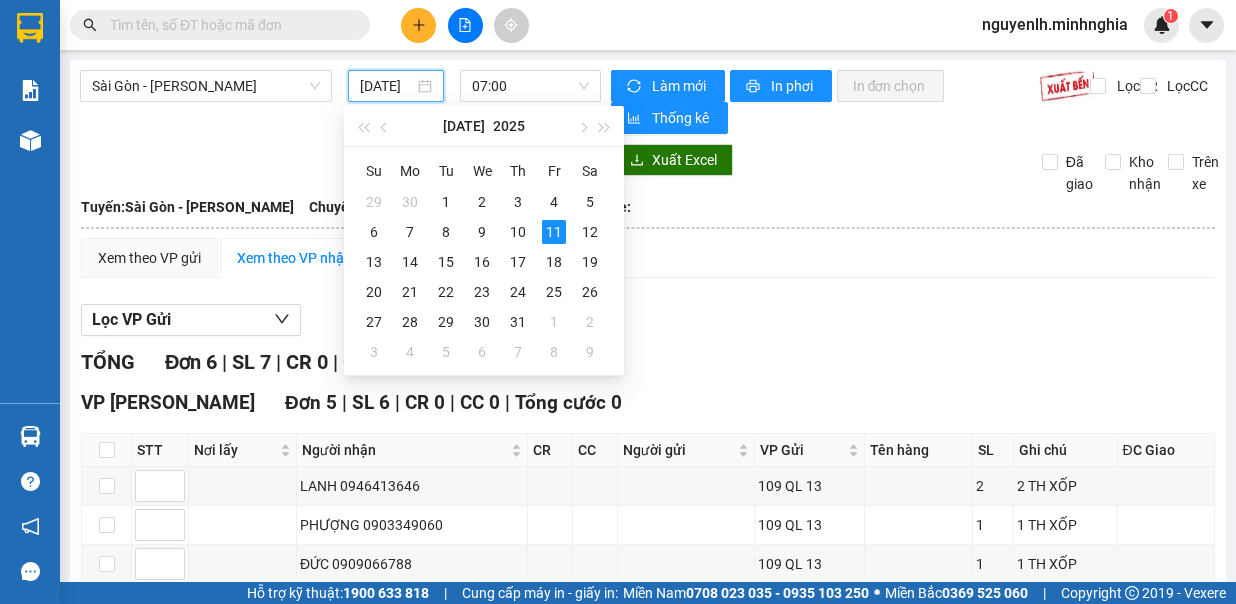 click on "11/07/2025" at bounding box center [387, 86] 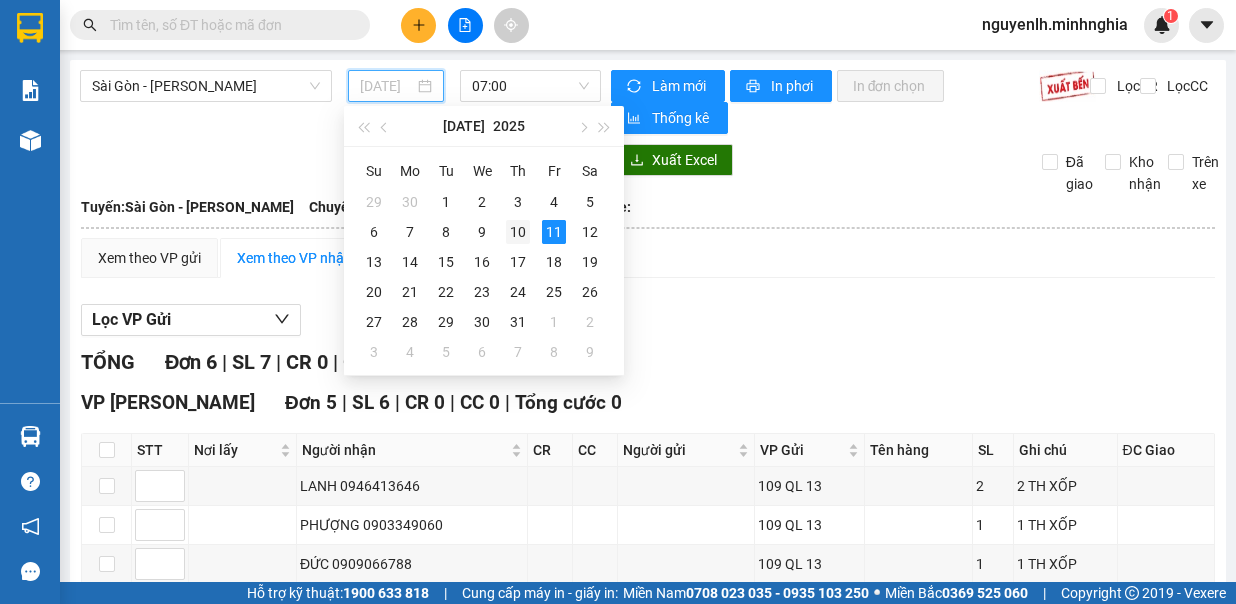 click on "10" at bounding box center (518, 232) 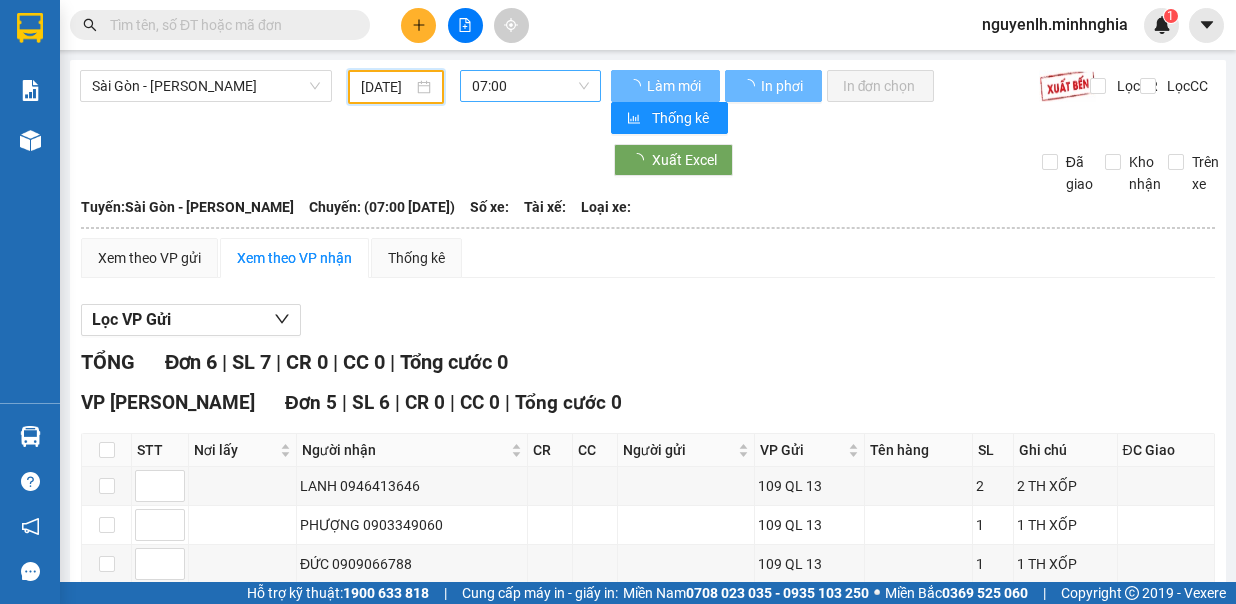 type on "10/07/2025" 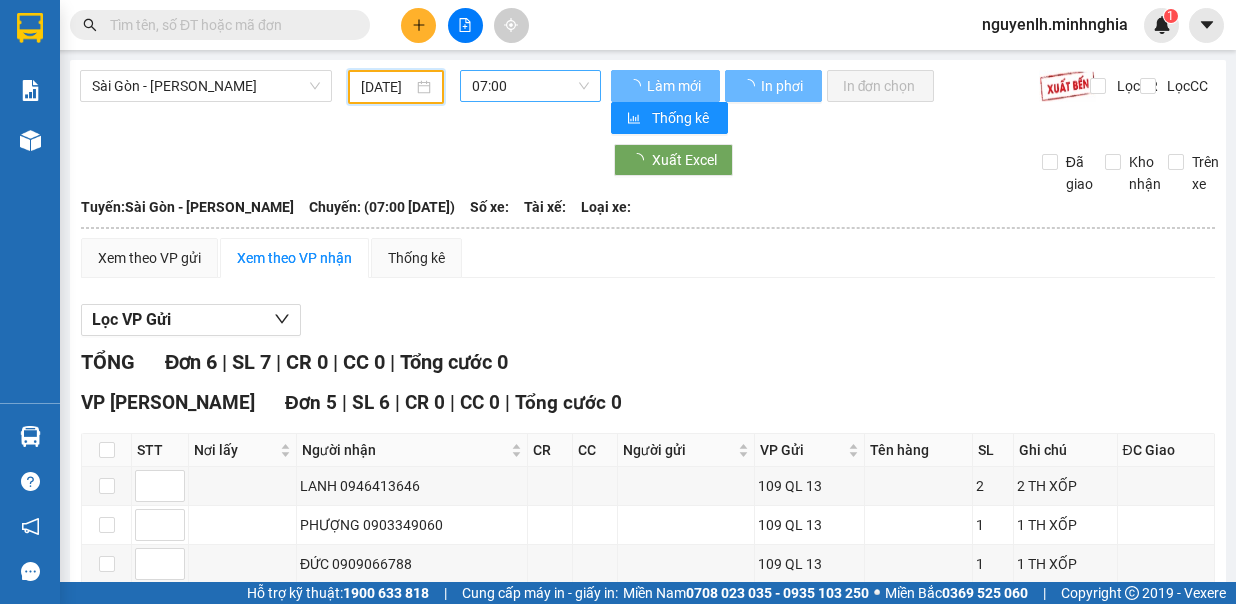 click on "07:00" at bounding box center [530, 86] 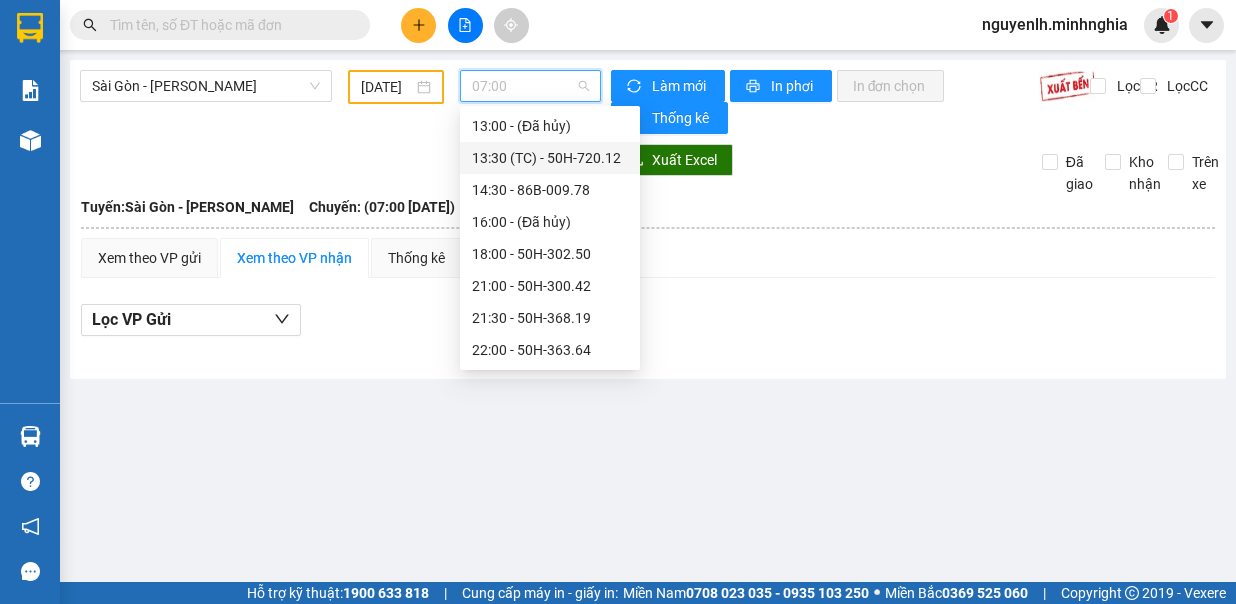 scroll, scrollTop: 24, scrollLeft: 0, axis: vertical 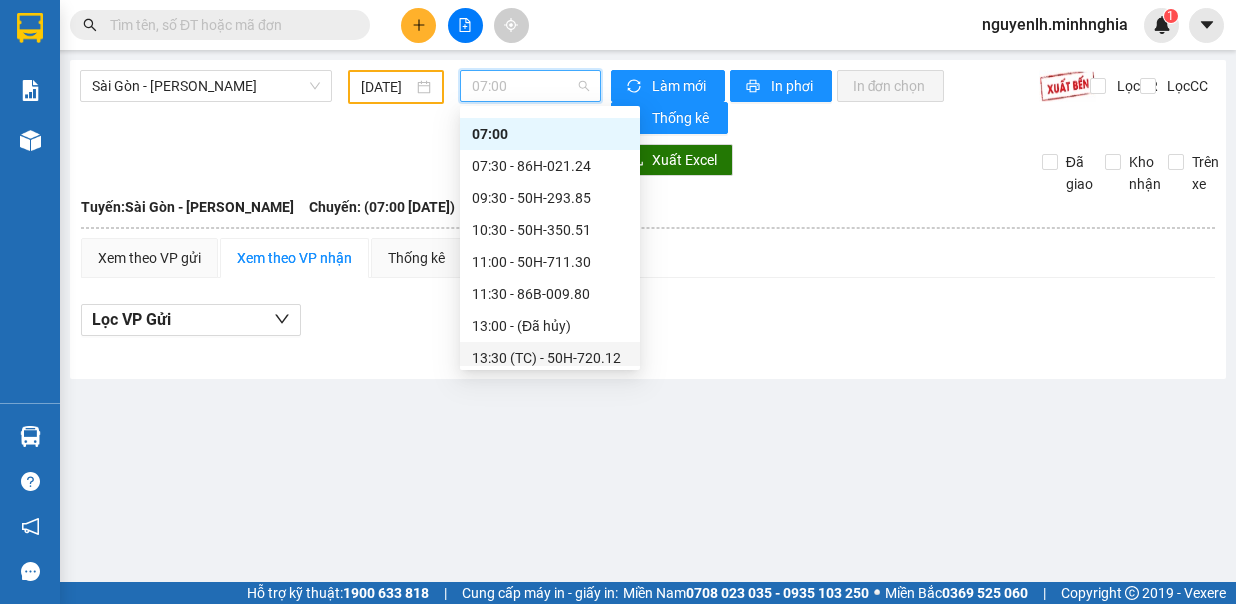 click on "13:30   (TC)   - 50H-720.12" at bounding box center (550, 358) 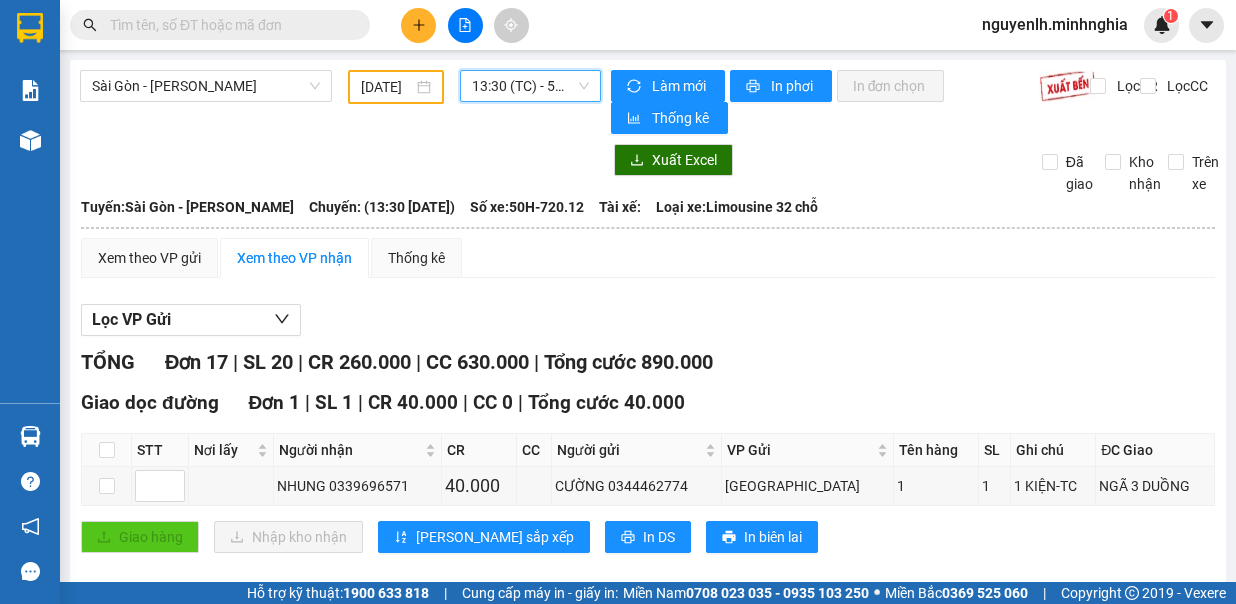 scroll, scrollTop: 400, scrollLeft: 0, axis: vertical 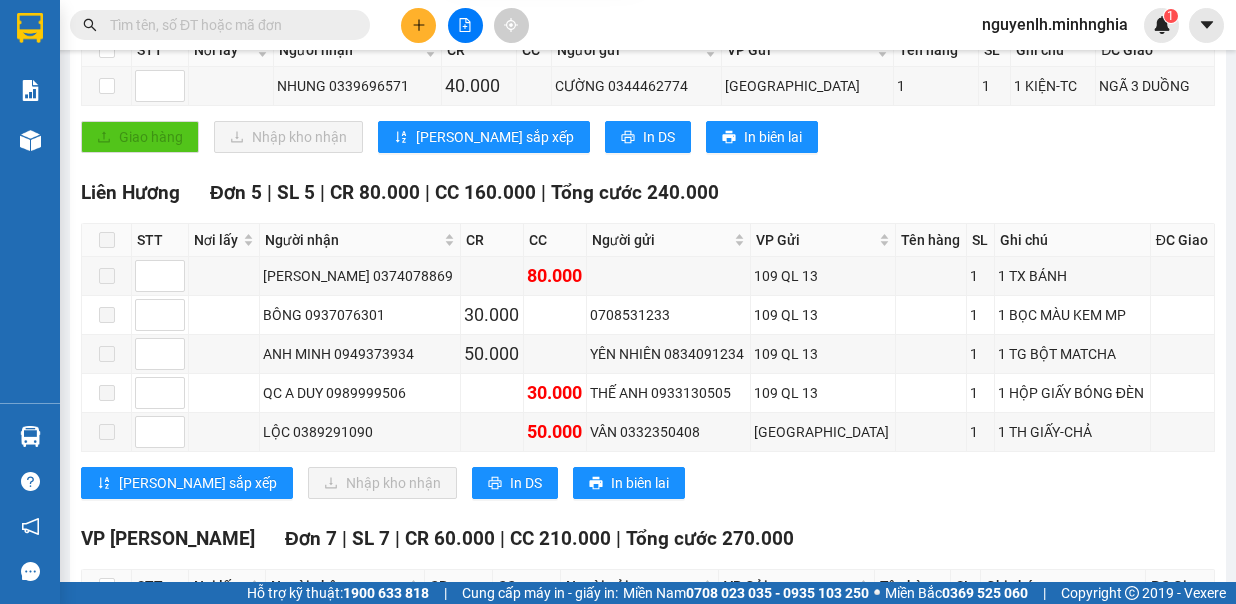 type on "1" 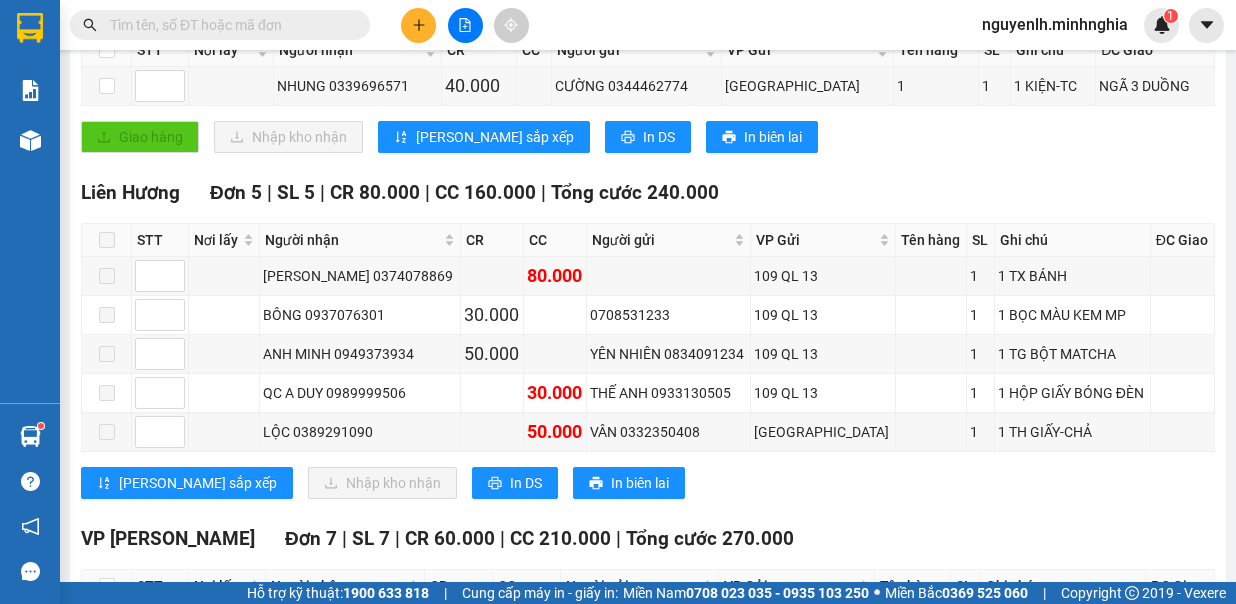scroll, scrollTop: 76, scrollLeft: 0, axis: vertical 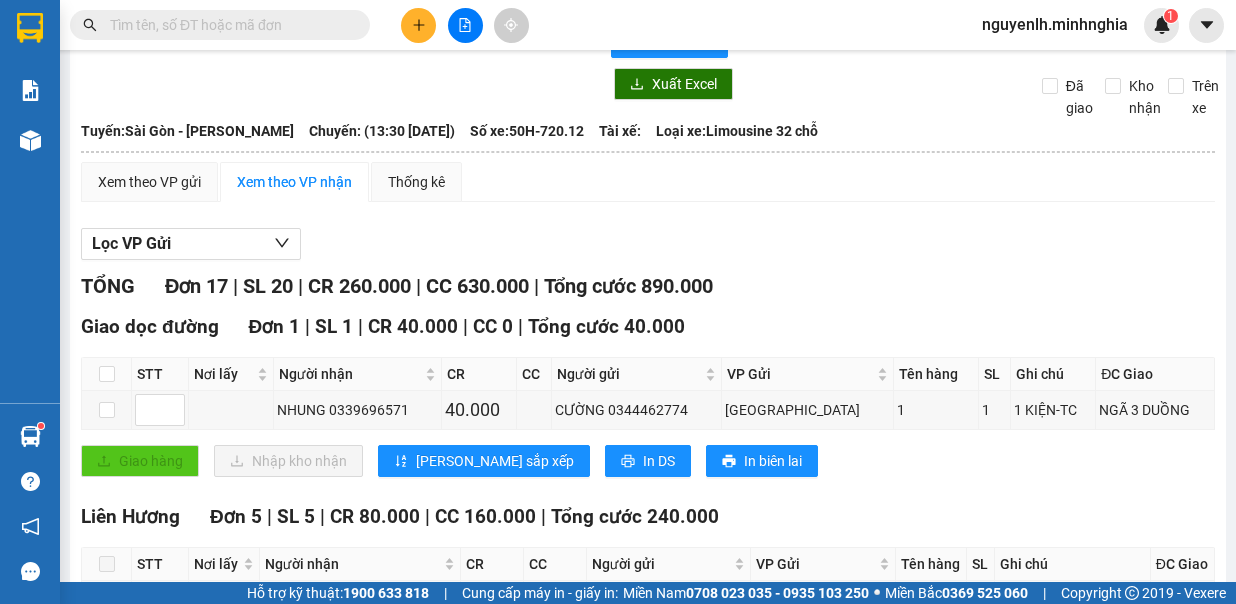 click at bounding box center [228, 25] 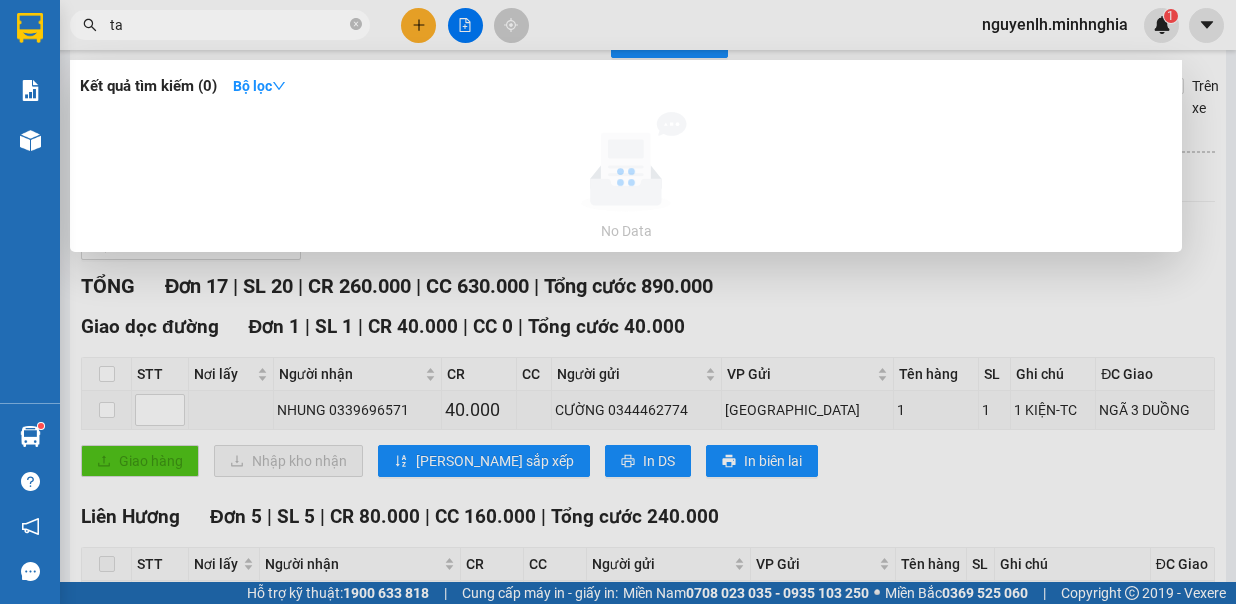 type on "t" 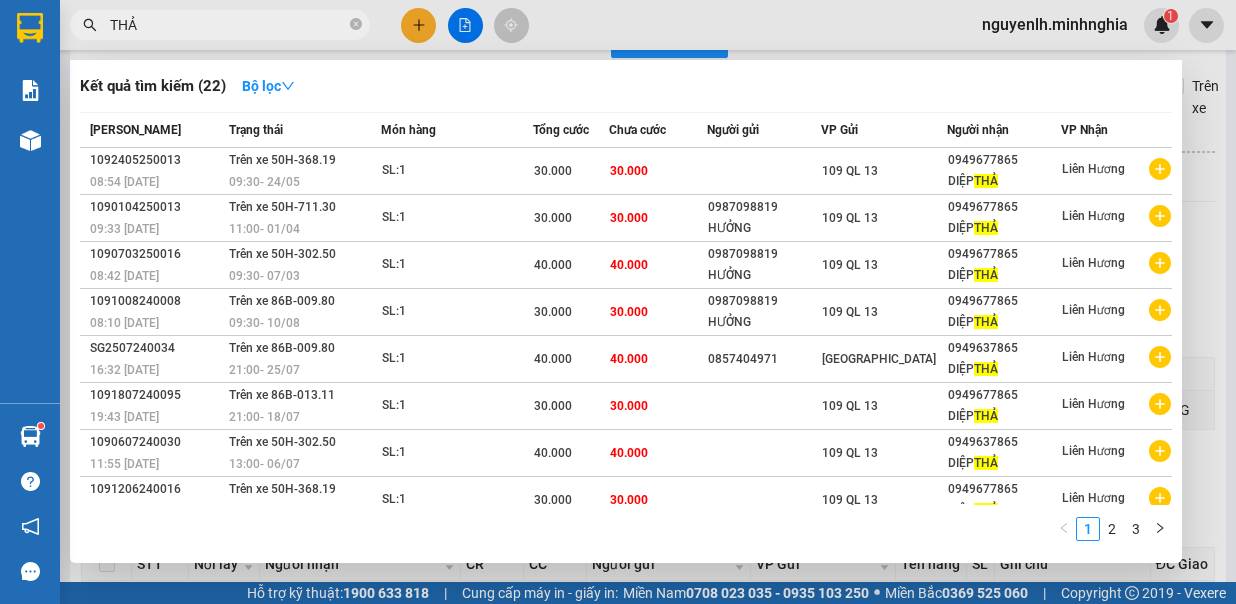 type on "THẢ" 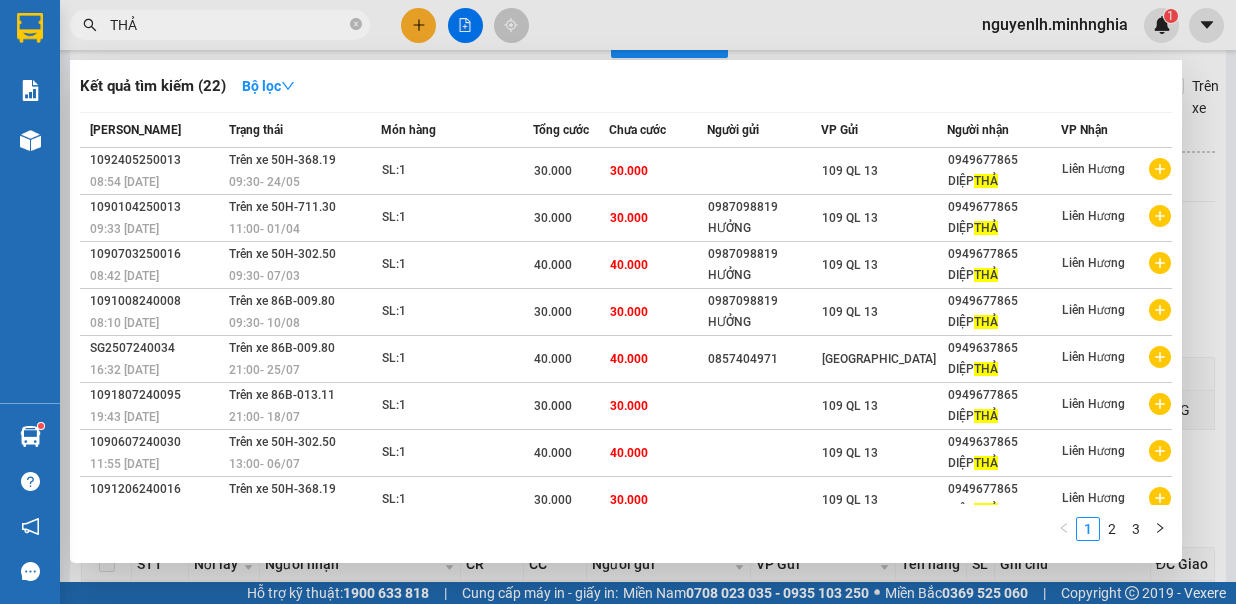 type 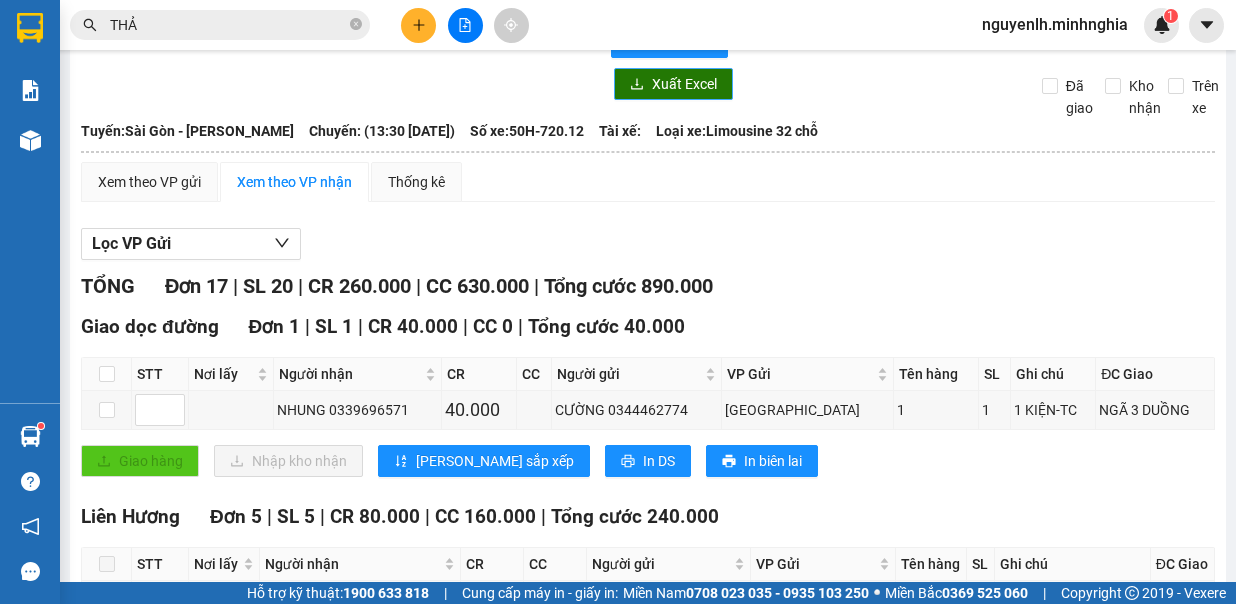 scroll, scrollTop: 0, scrollLeft: 0, axis: both 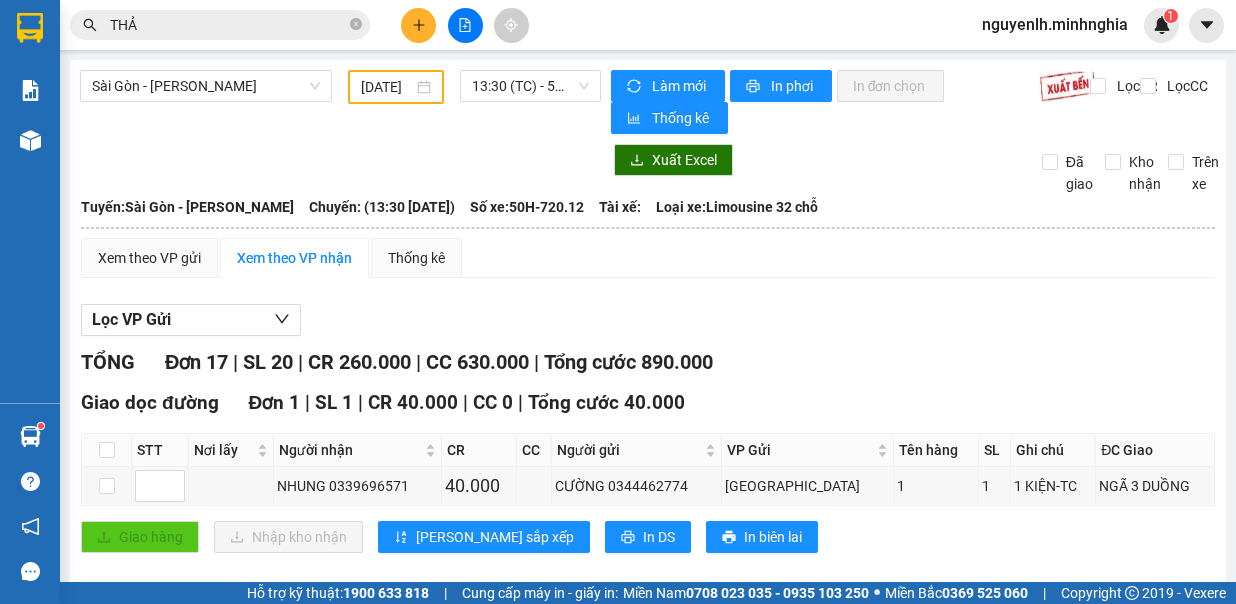 click on "10/07/2025" at bounding box center [387, 87] 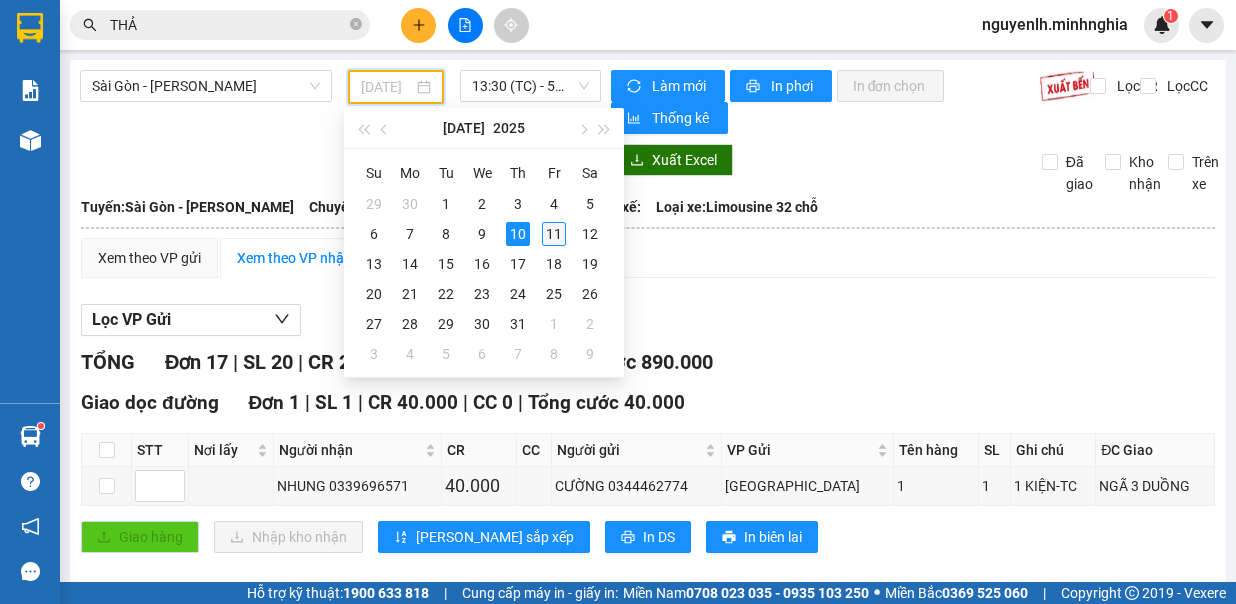 click on "11" at bounding box center [554, 234] 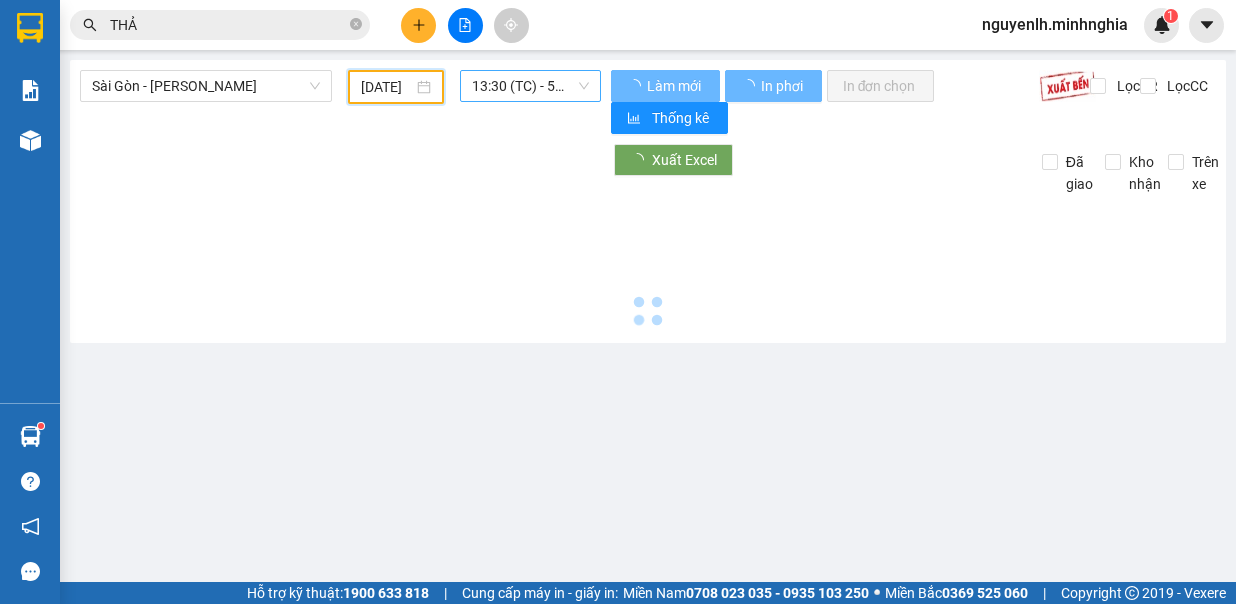 click on "13:30   (TC)   - 50H-720.12" at bounding box center (530, 86) 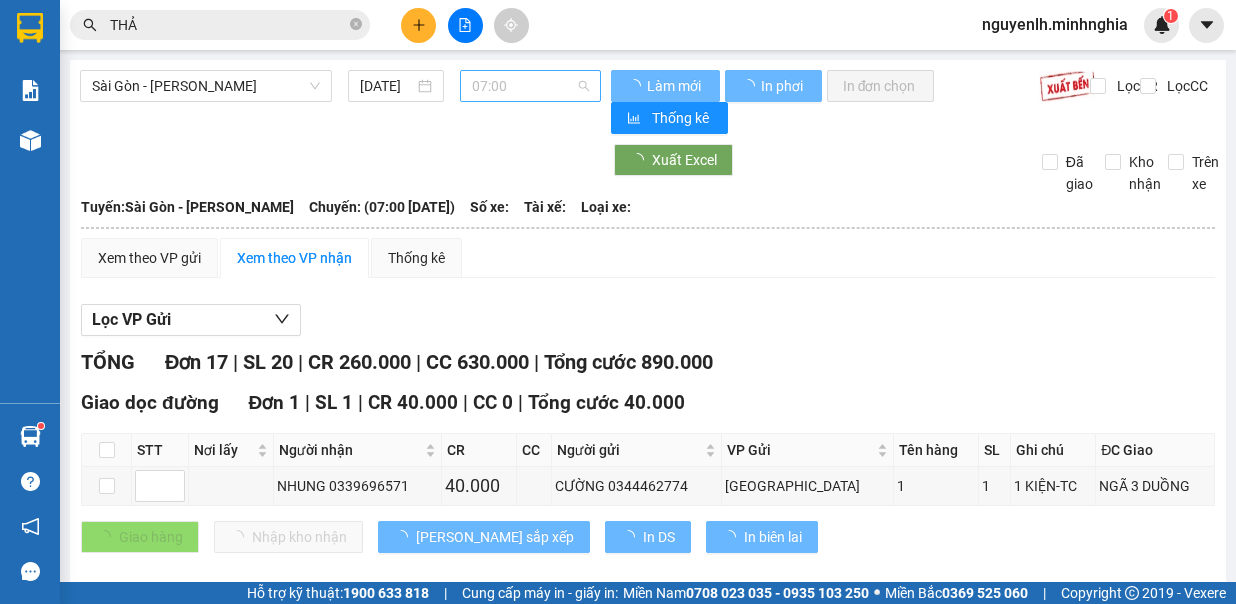 type on "11/07/2025" 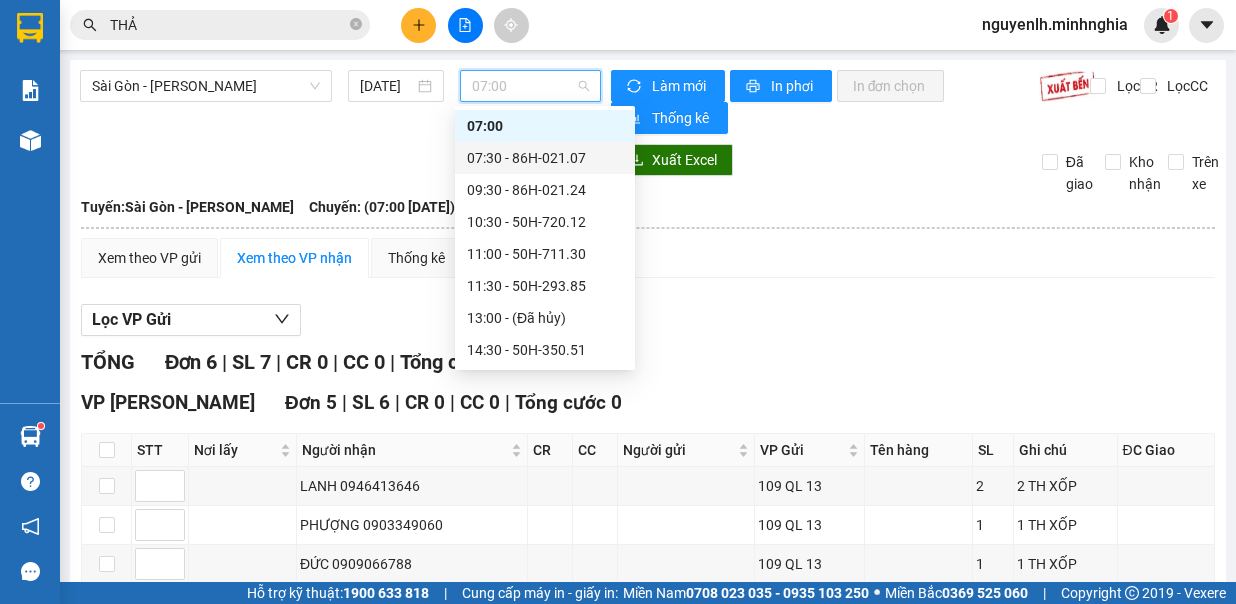 click on "07:30     - 86H-021.07" at bounding box center (545, 158) 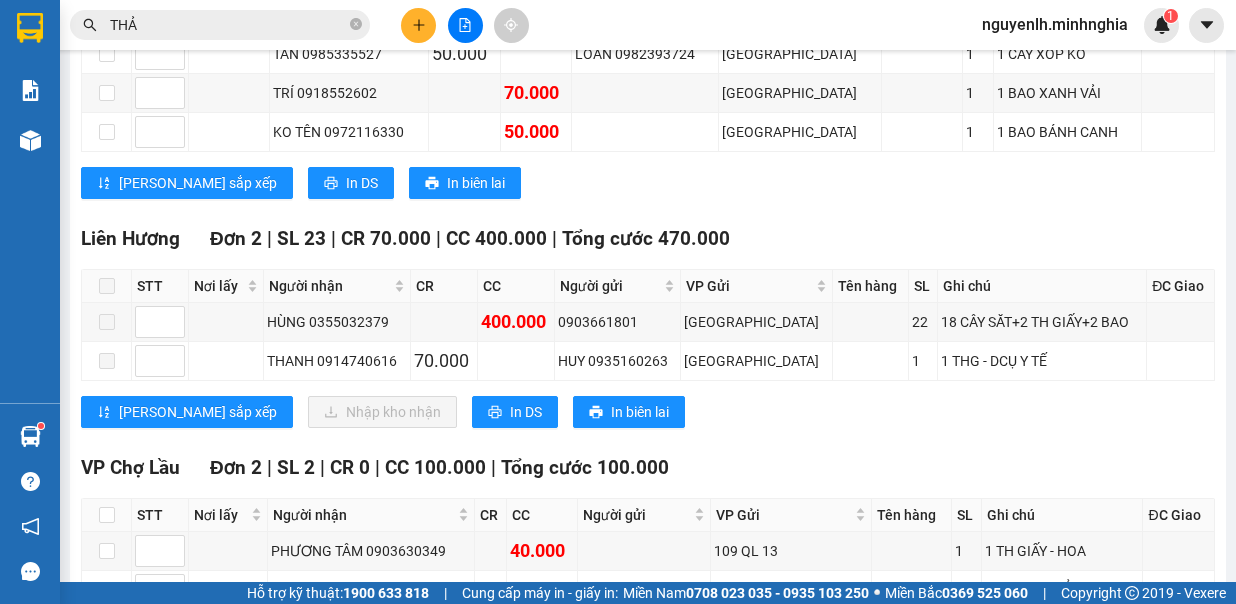 scroll, scrollTop: 994, scrollLeft: 0, axis: vertical 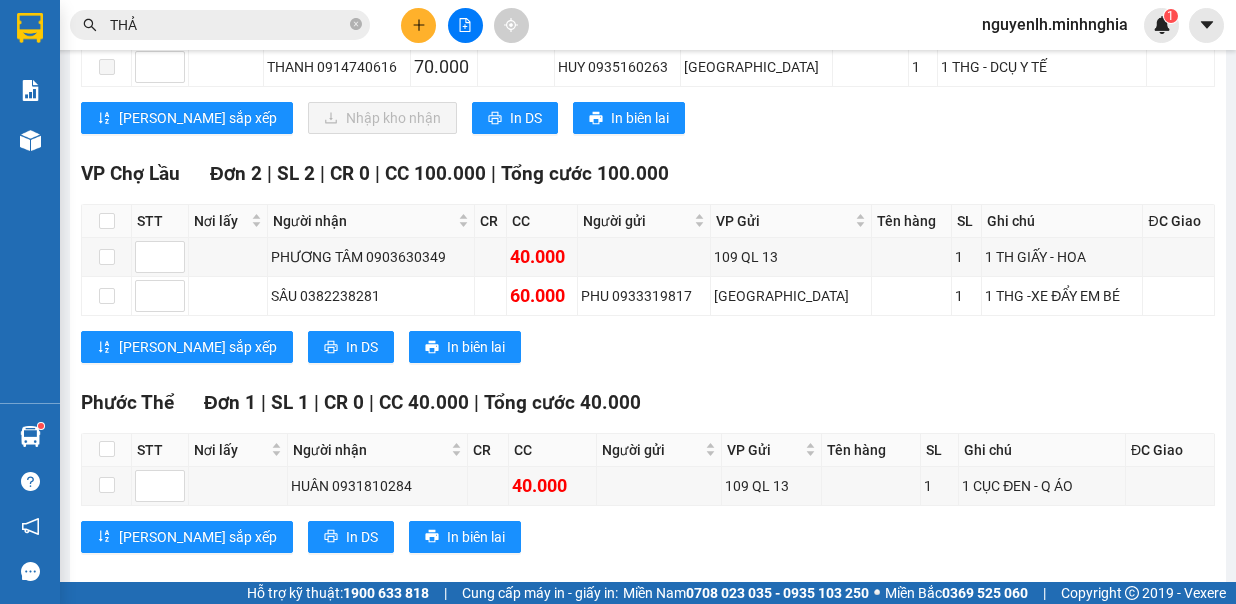 click on "Lưu sắp xếp In DS In biên lai" at bounding box center (648, 347) 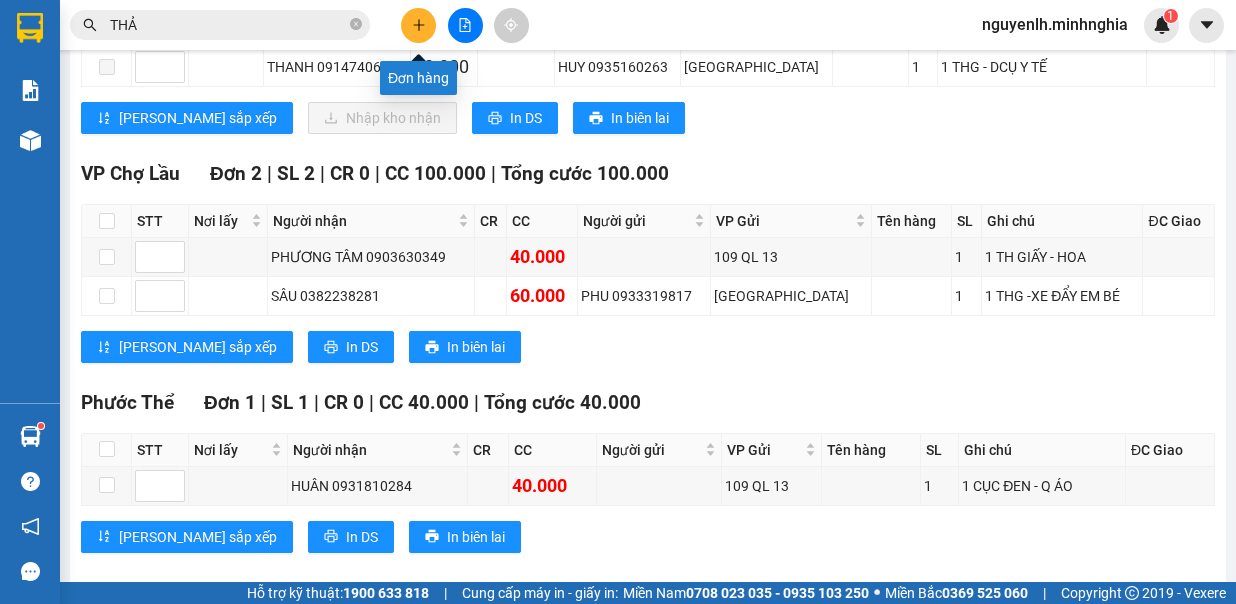 click 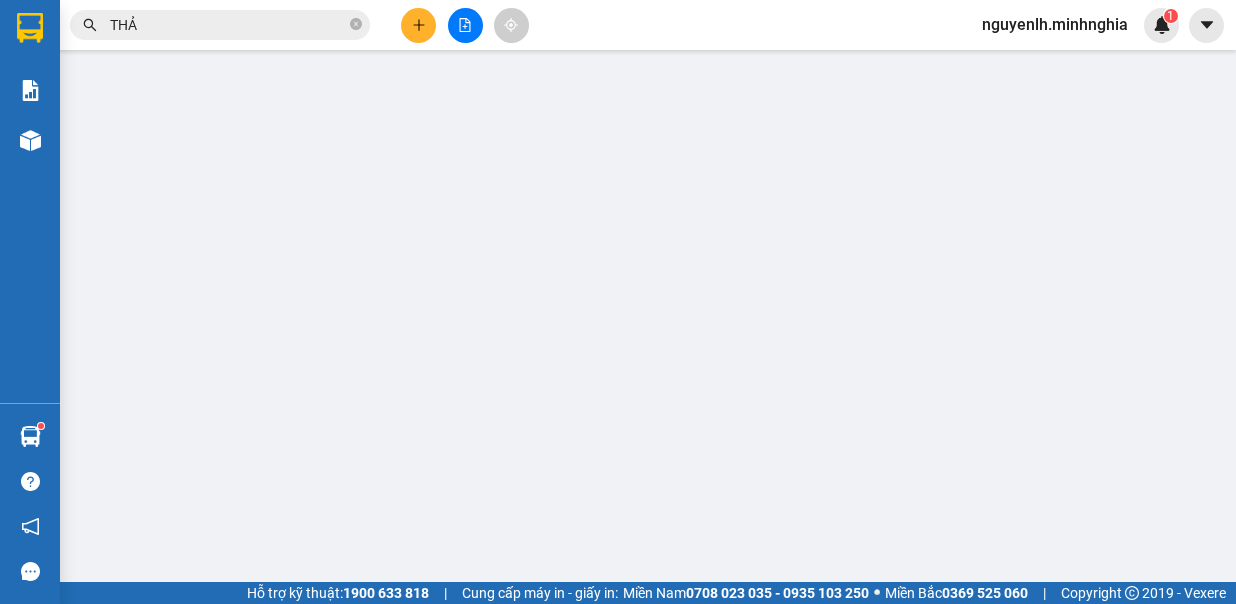 scroll, scrollTop: 0, scrollLeft: 0, axis: both 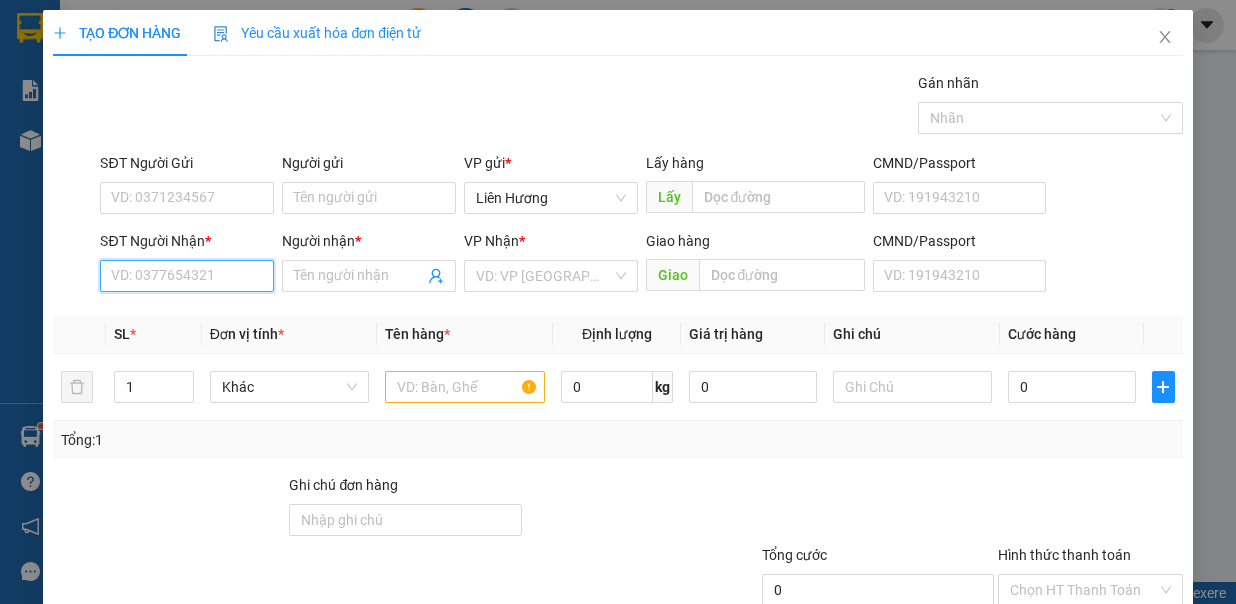 click on "SĐT Người Nhận  *" at bounding box center [187, 276] 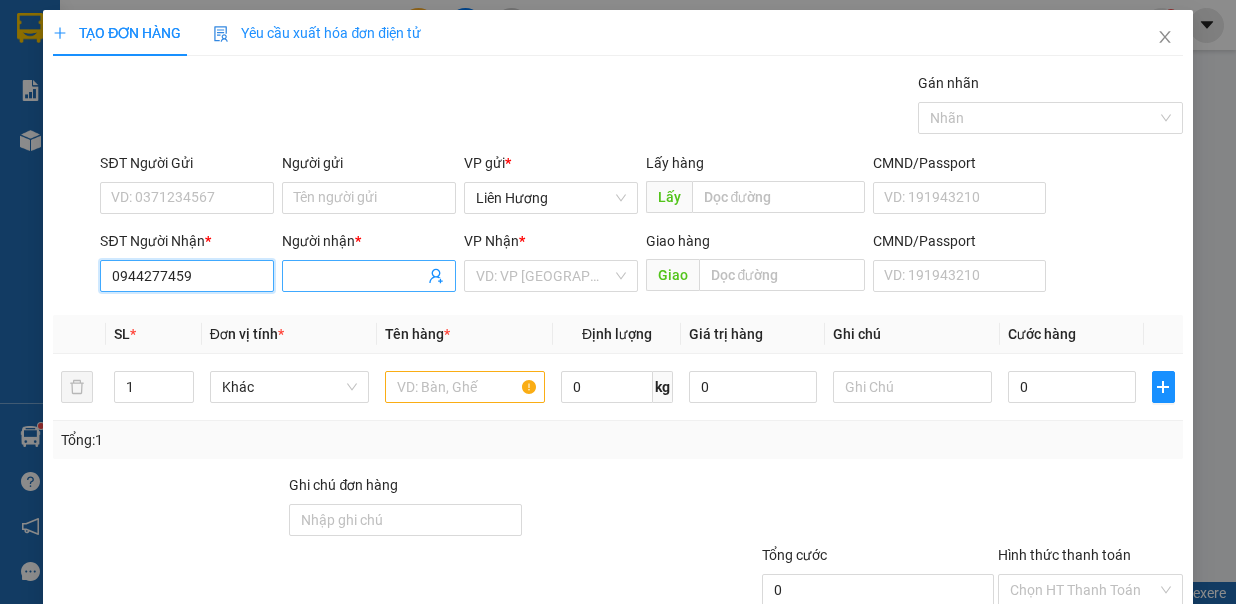 type on "0944277459" 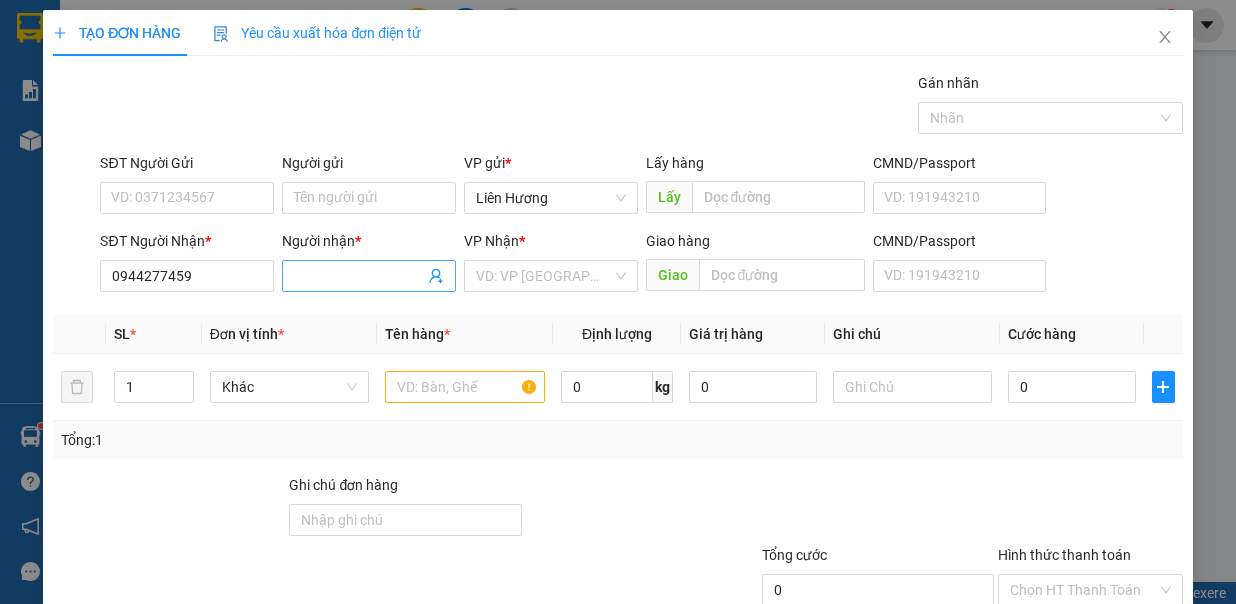 click on "Người nhận  *" at bounding box center [359, 276] 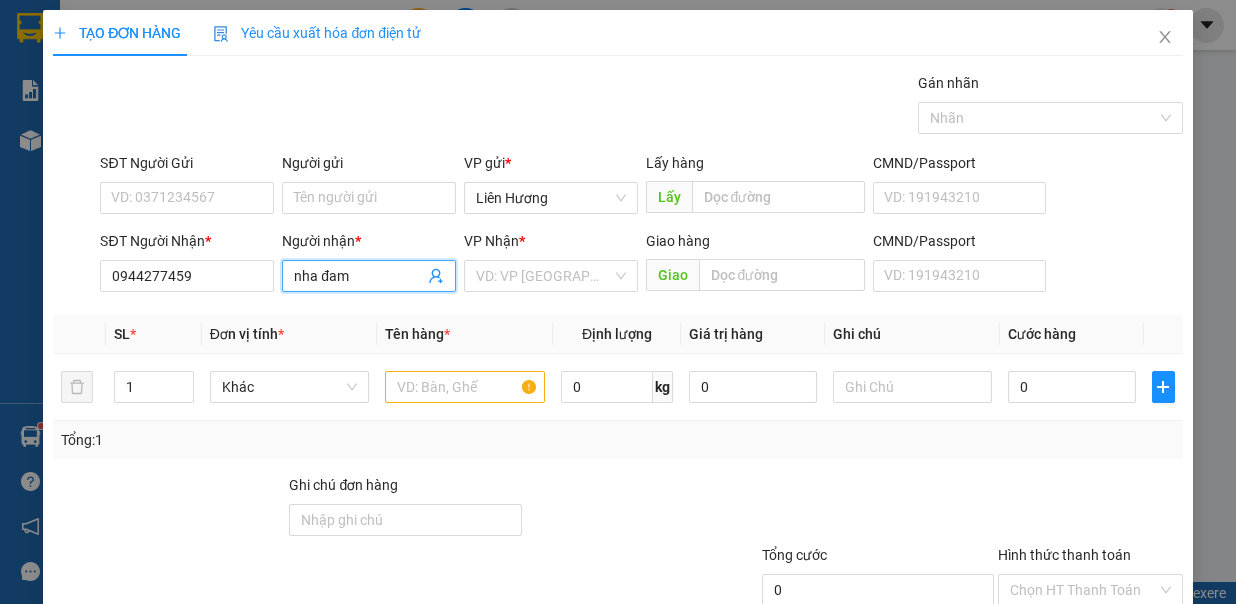 type on "nha đam" 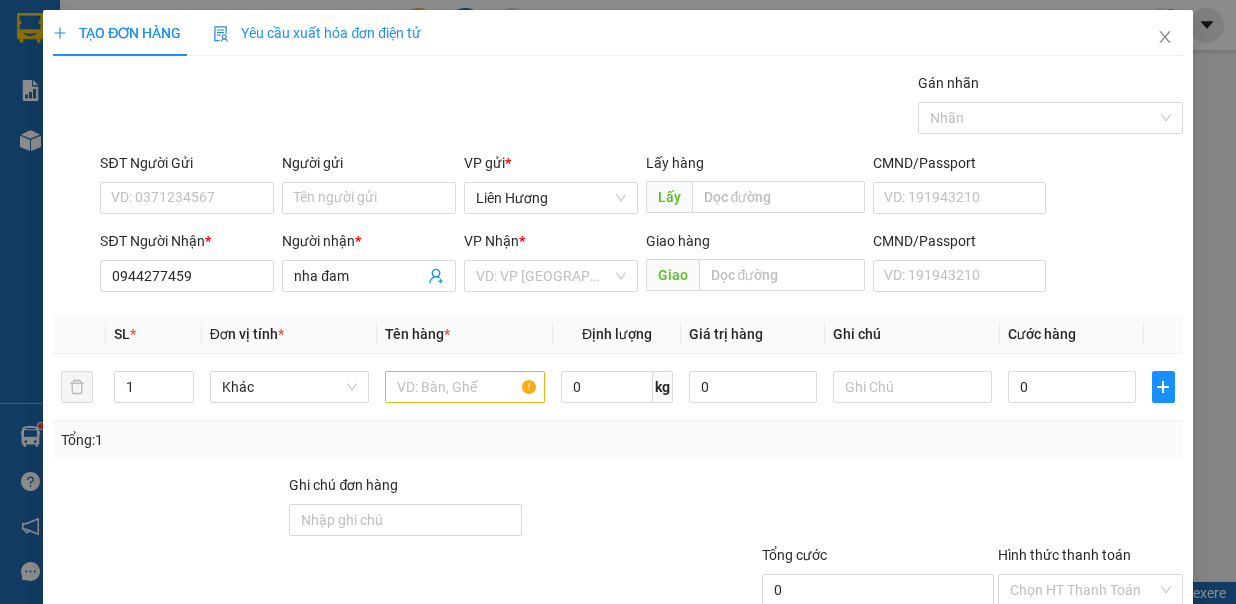 click on "Tên hàng  *" at bounding box center (465, 334) 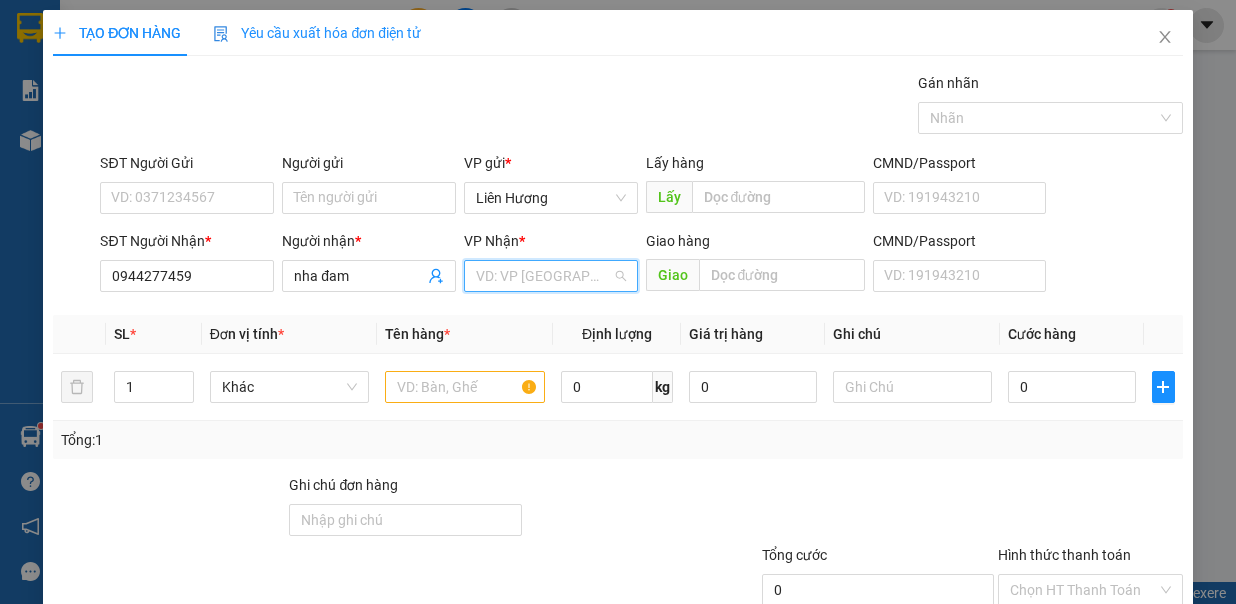 click at bounding box center (544, 276) 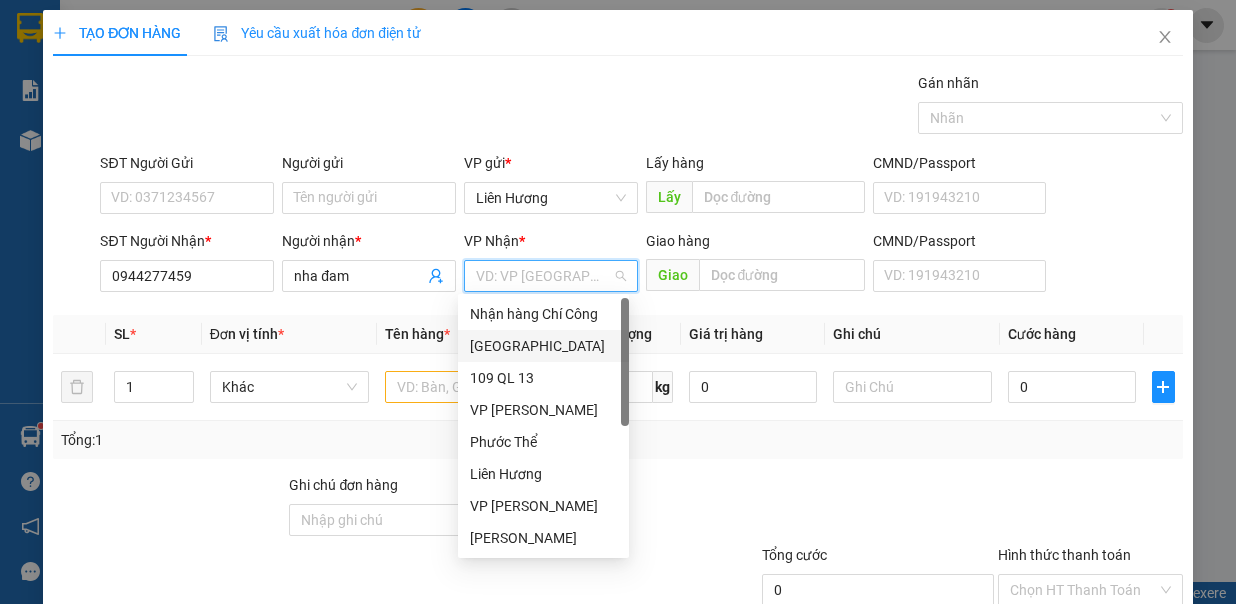 scroll, scrollTop: 96, scrollLeft: 0, axis: vertical 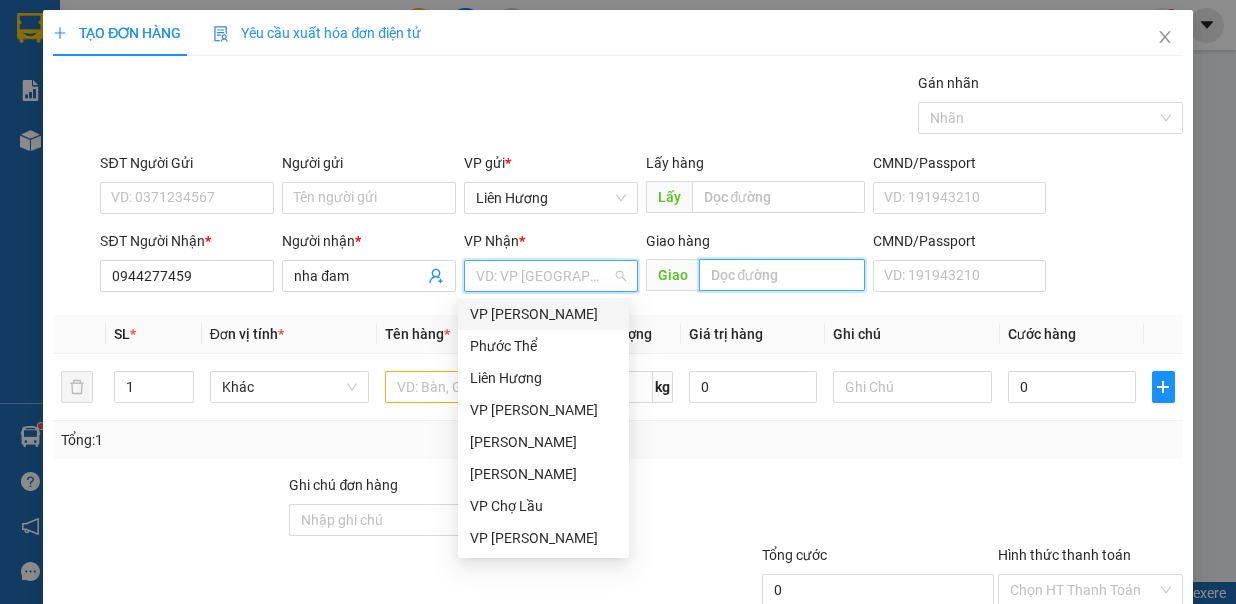 click at bounding box center [782, 275] 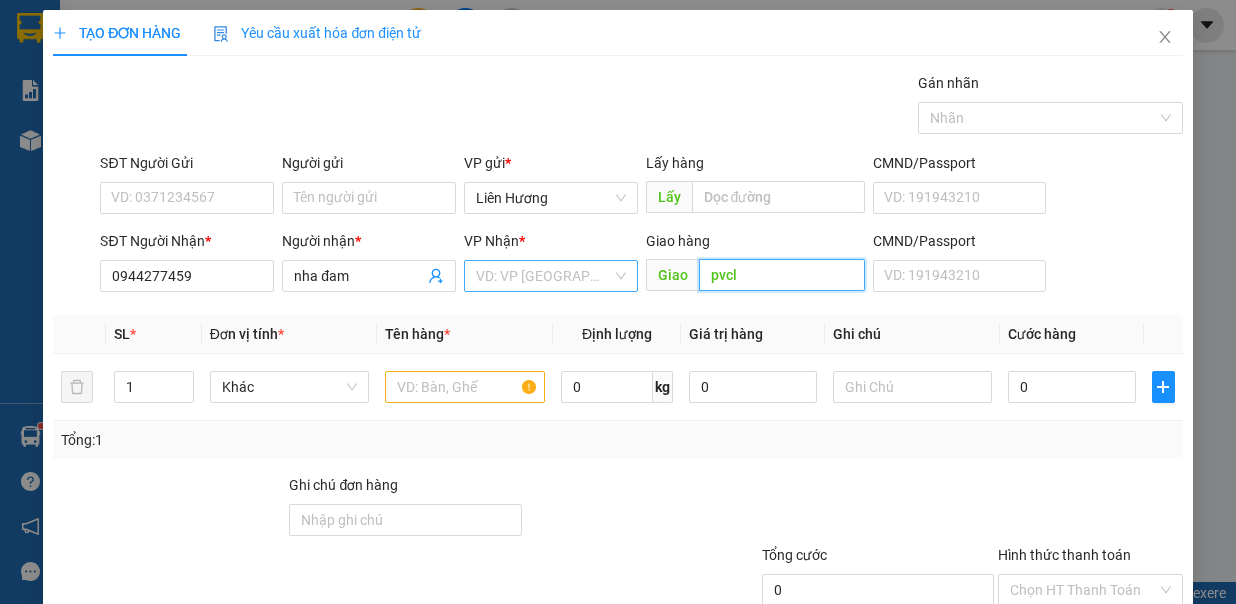 type on "pvcl" 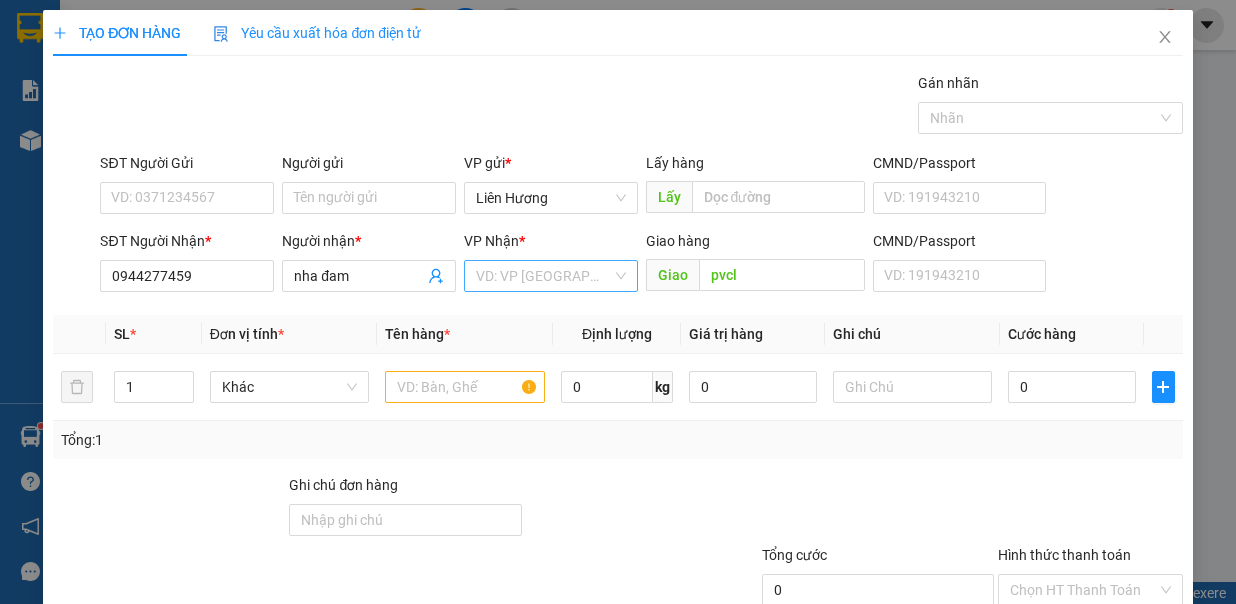 click at bounding box center [544, 276] 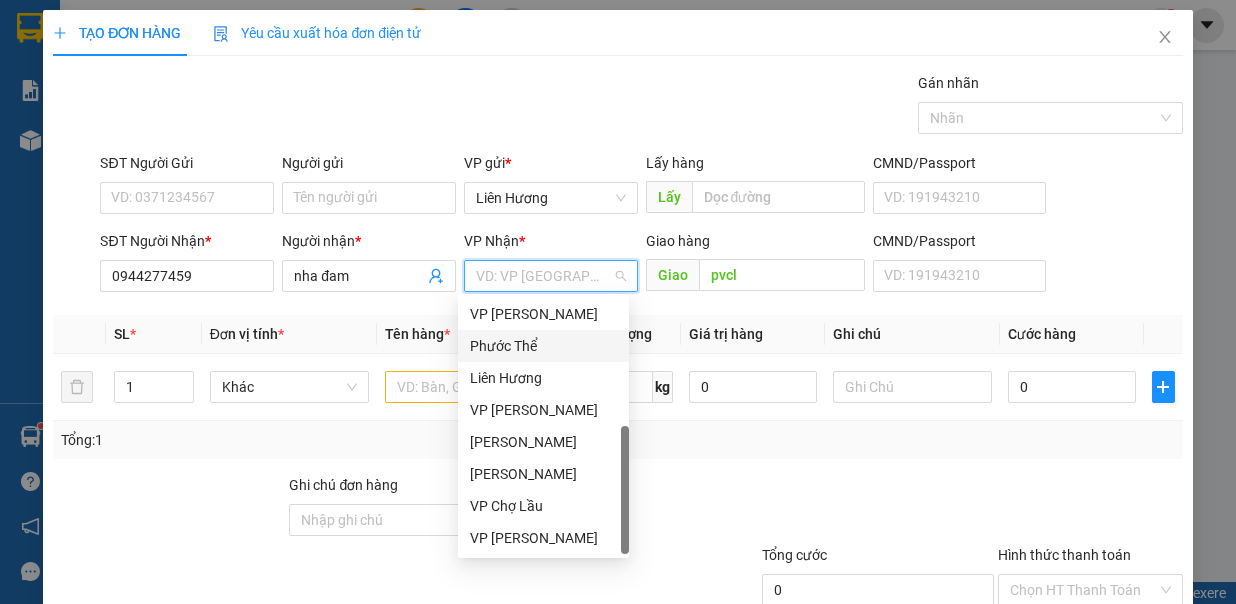 scroll, scrollTop: 0, scrollLeft: 0, axis: both 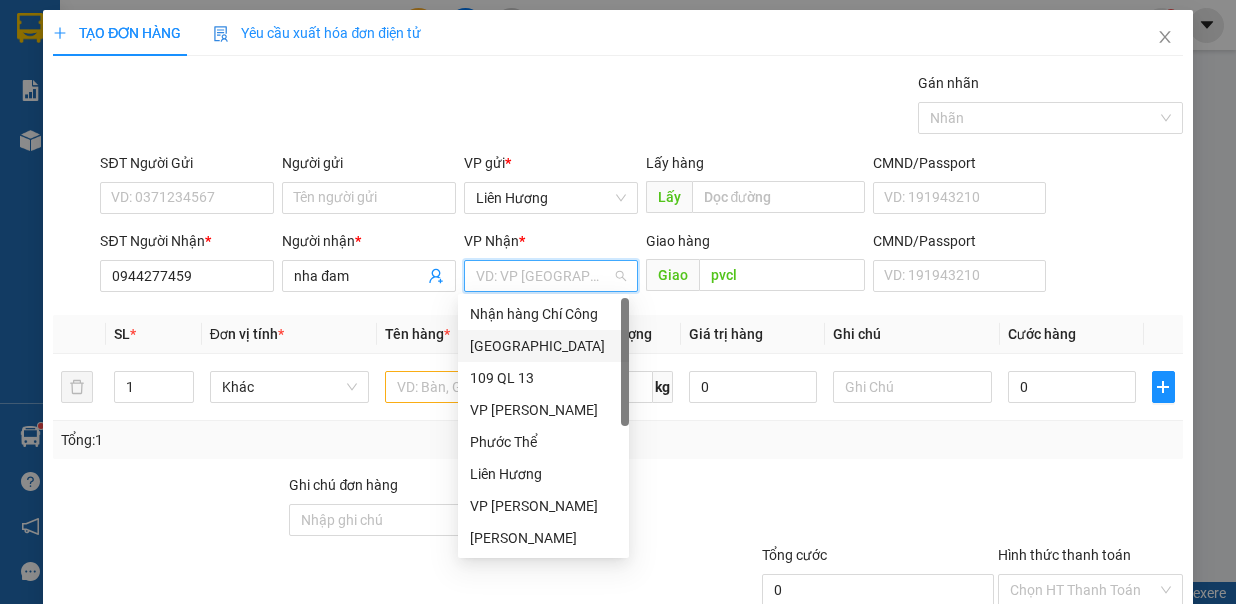 click on "Sài Gòn" at bounding box center (543, 346) 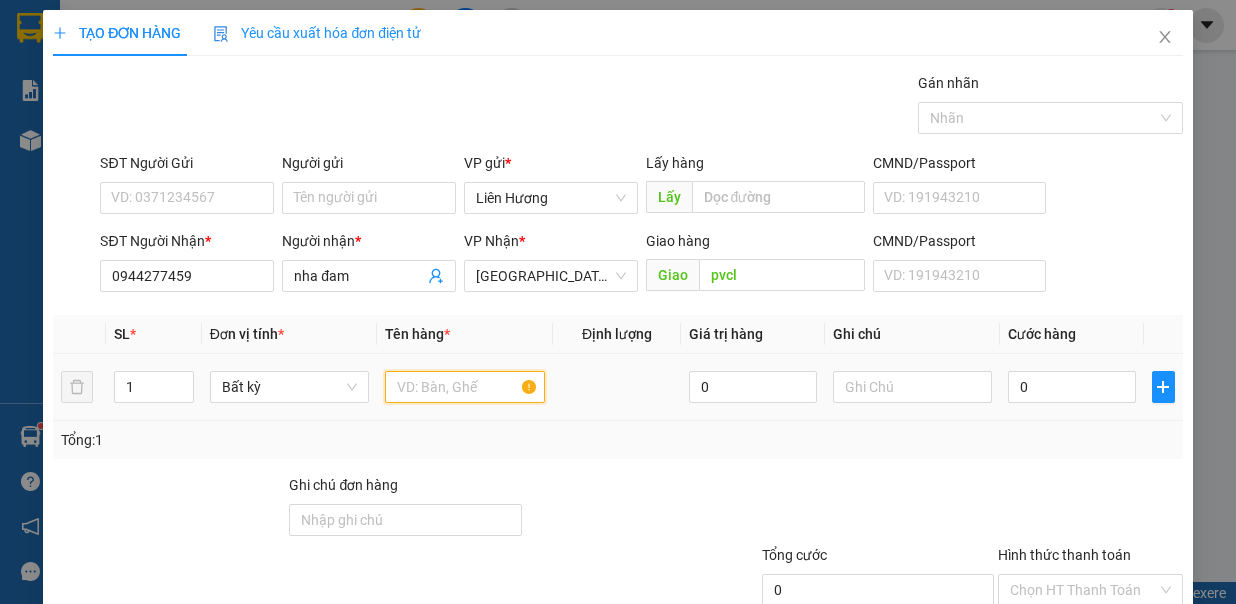 click at bounding box center [465, 387] 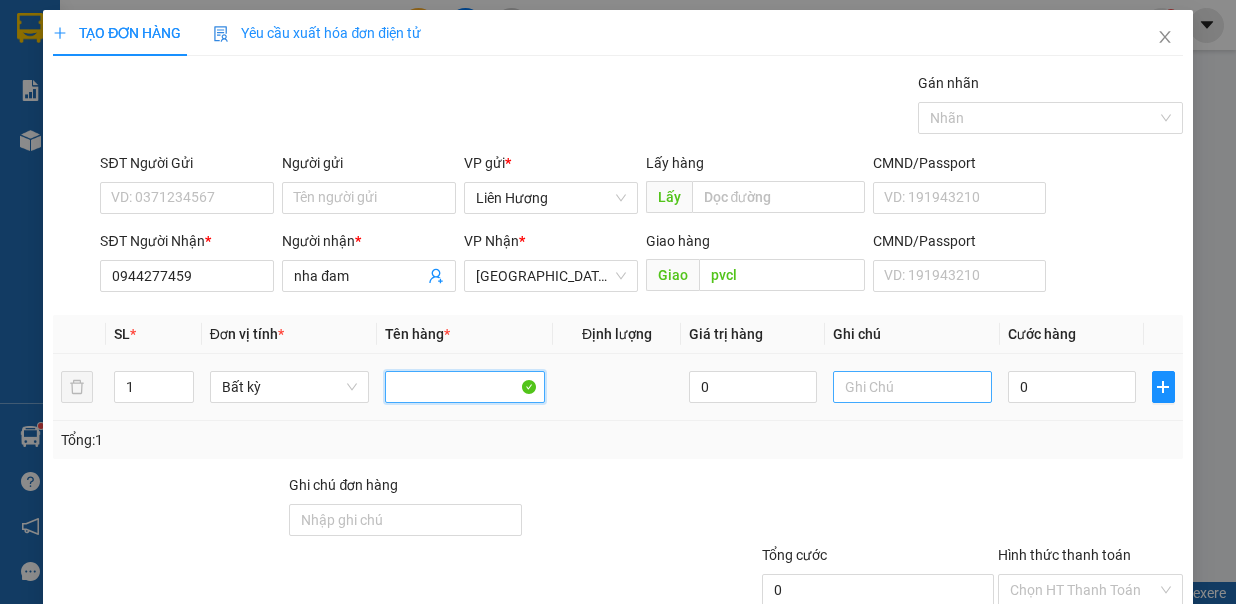 type 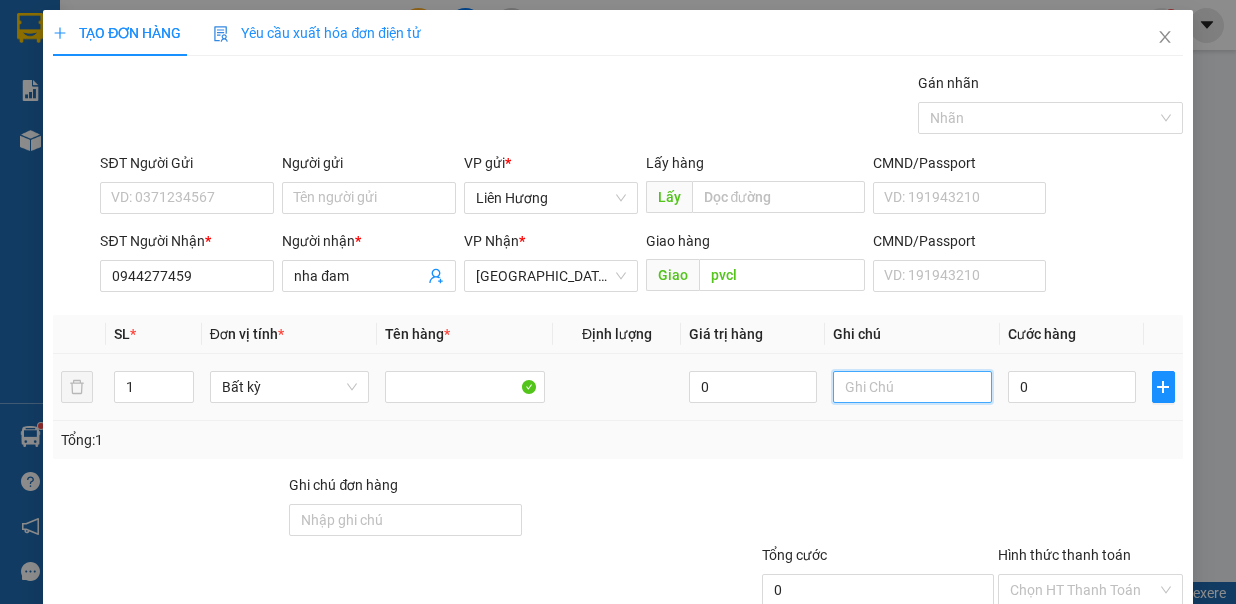 click at bounding box center [913, 387] 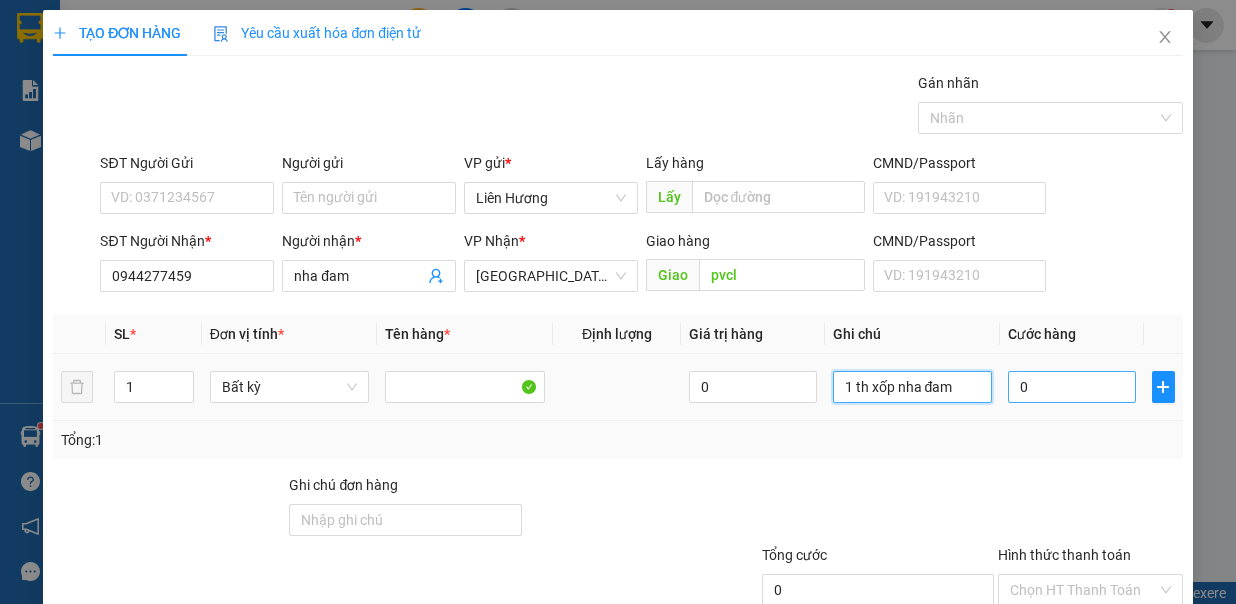 type on "1 th xốp nha đam" 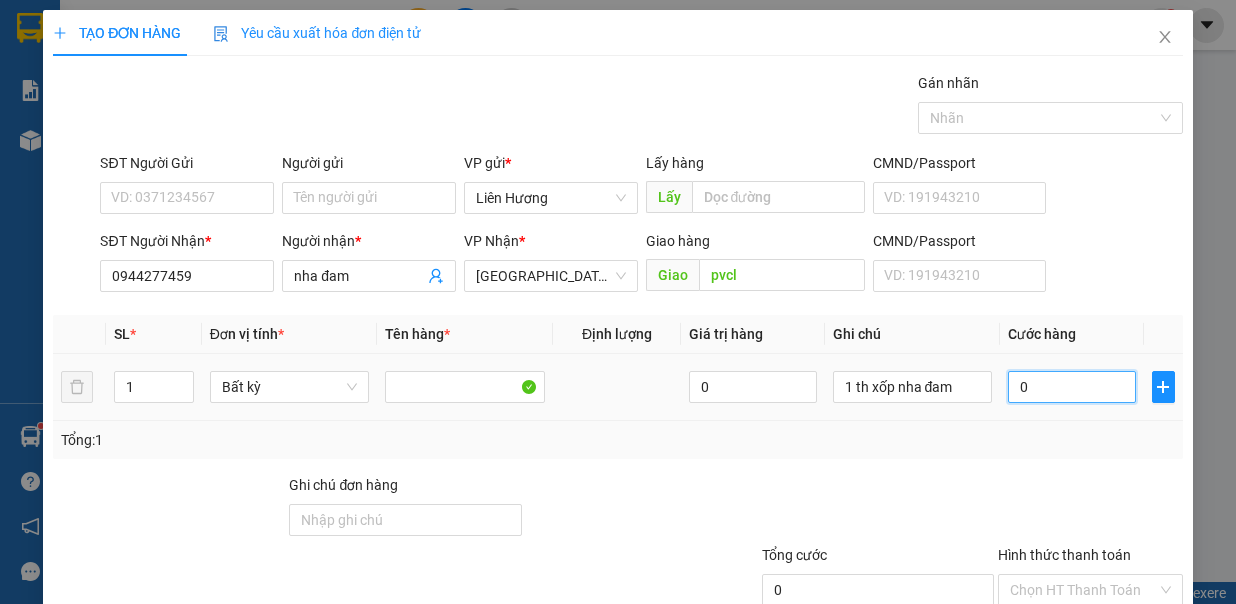 click on "0" at bounding box center [1072, 387] 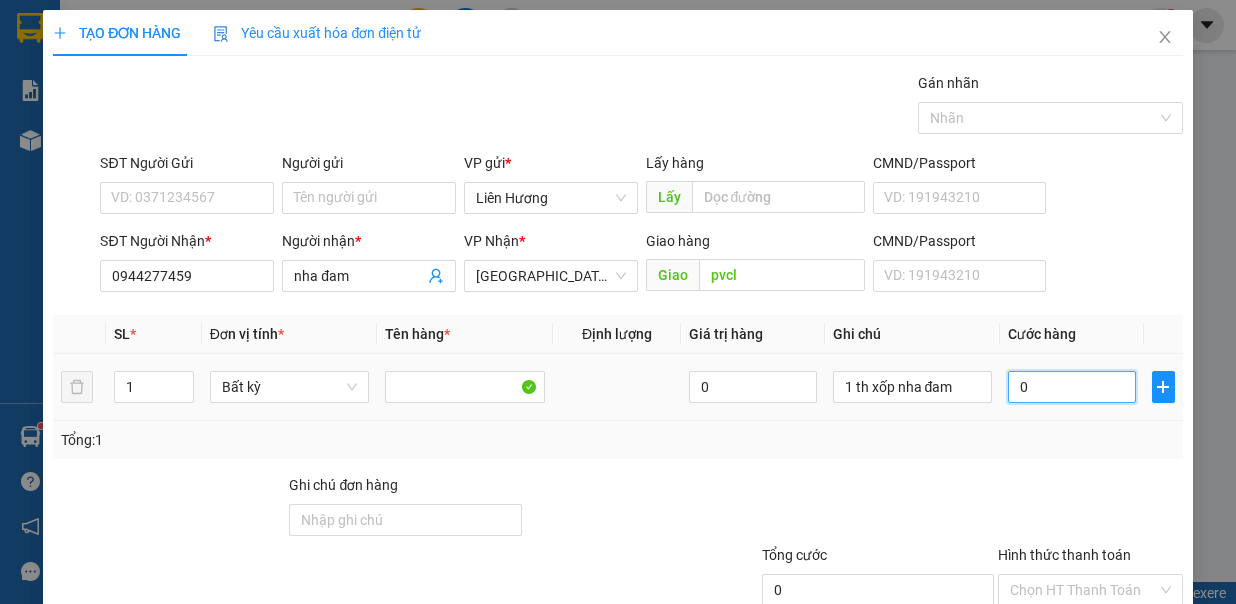 click on "0" at bounding box center [1072, 387] 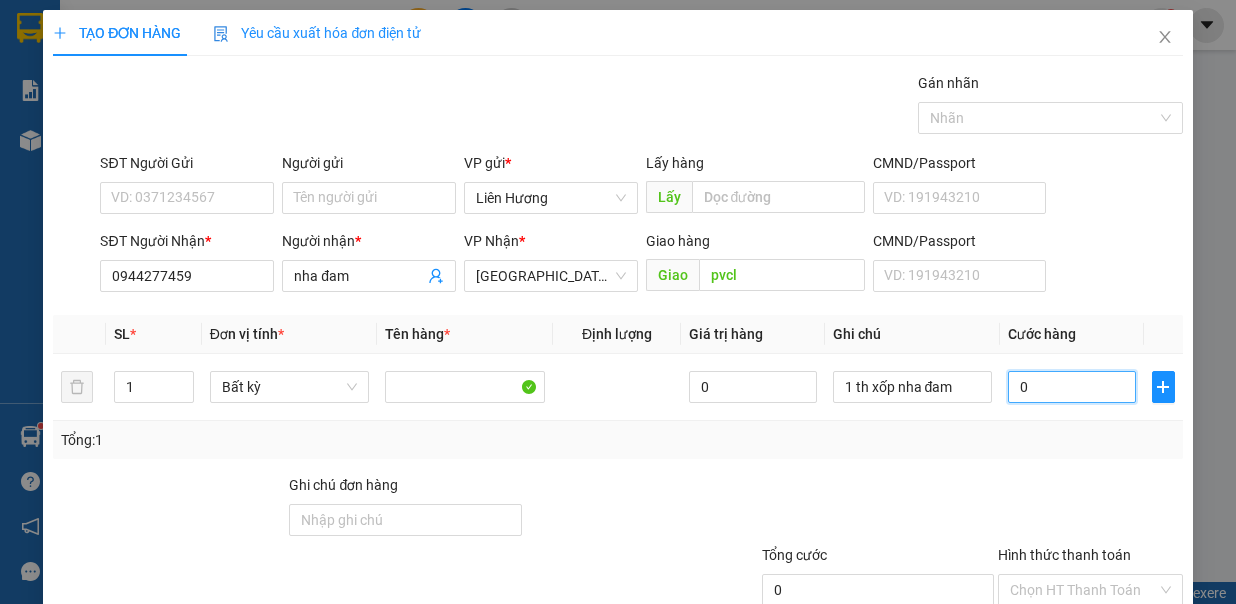 type on "3" 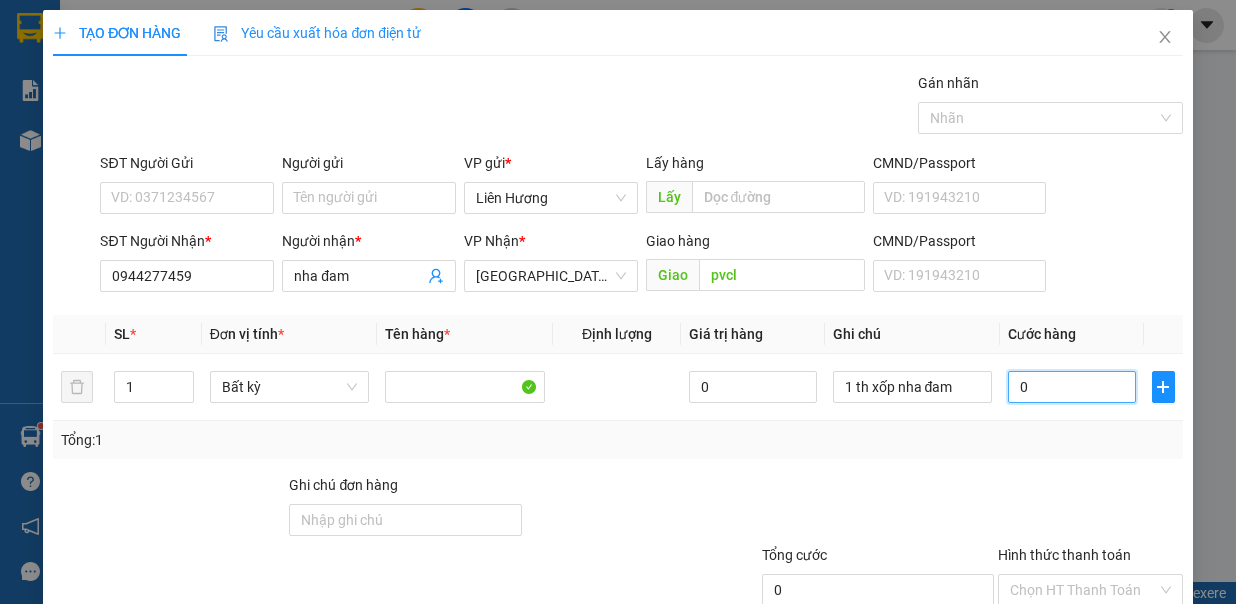 type on "3" 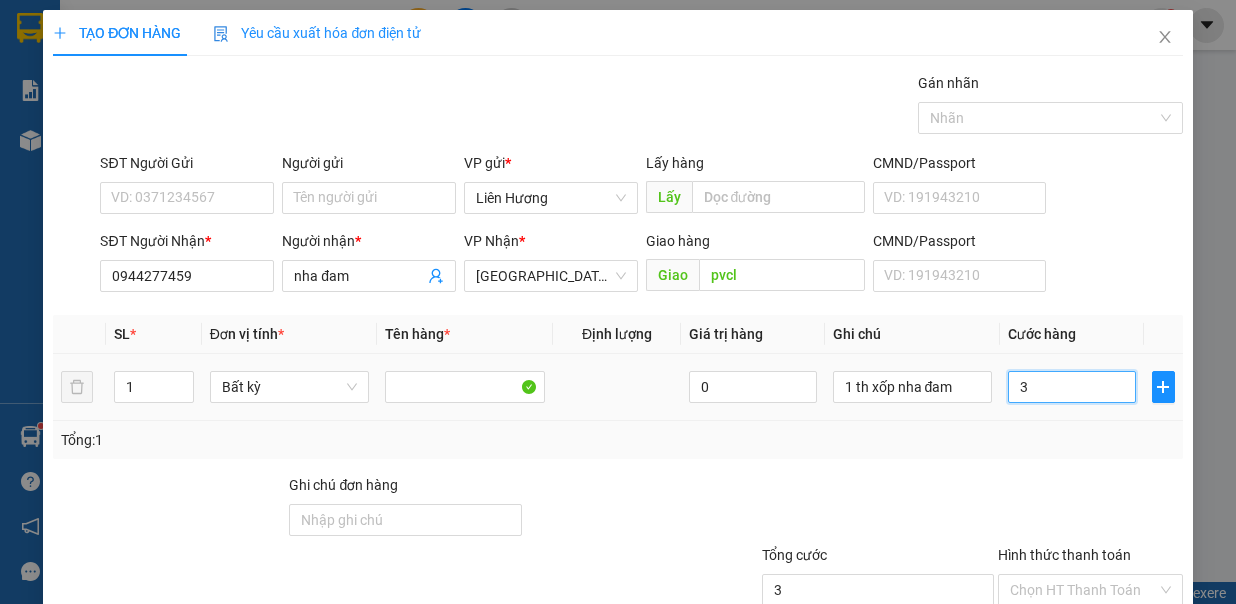 type on "30" 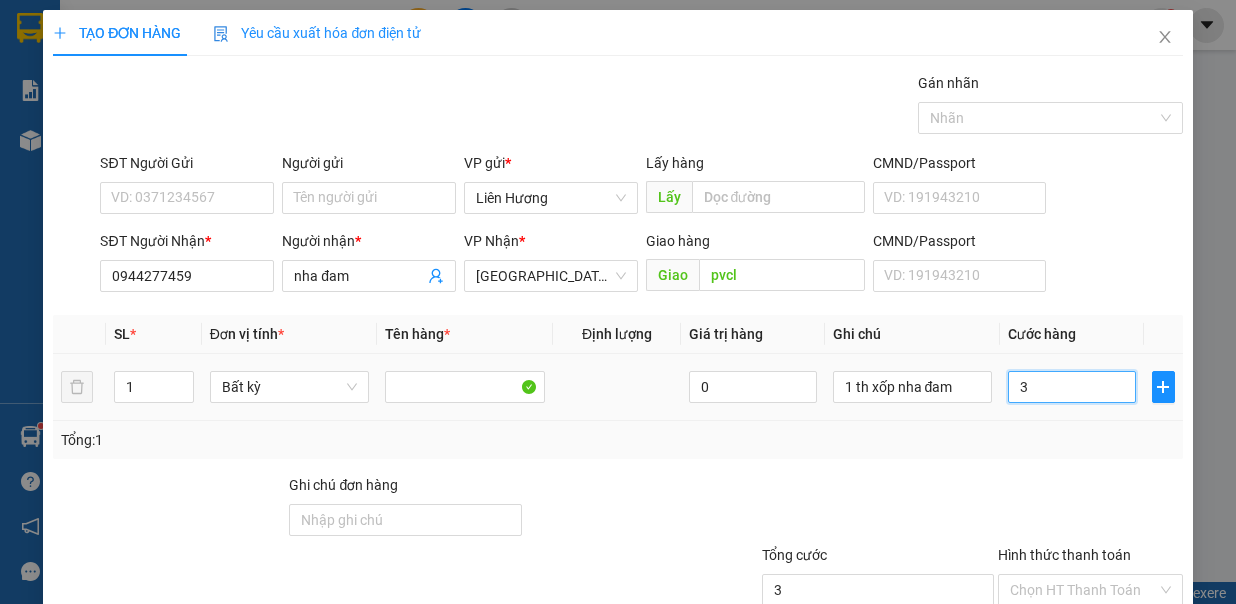 type on "30" 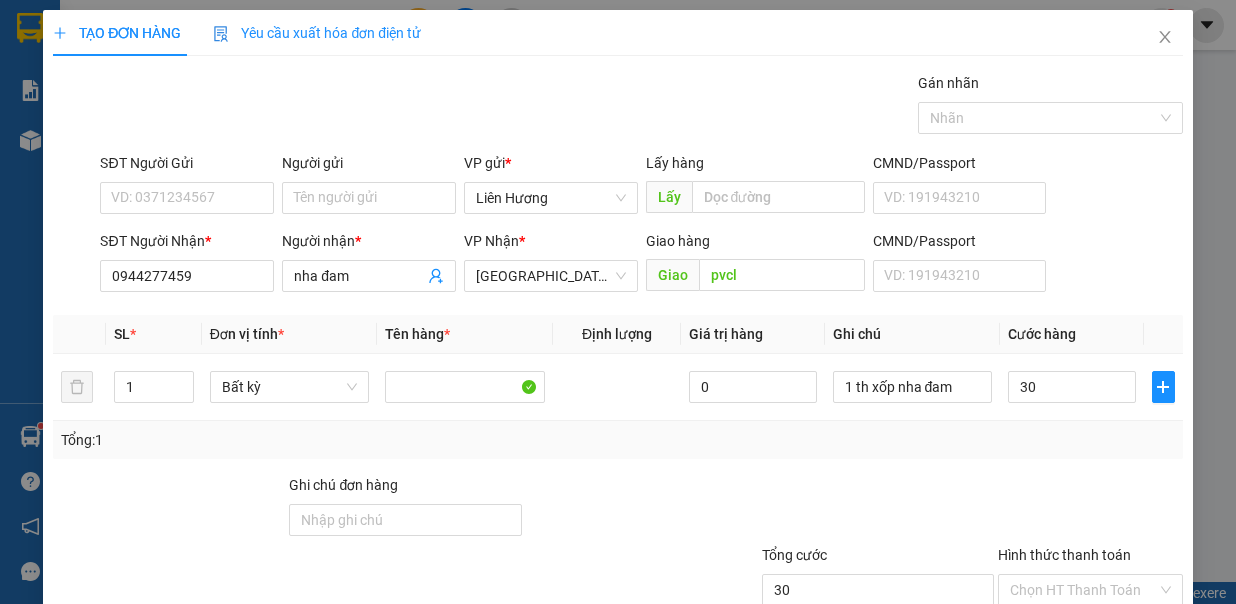 type on "30.000" 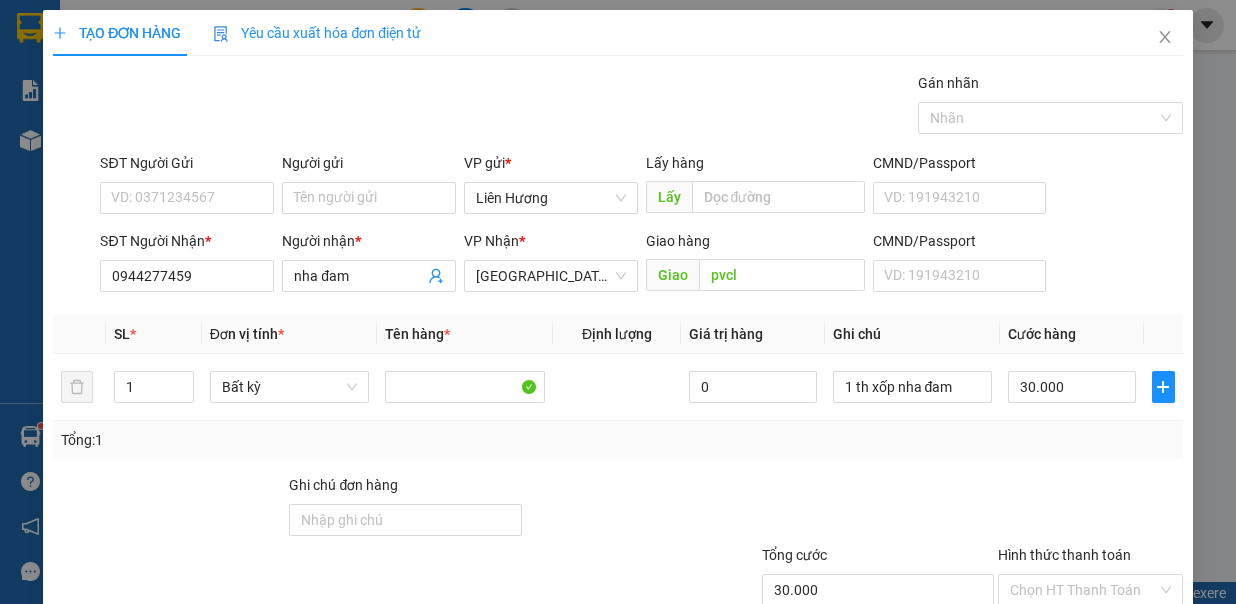 click on "Cước hàng" at bounding box center [1072, 334] 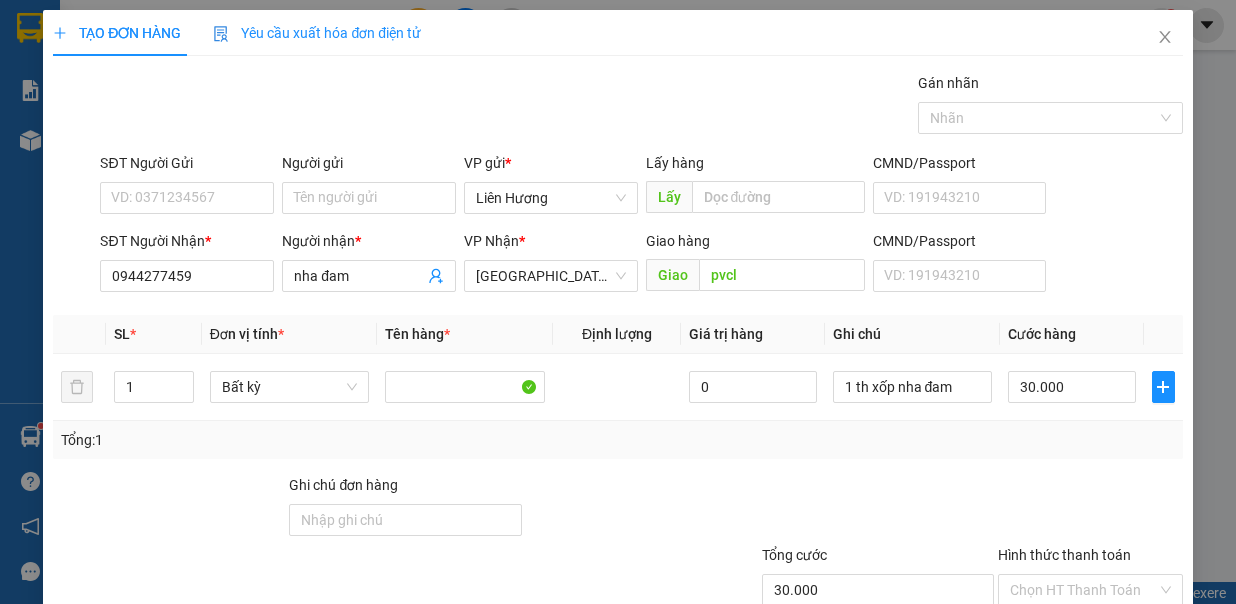 scroll, scrollTop: 133, scrollLeft: 0, axis: vertical 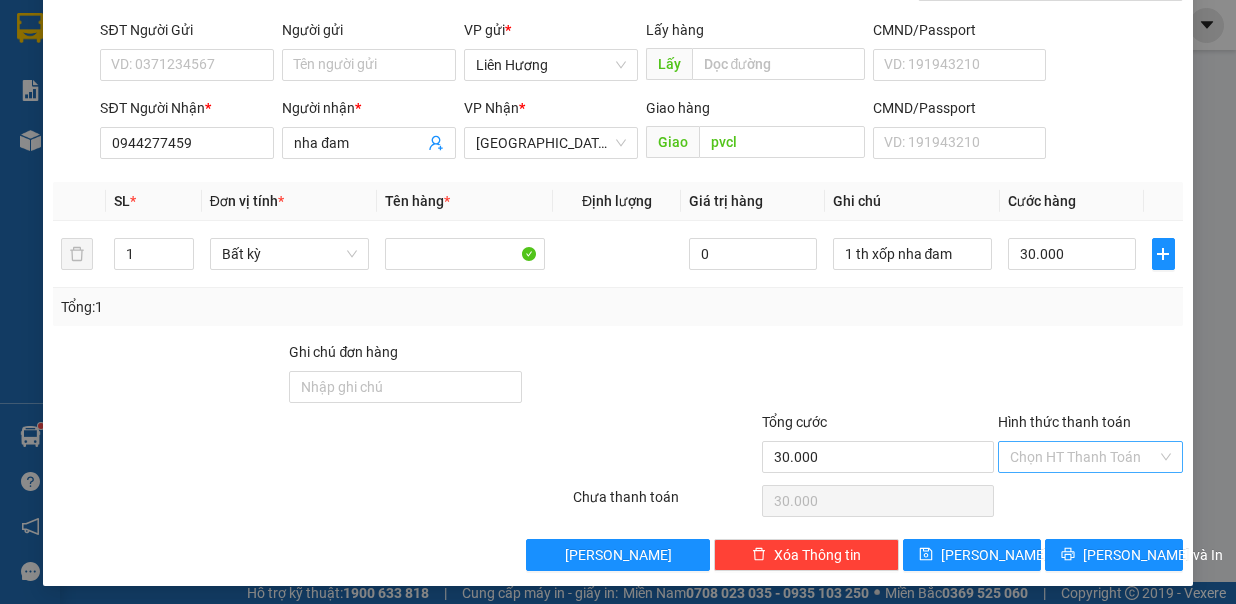 click on "Hình thức thanh toán" at bounding box center [1083, 457] 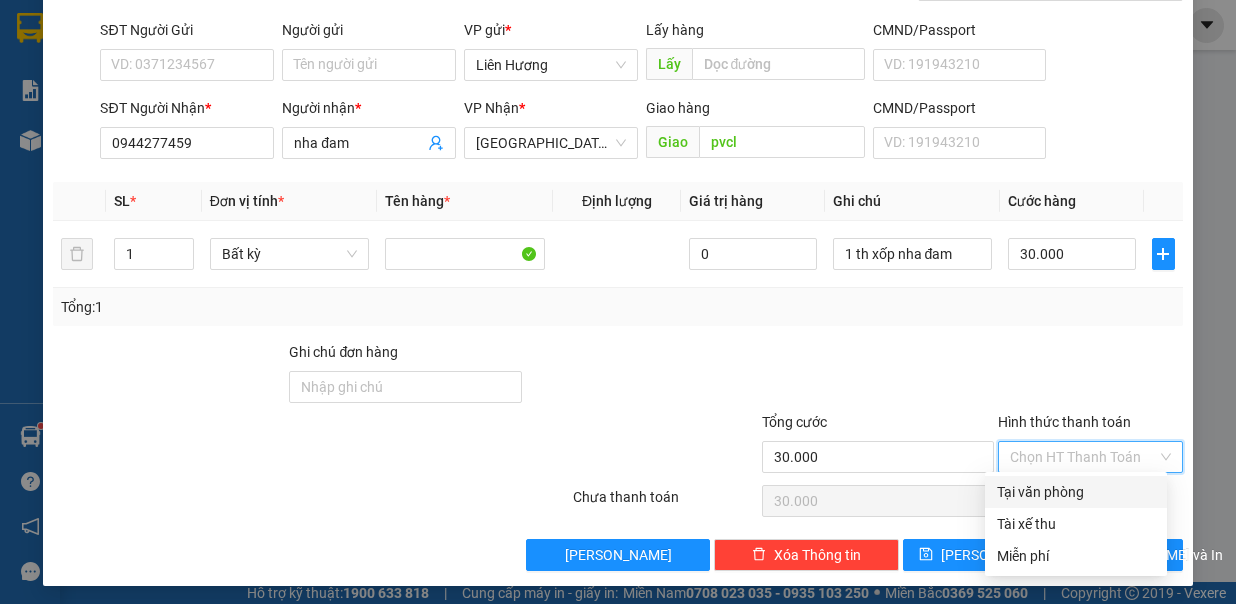 click on "Tại văn phòng" at bounding box center (1076, 492) 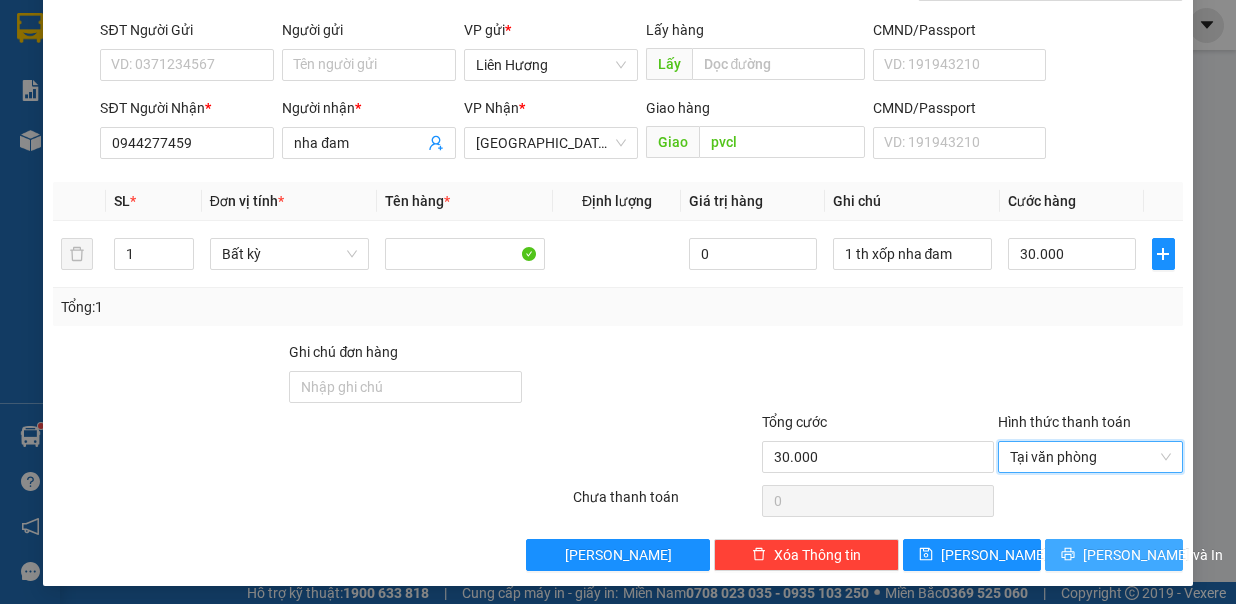 click on "Lưu và In" at bounding box center (1153, 555) 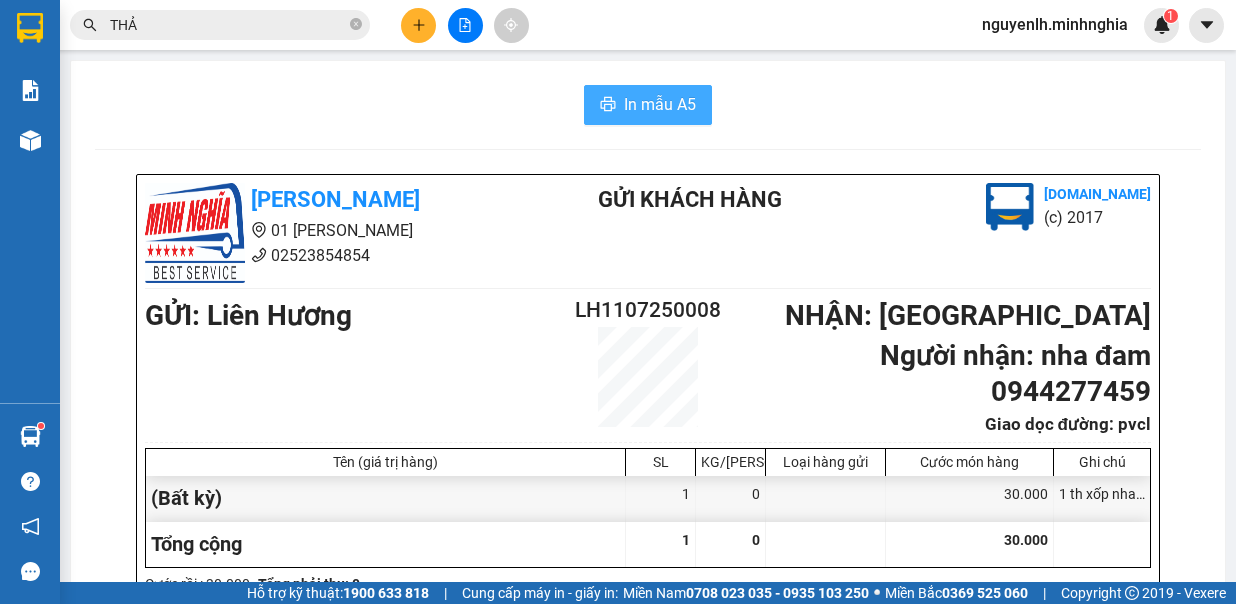 click on "In mẫu A5" at bounding box center [660, 104] 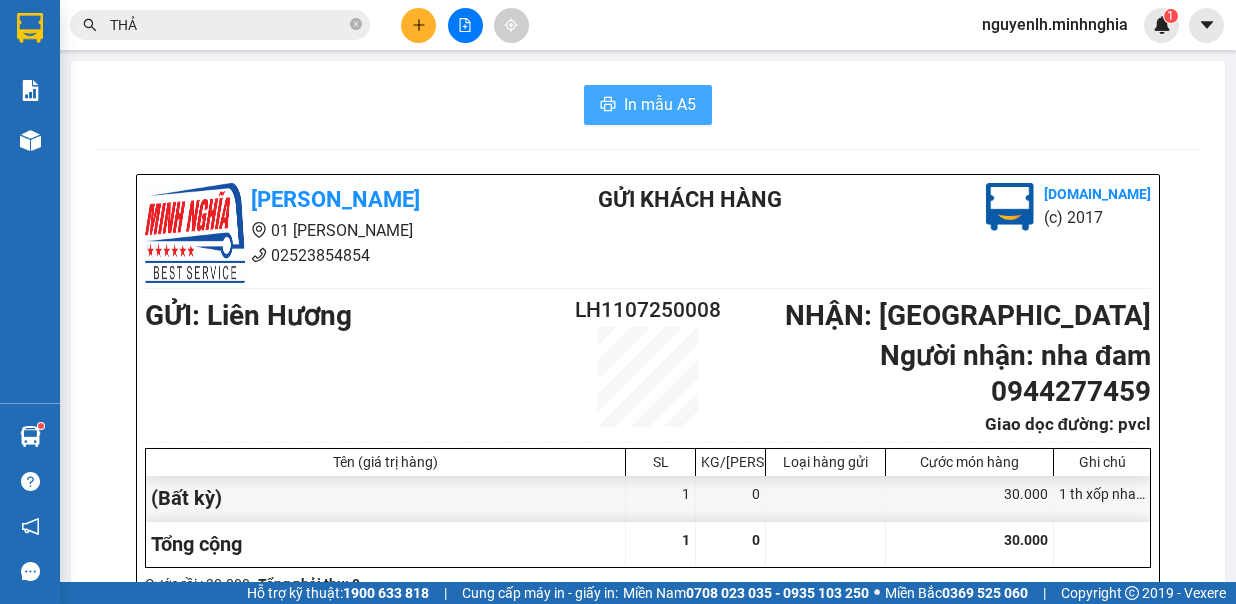 scroll, scrollTop: 0, scrollLeft: 0, axis: both 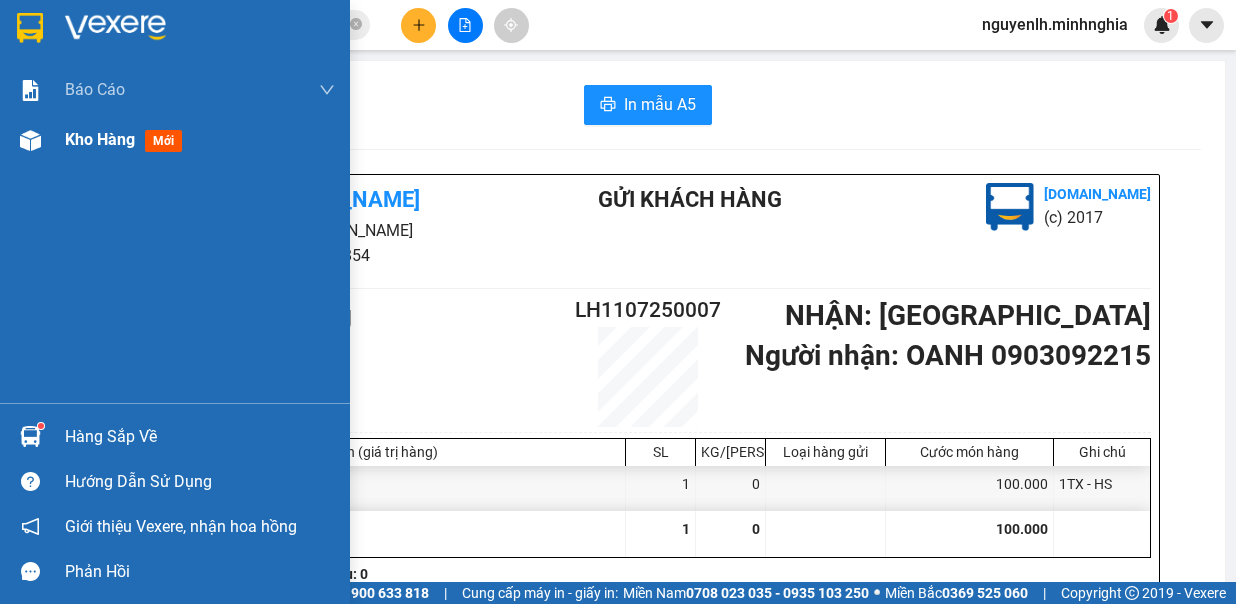 click on "Kho hàng" at bounding box center (100, 139) 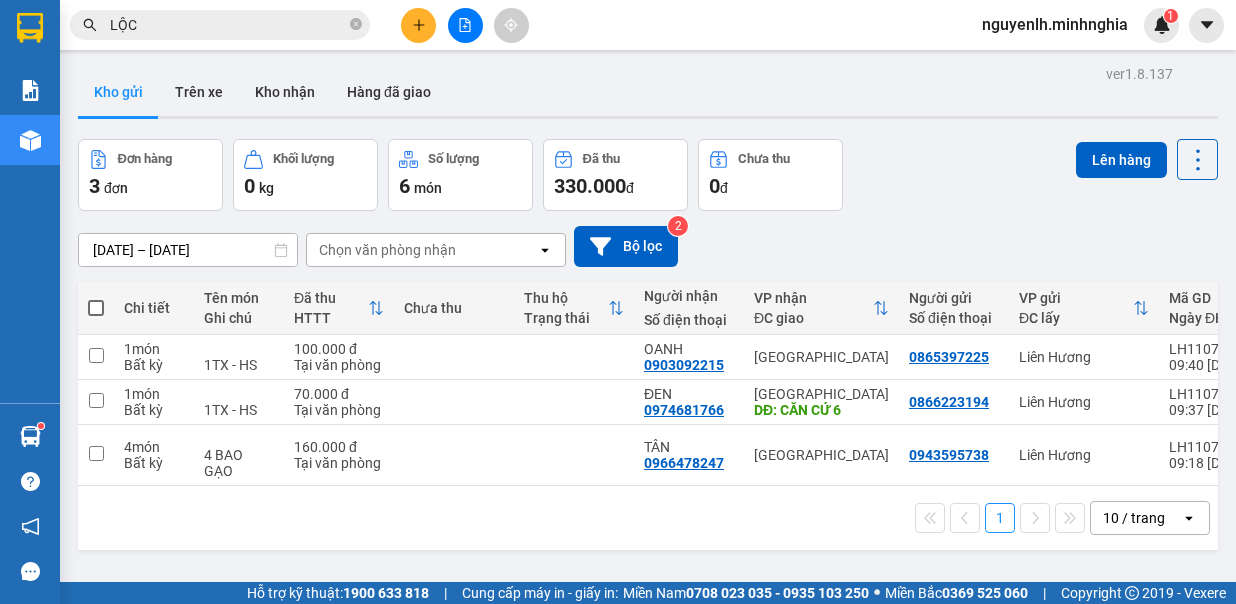 click at bounding box center (96, 308) 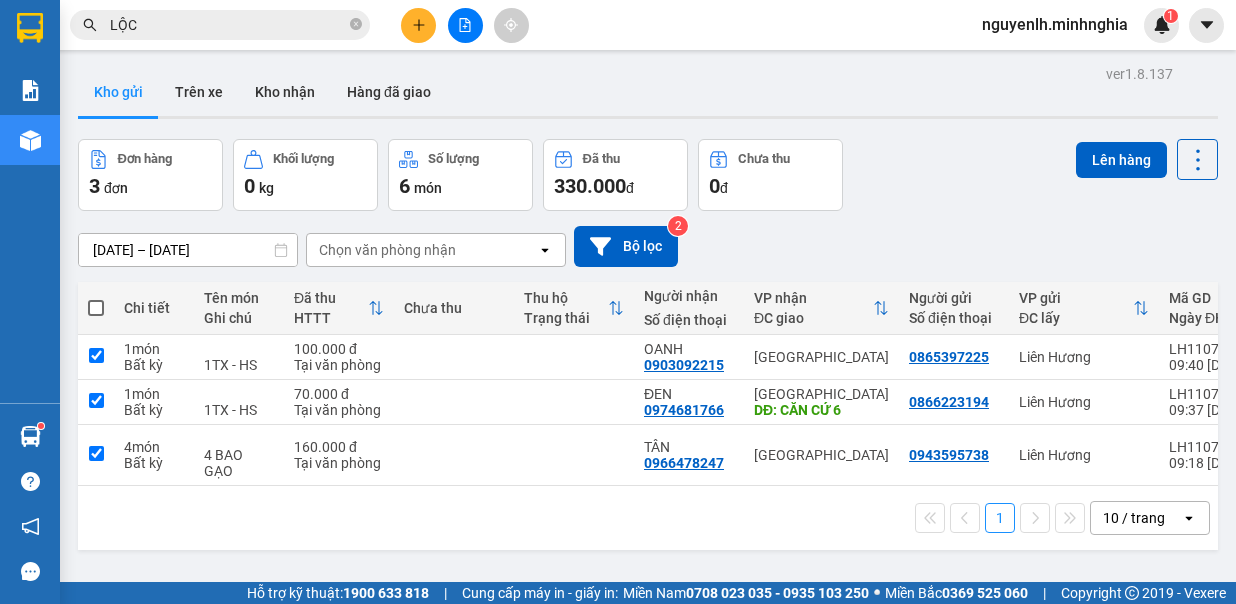 checkbox on "true" 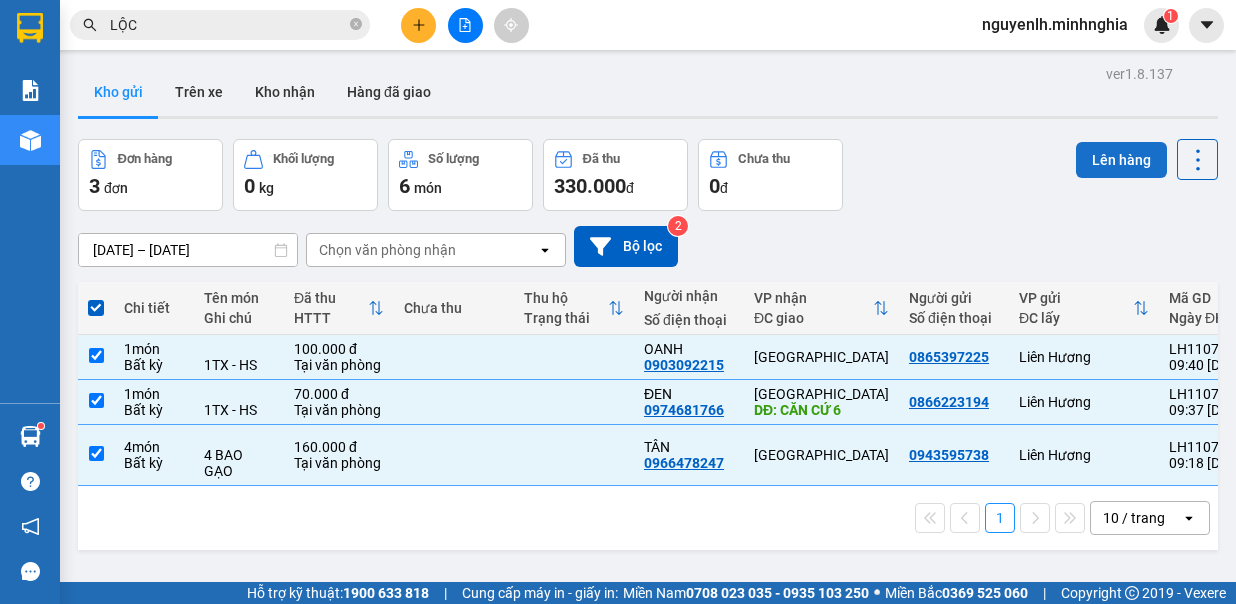 click on "Lên hàng" at bounding box center (1121, 160) 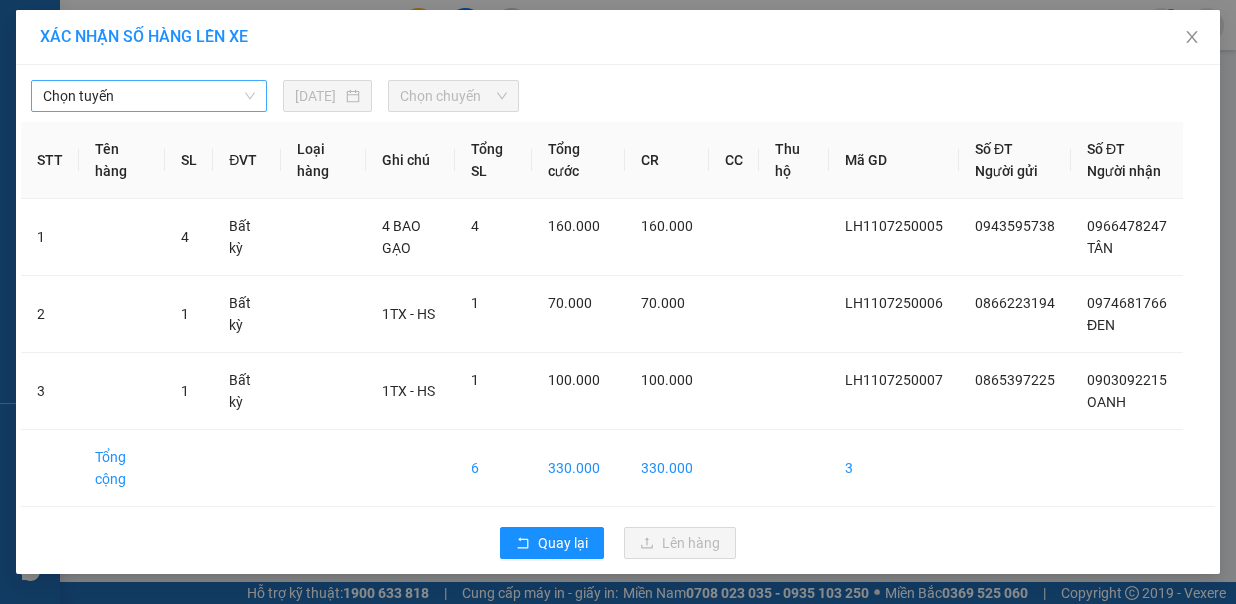 click on "Chọn tuyến 11/07/2025 Chọn chuyến" at bounding box center [618, 91] 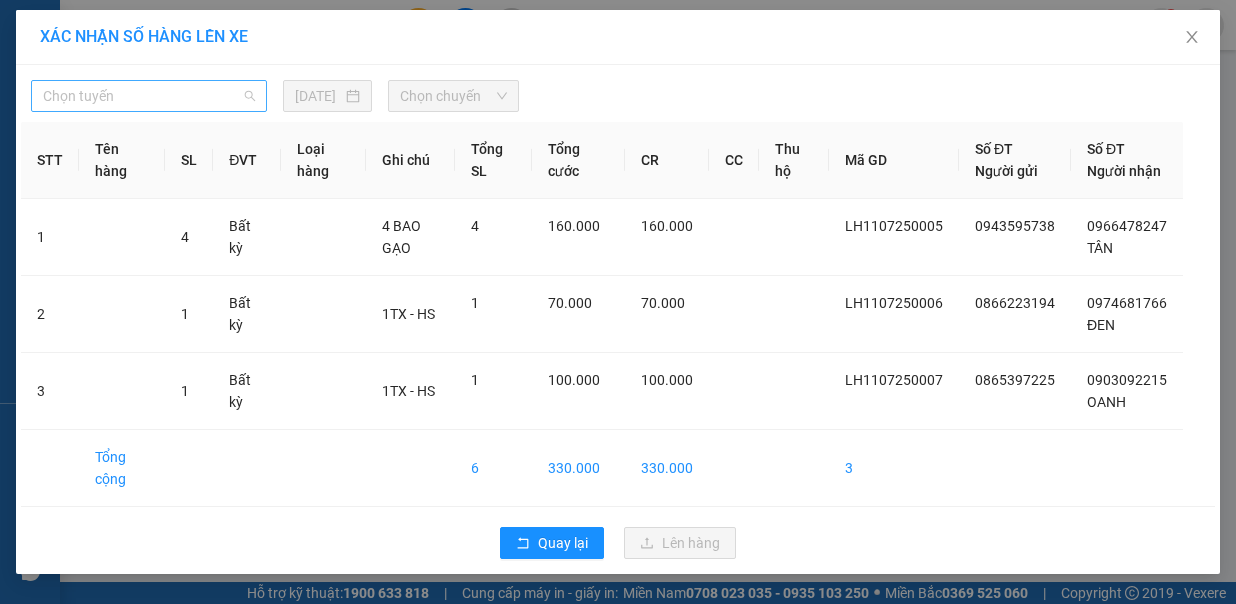 click on "Chọn tuyến" at bounding box center [149, 96] 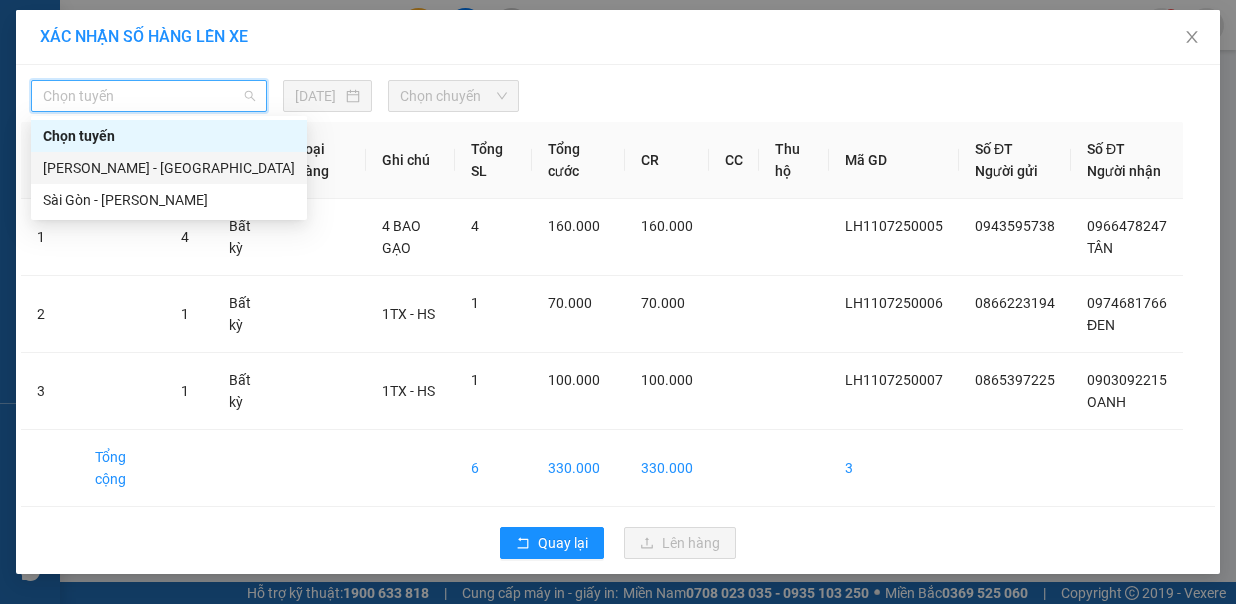 click on "Phan Rí - Sài Gòn" at bounding box center [169, 168] 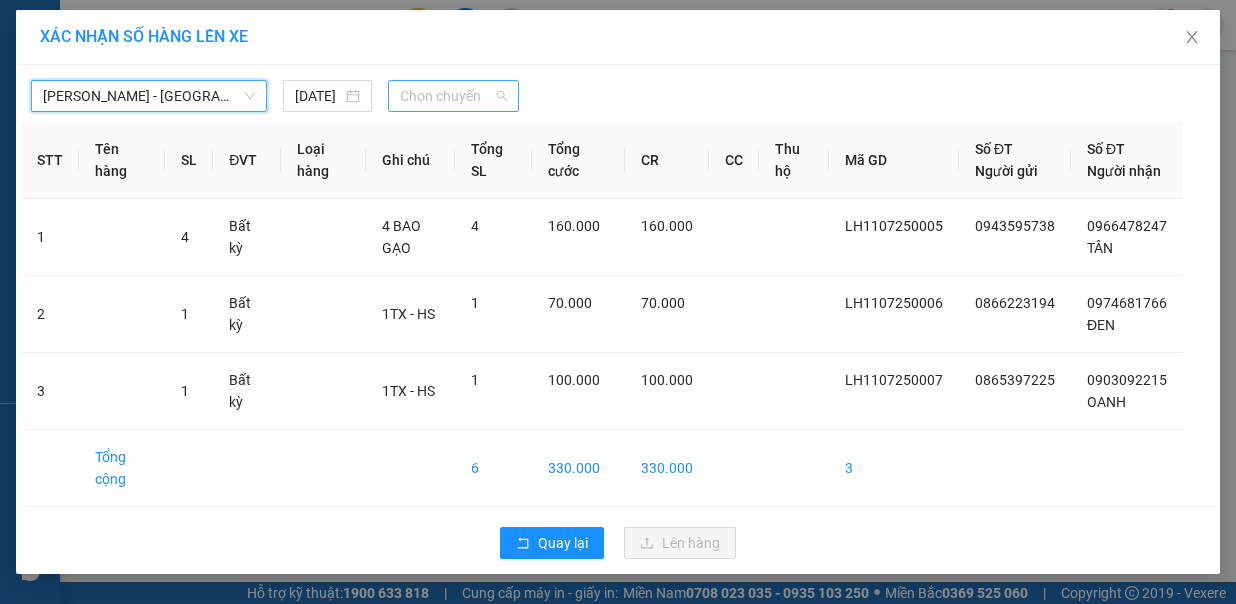 click on "Chọn chuyến" at bounding box center [453, 96] 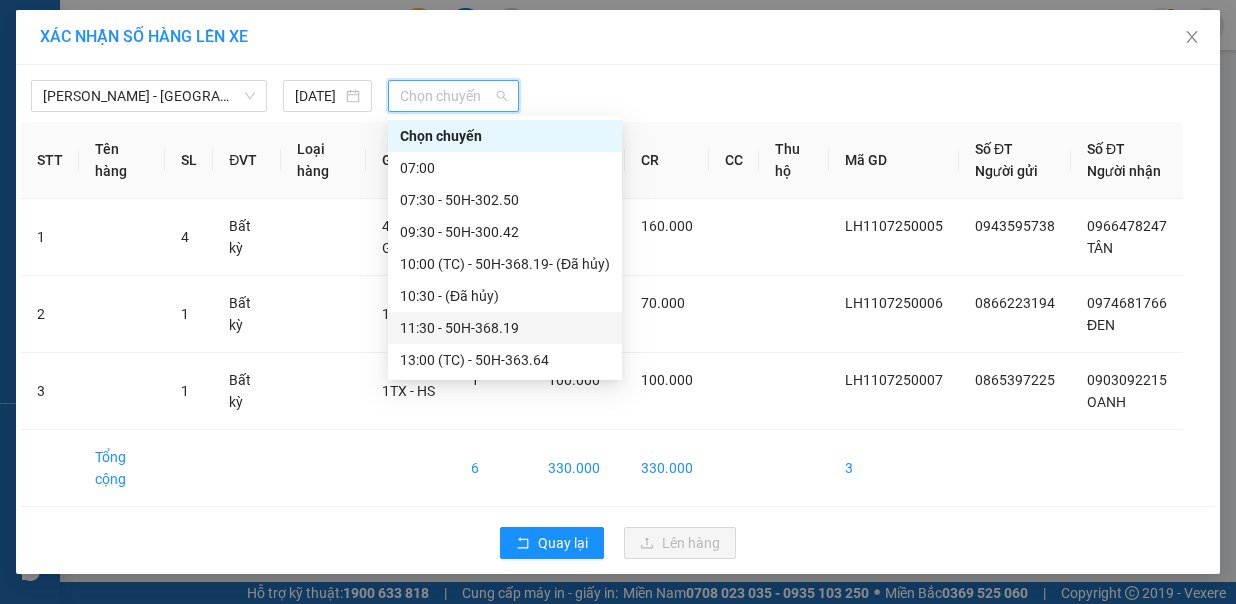 click on "11:30     - 50H-368.19" at bounding box center [505, 328] 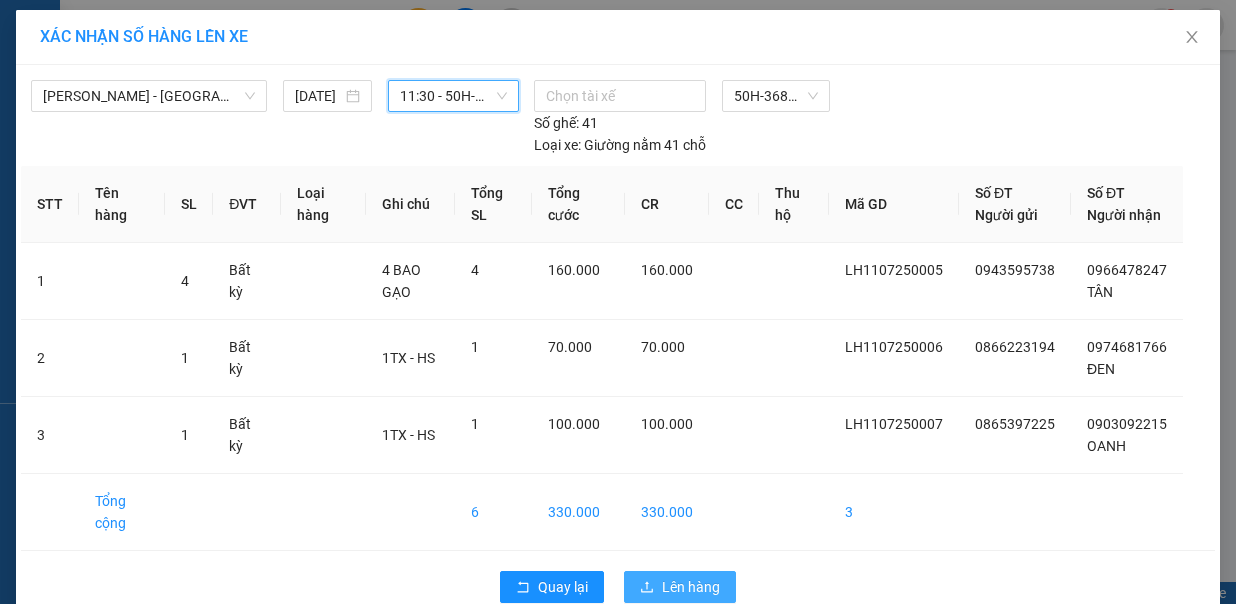 click on "Lên hàng" at bounding box center [691, 587] 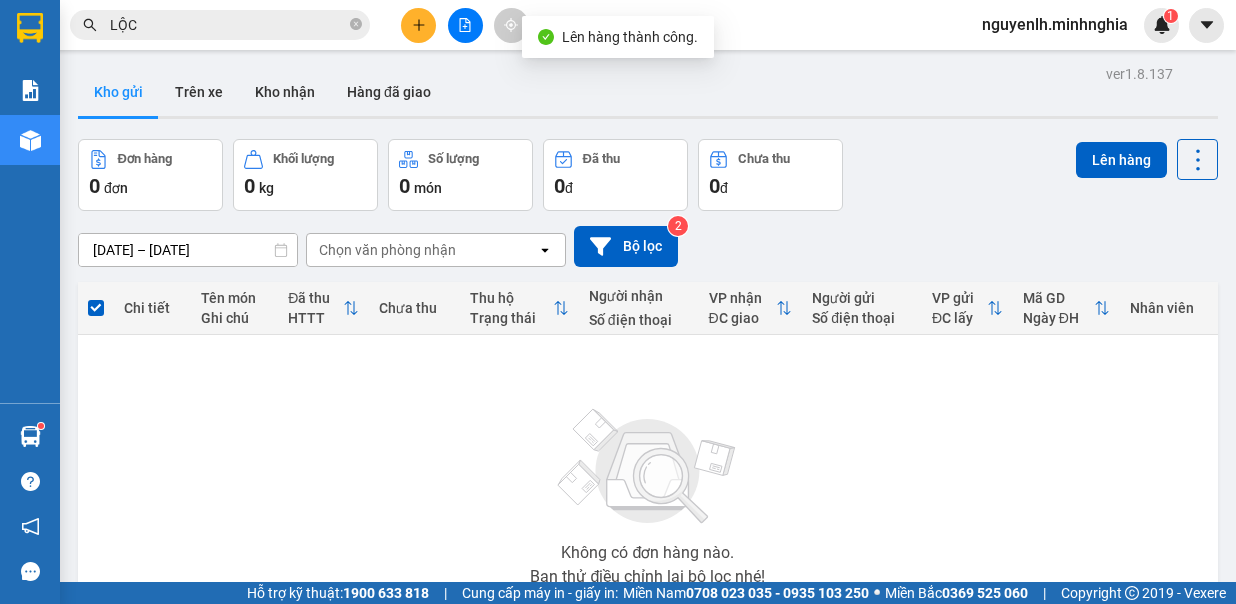 click at bounding box center [465, 25] 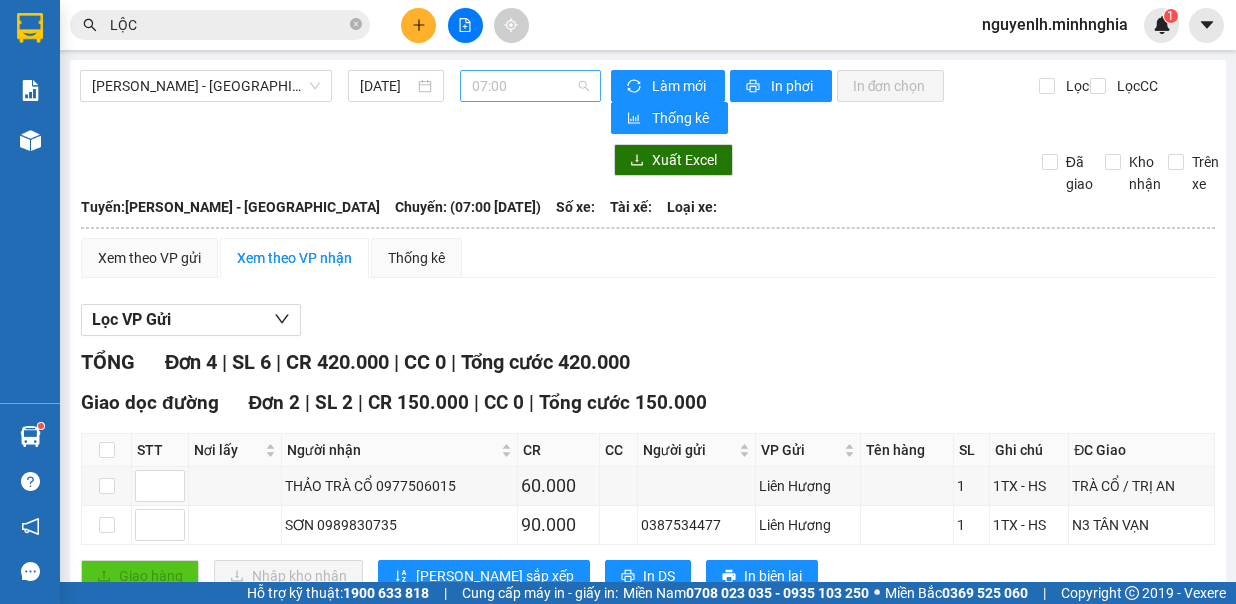 click on "07:00" at bounding box center [530, 86] 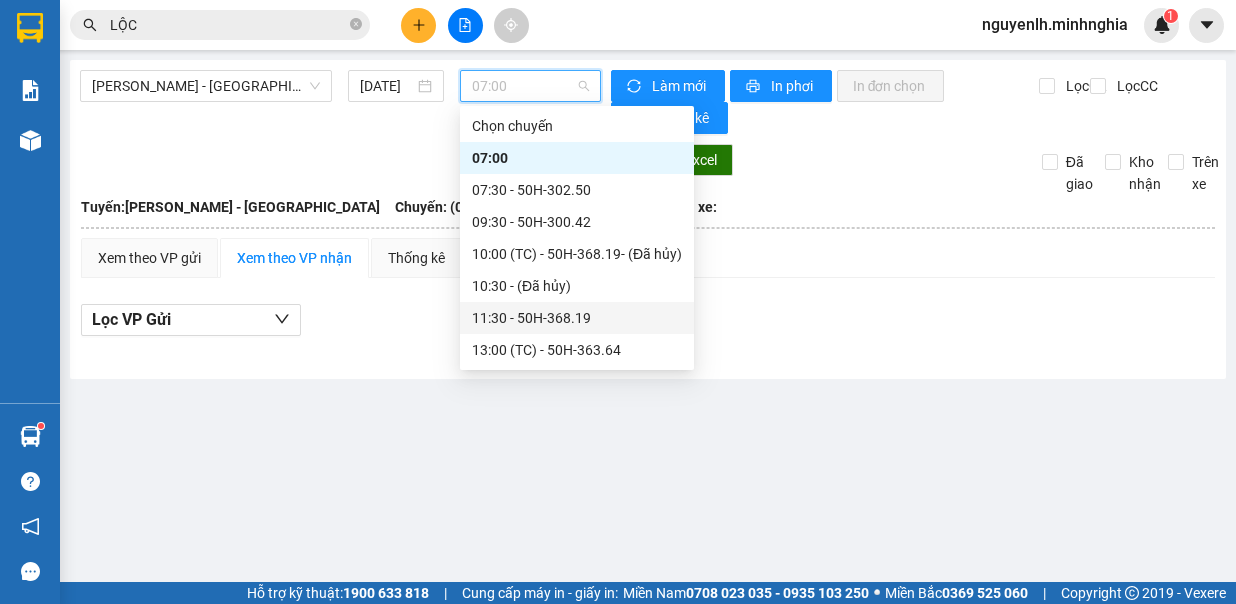 click on "11:30     - 50H-368.19" at bounding box center (577, 318) 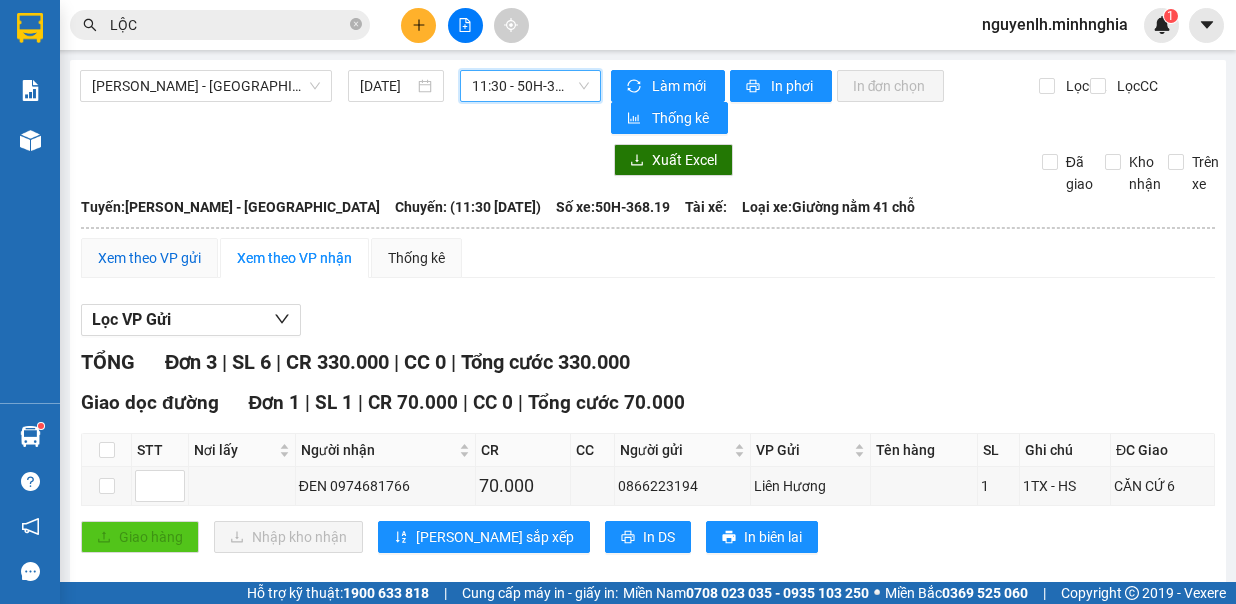 click on "Xem theo VP gửi" at bounding box center [149, 258] 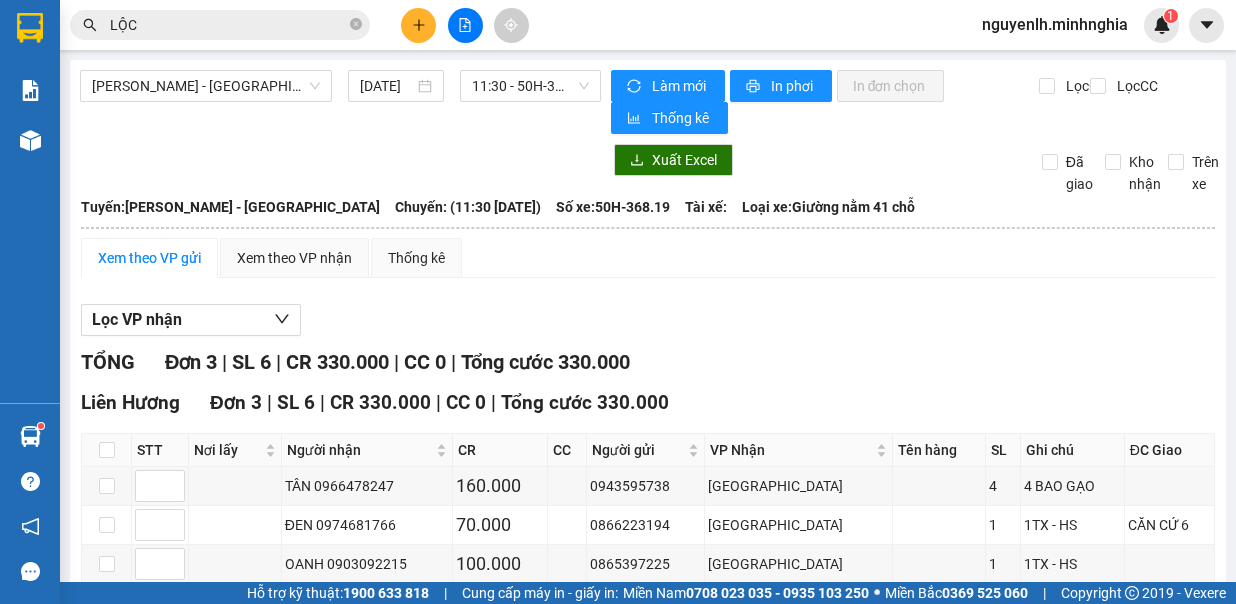 scroll, scrollTop: 96, scrollLeft: 0, axis: vertical 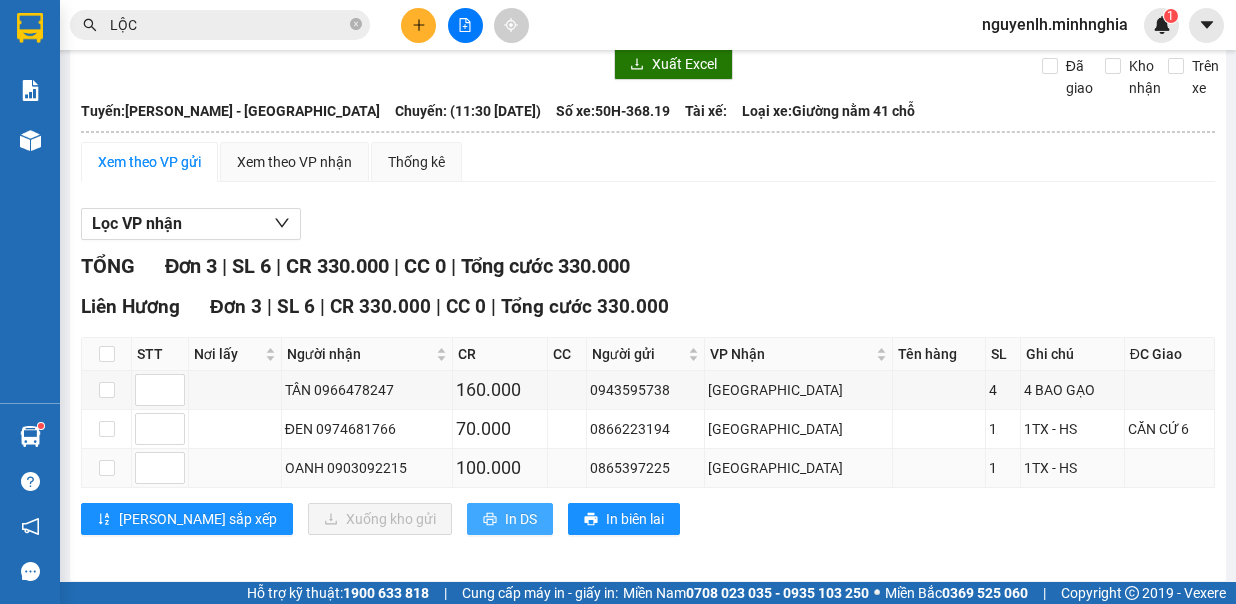 drag, startPoint x: 426, startPoint y: 508, endPoint x: 439, endPoint y: 460, distance: 49.729267 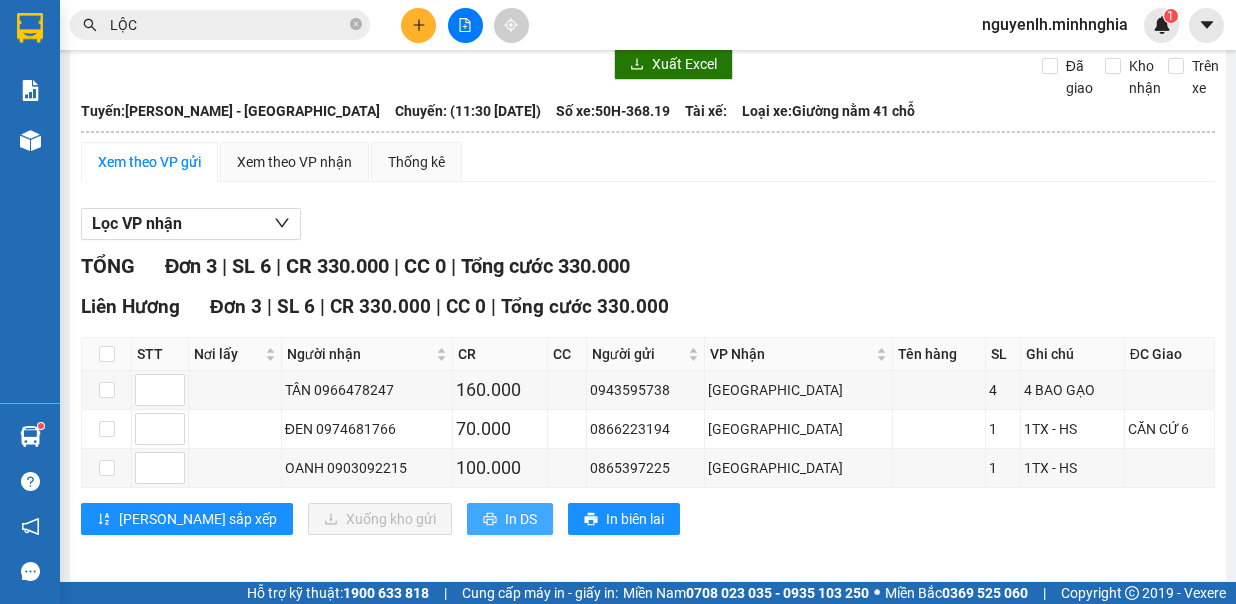 scroll, scrollTop: 0, scrollLeft: 0, axis: both 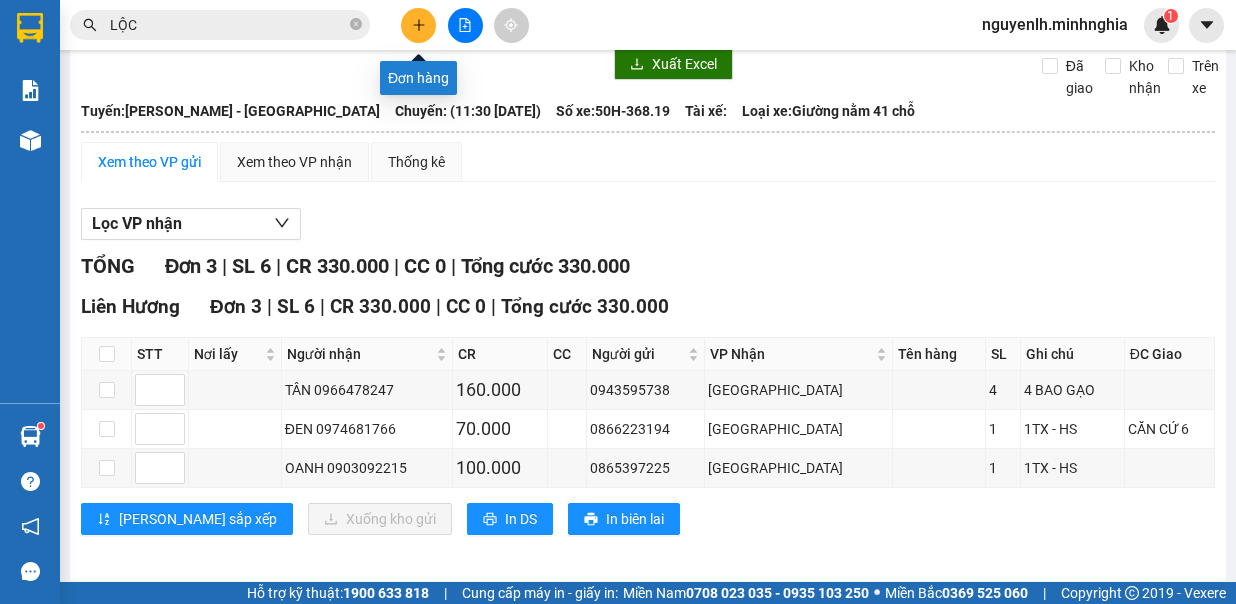 click at bounding box center (418, 25) 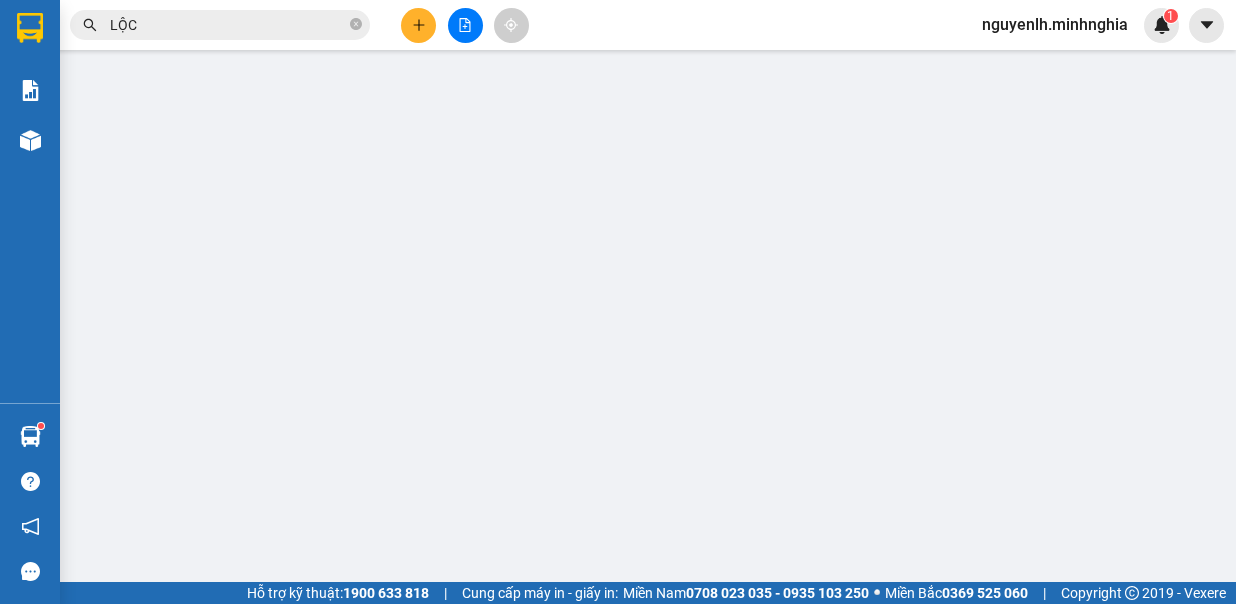 scroll, scrollTop: 0, scrollLeft: 0, axis: both 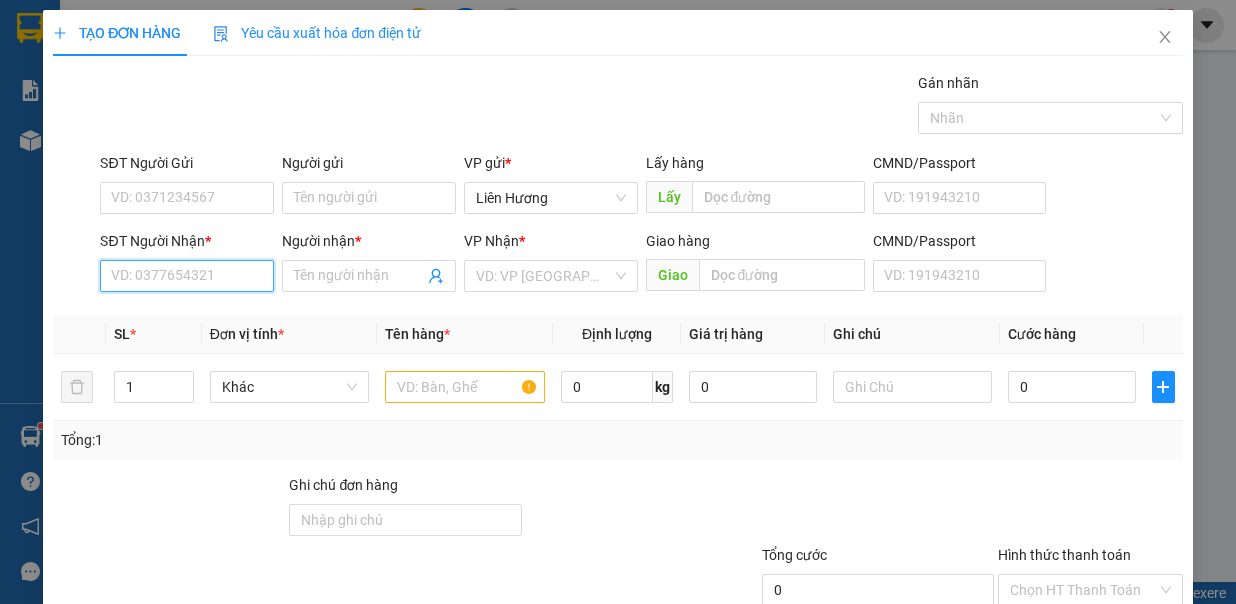 click on "SĐT Người Nhận  *" at bounding box center (187, 276) 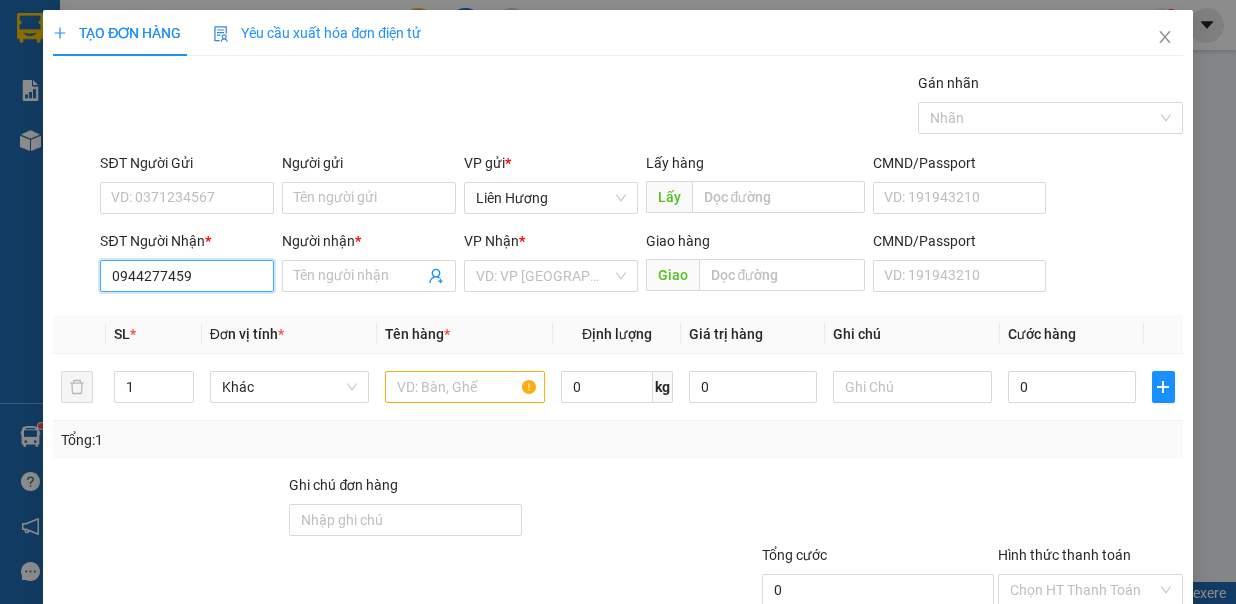click on "0944277459" at bounding box center [187, 276] 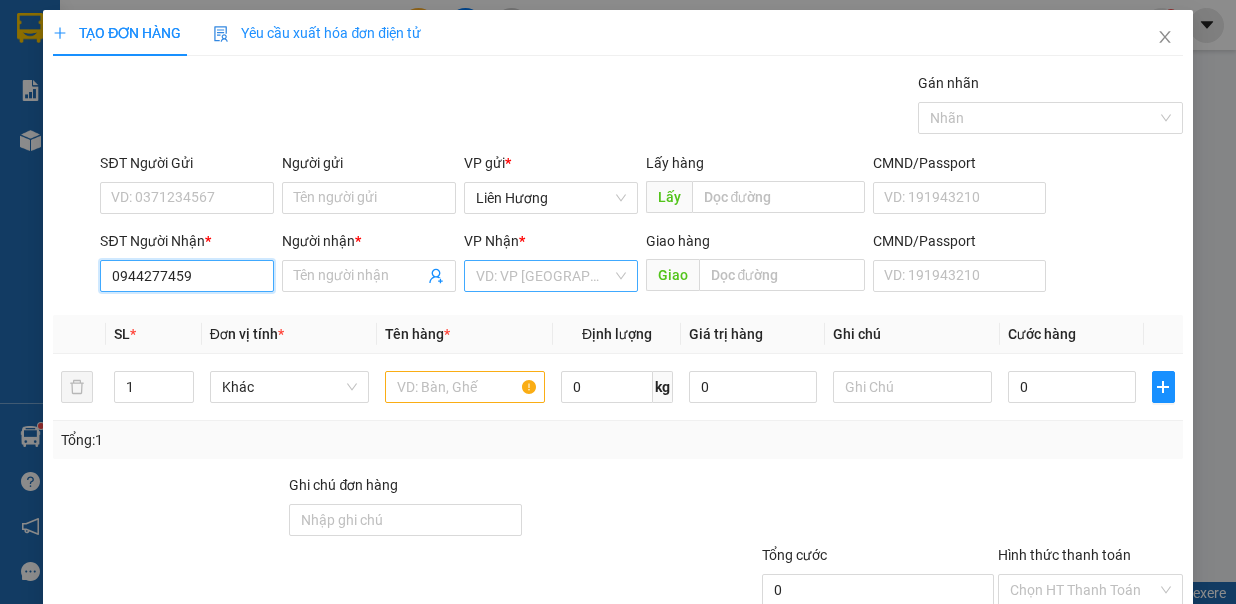 type on "0944277459" 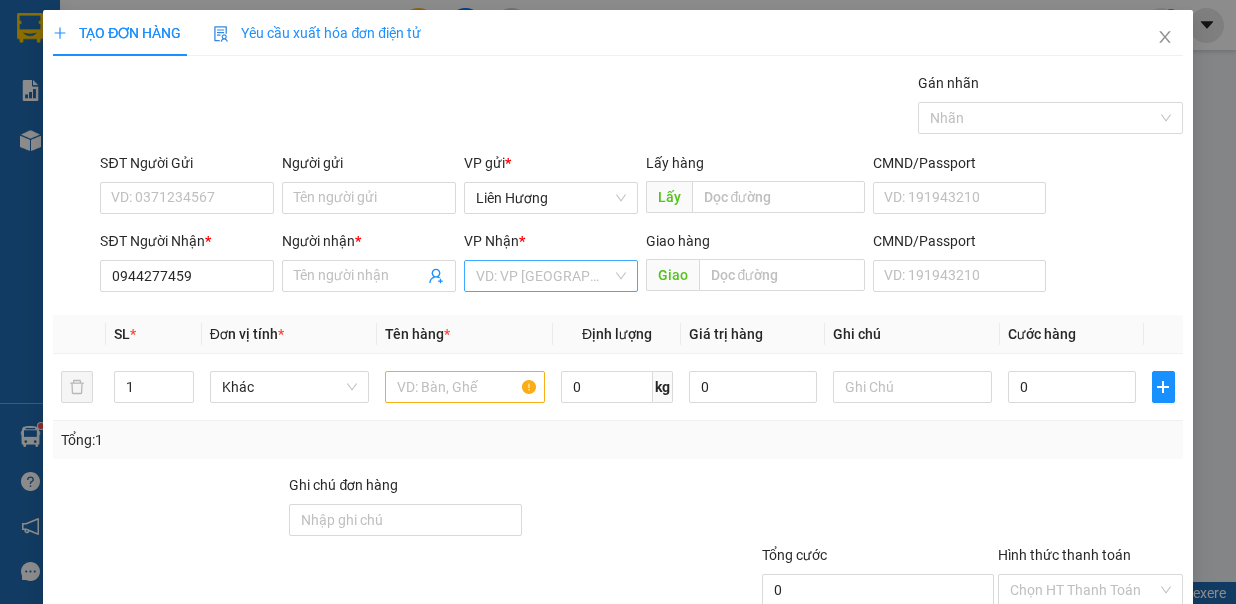 click at bounding box center (544, 276) 